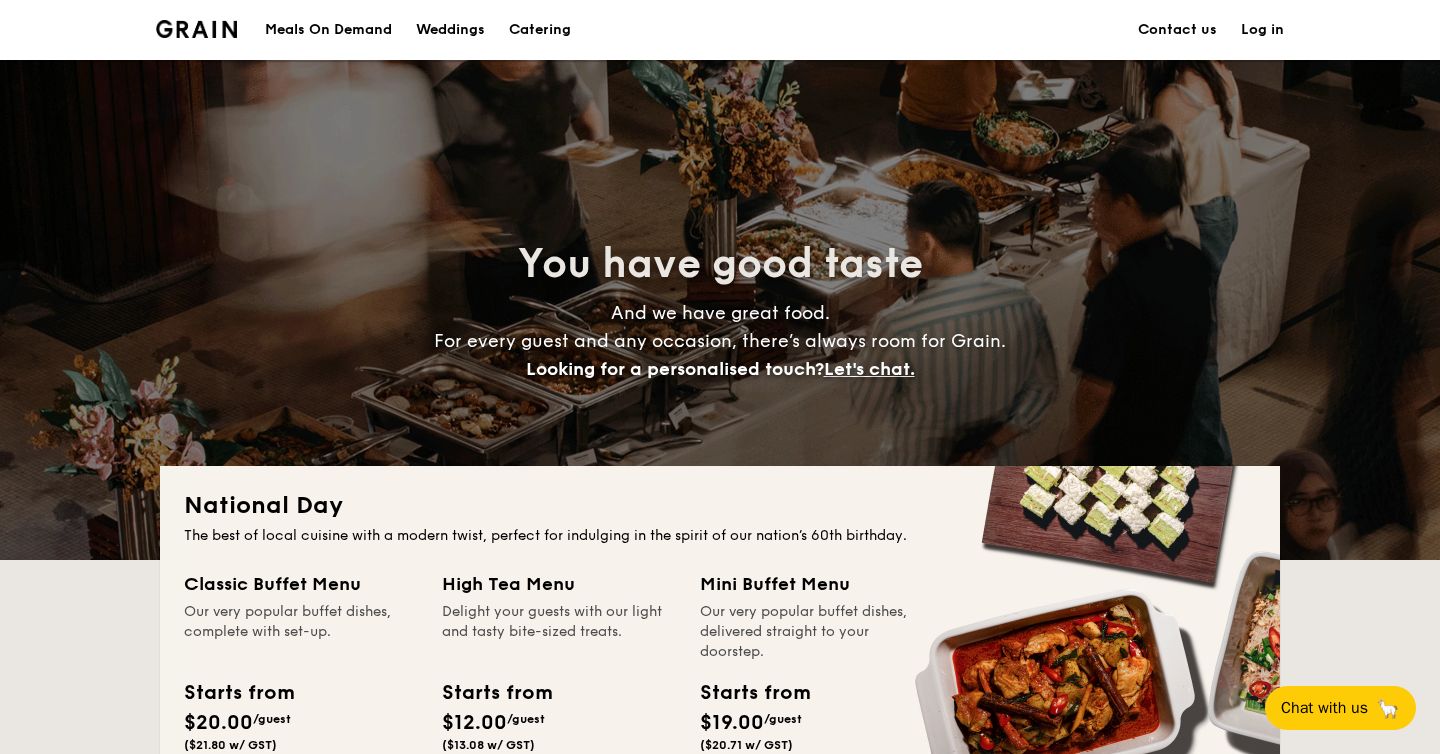 scroll, scrollTop: 0, scrollLeft: 0, axis: both 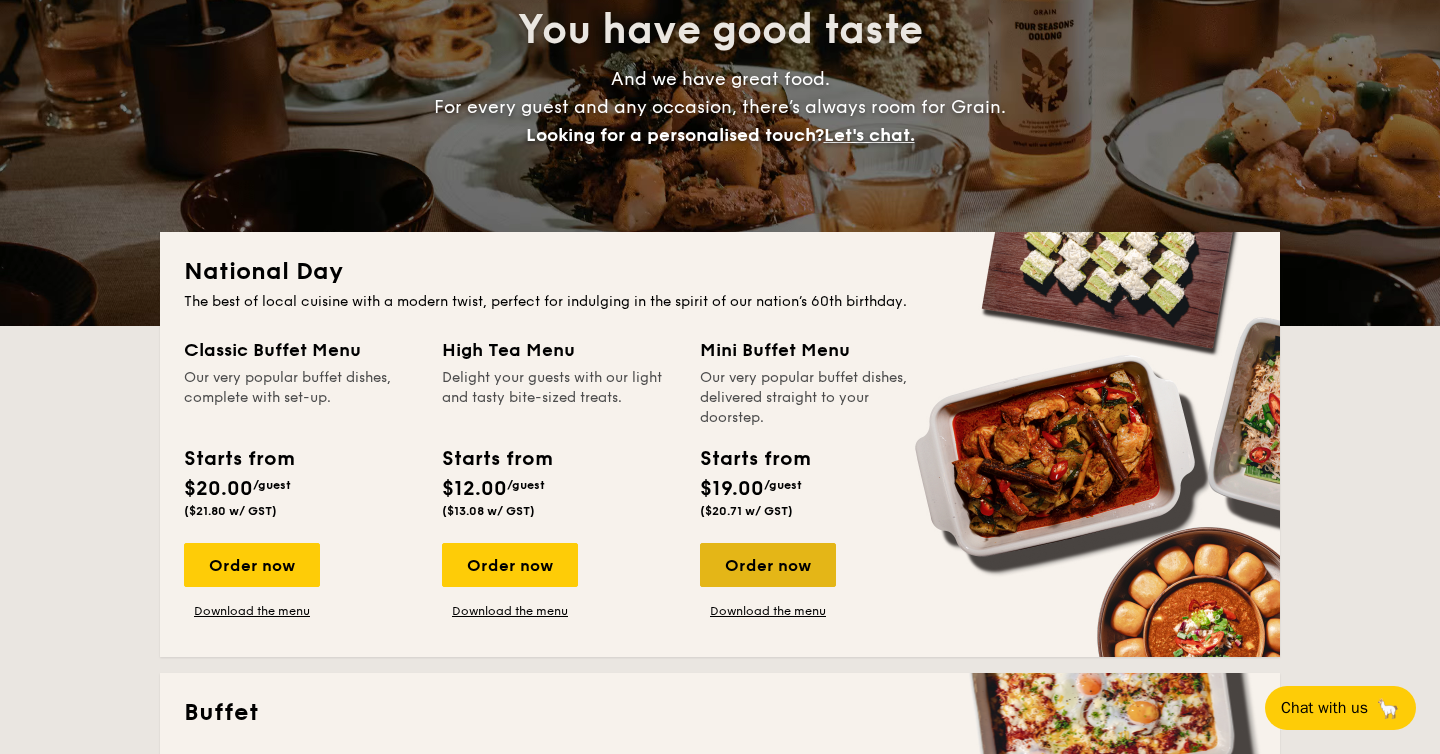 click on "Order now" at bounding box center (768, 565) 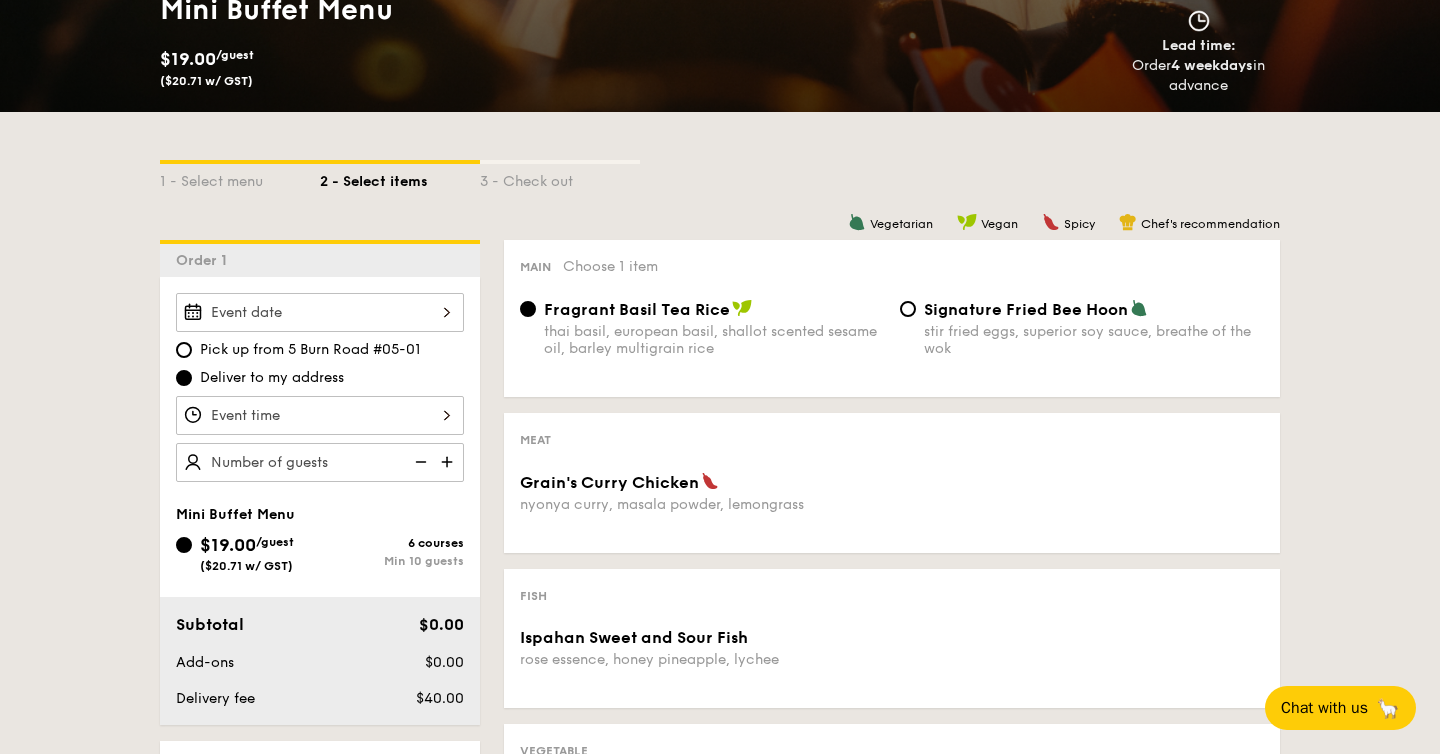 scroll, scrollTop: 448, scrollLeft: 0, axis: vertical 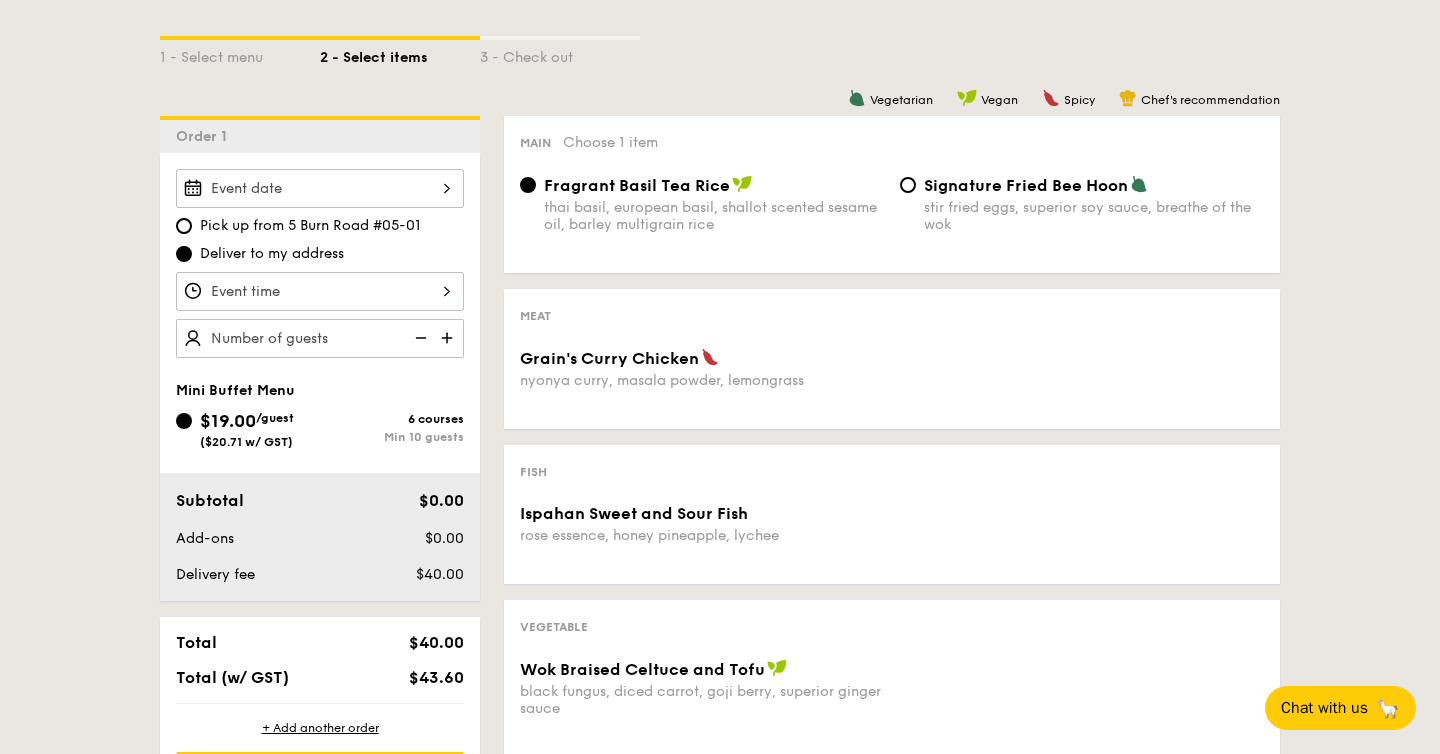 click on "Pick up from [ADDRESS]
Deliver to my address
Mini Buffet Menu
[PRICE]
/guest
([PRICE] w/ GST)
6 courses
Min 10 guests
Subtotal
[PRICE]
Add-ons
[PRICE]
Delivery fee
[PRICE]" at bounding box center [320, 377] 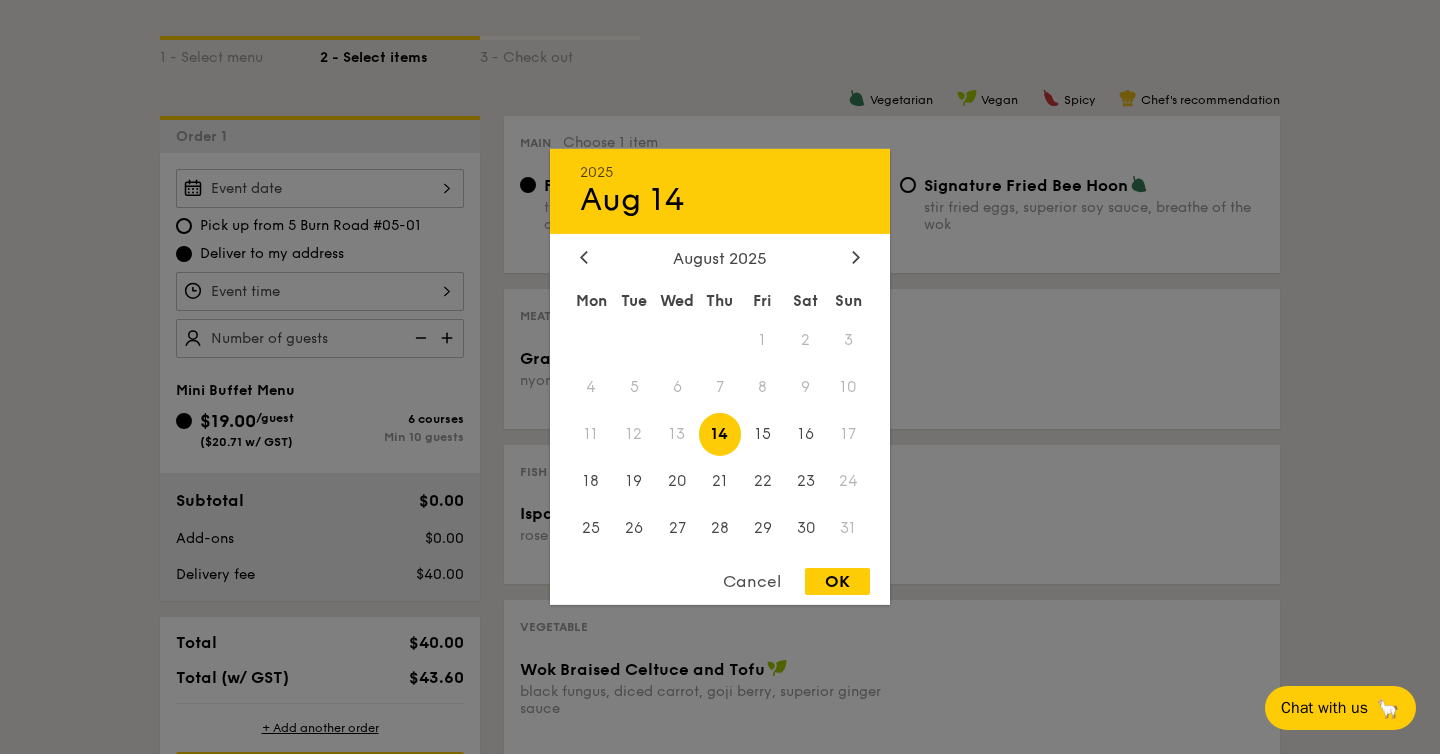 click on "31" at bounding box center [848, 527] 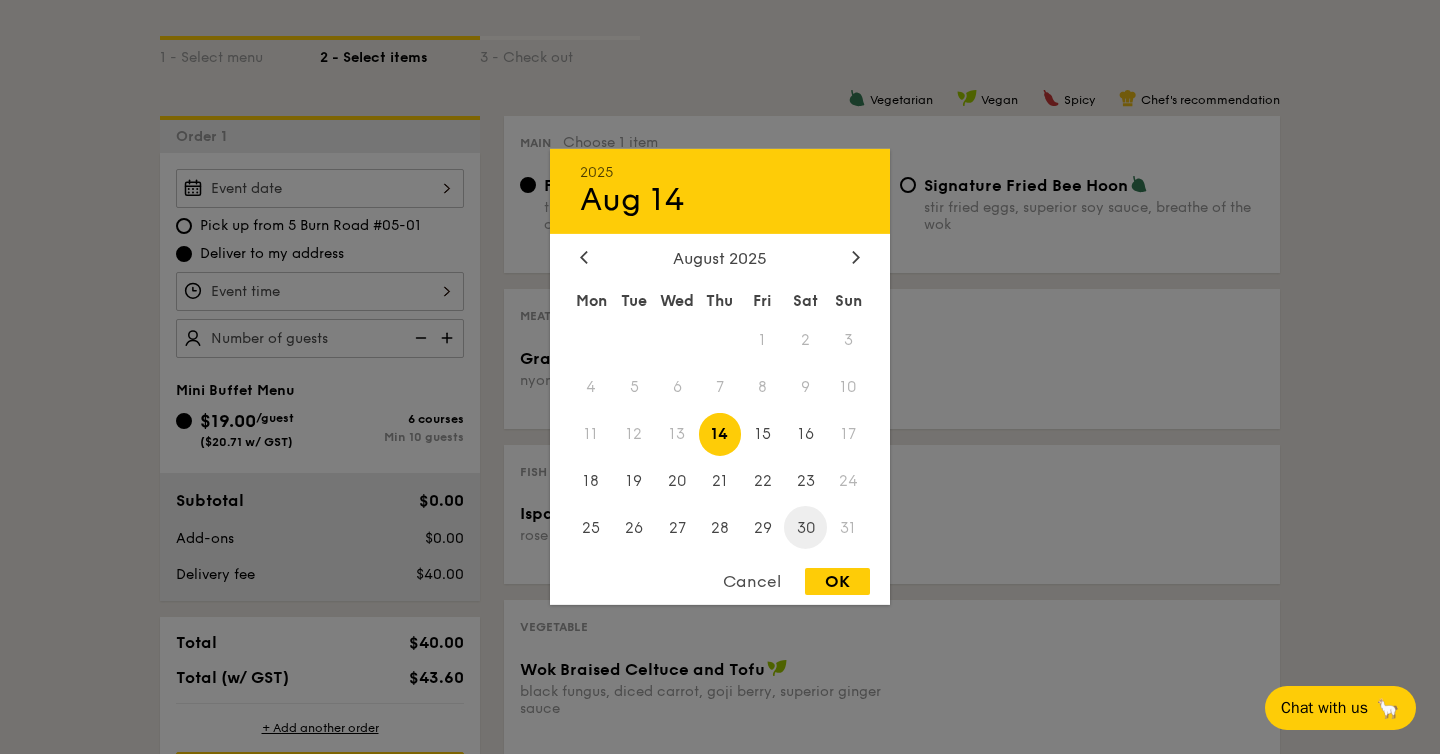 click on "30" at bounding box center [805, 527] 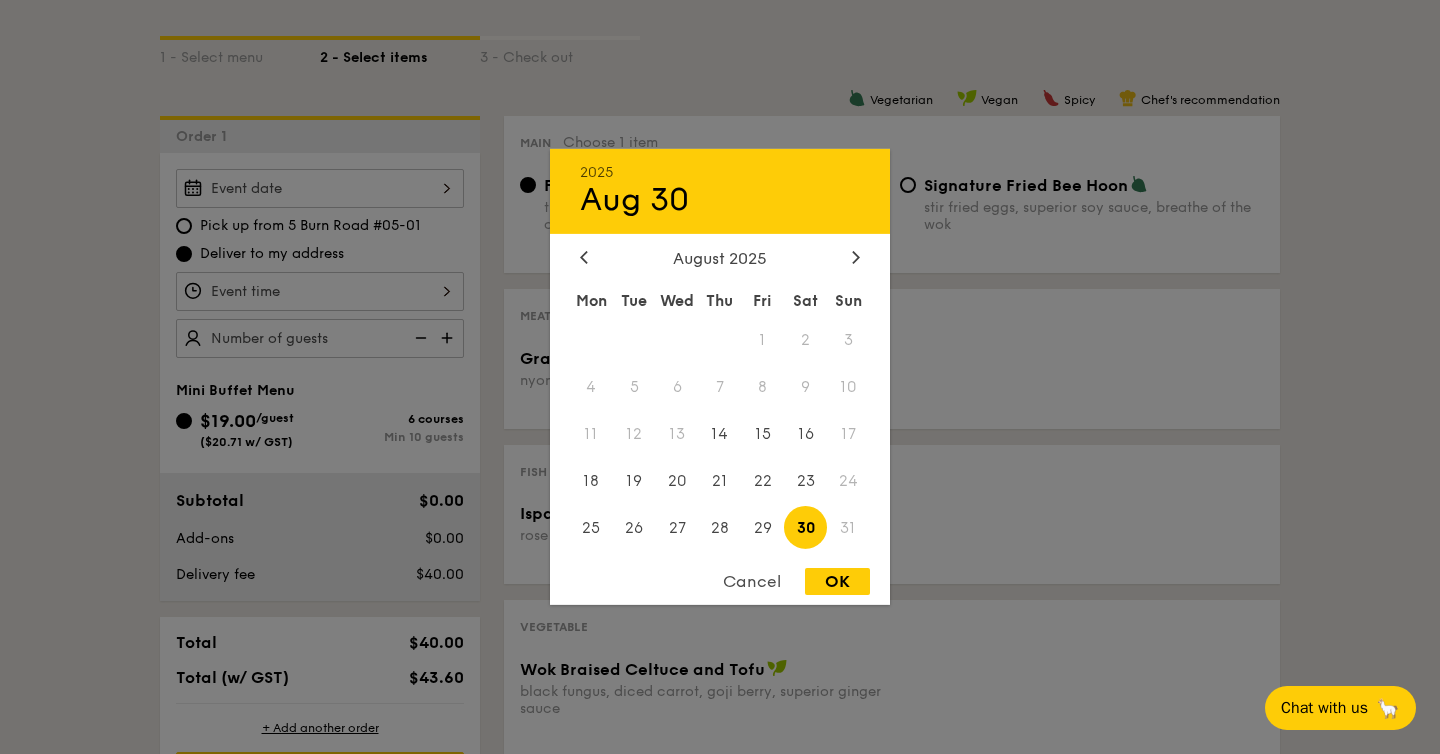 click on "OK" at bounding box center (837, 581) 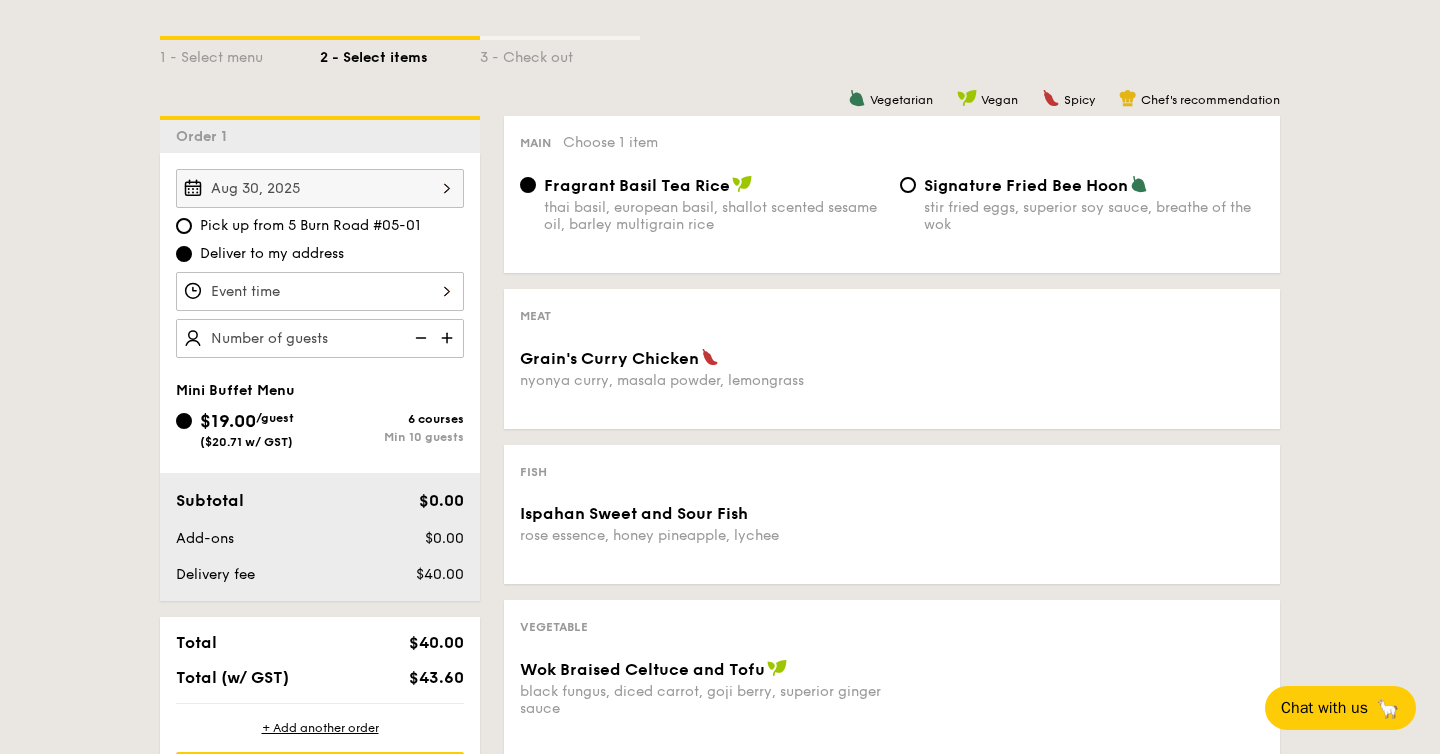 click on "Pick up from 5 Burn Road #05-01" at bounding box center [310, 226] 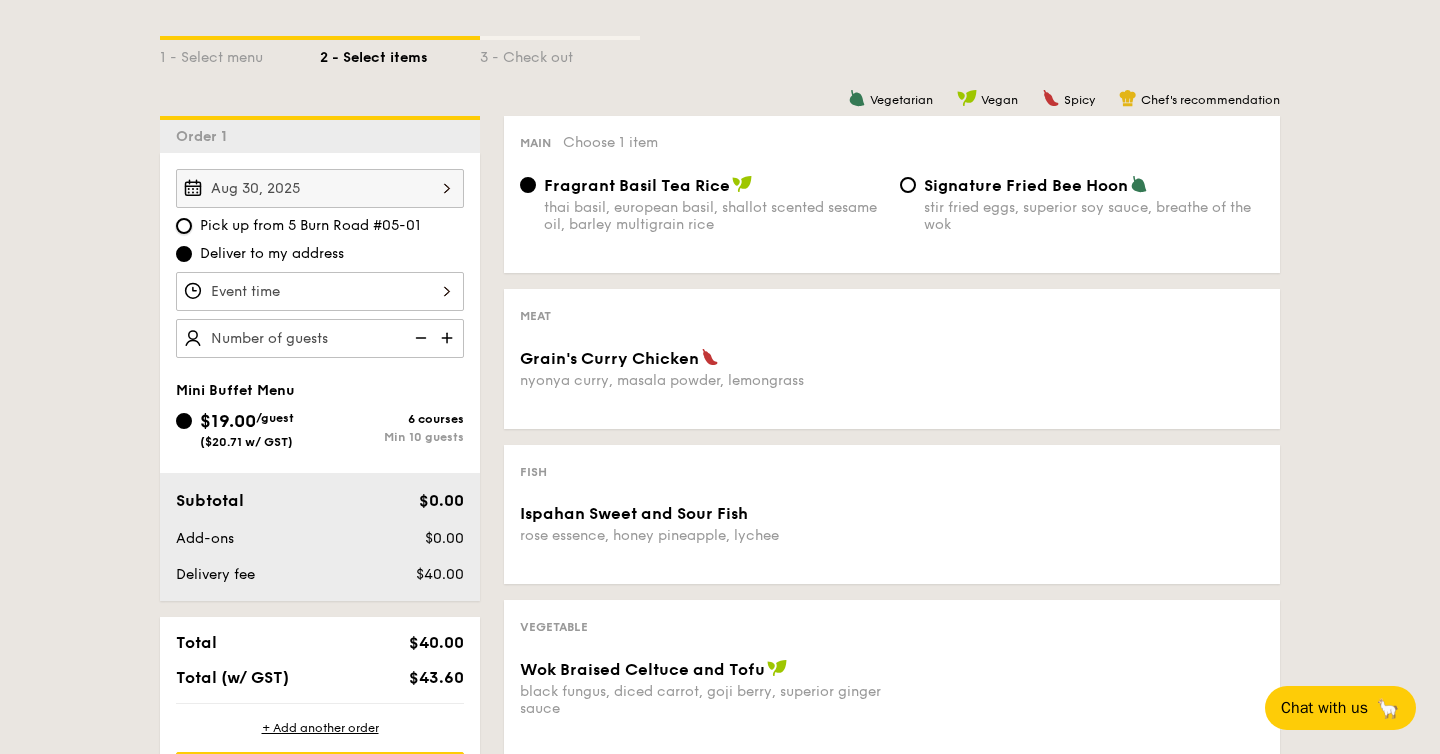 click on "Pick up from 5 Burn Road #05-01" at bounding box center (184, 226) 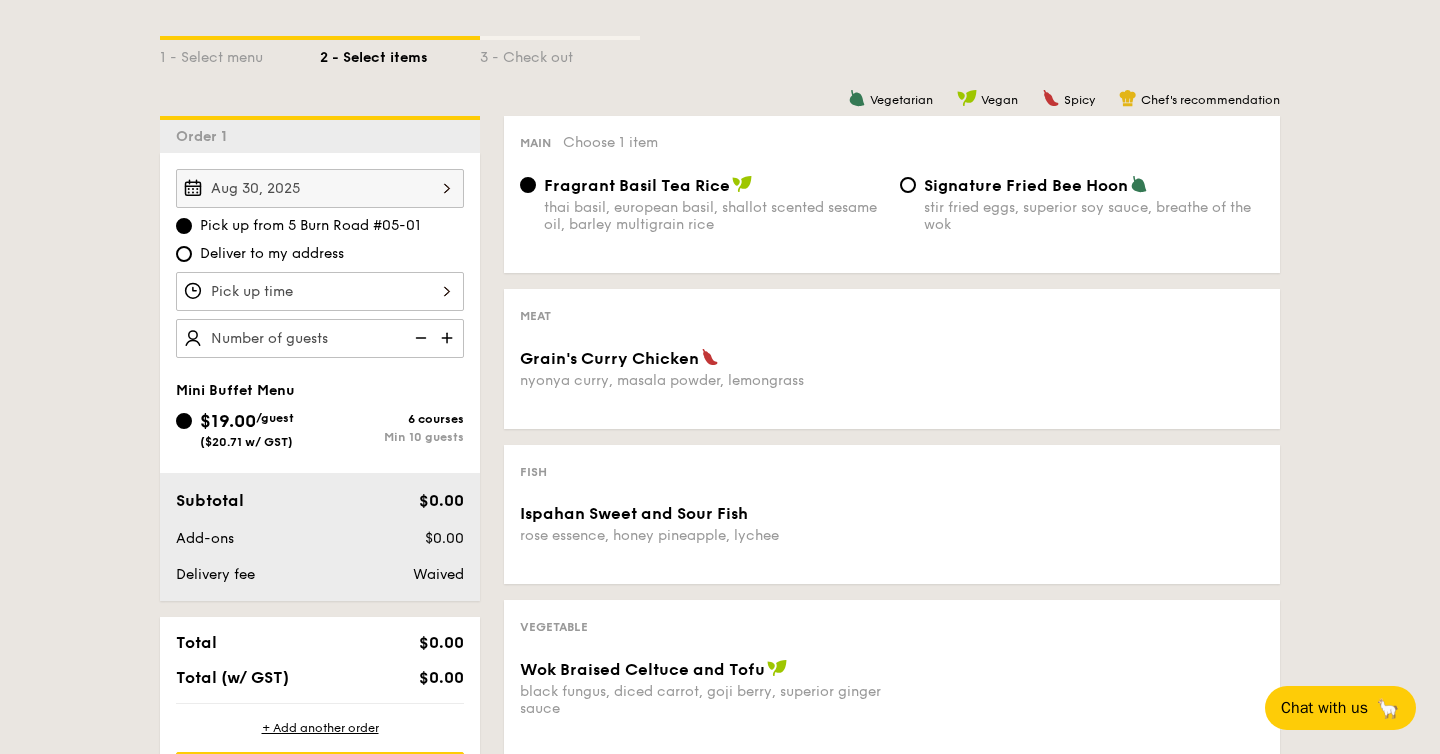 click on "Deliver to my address" at bounding box center (272, 254) 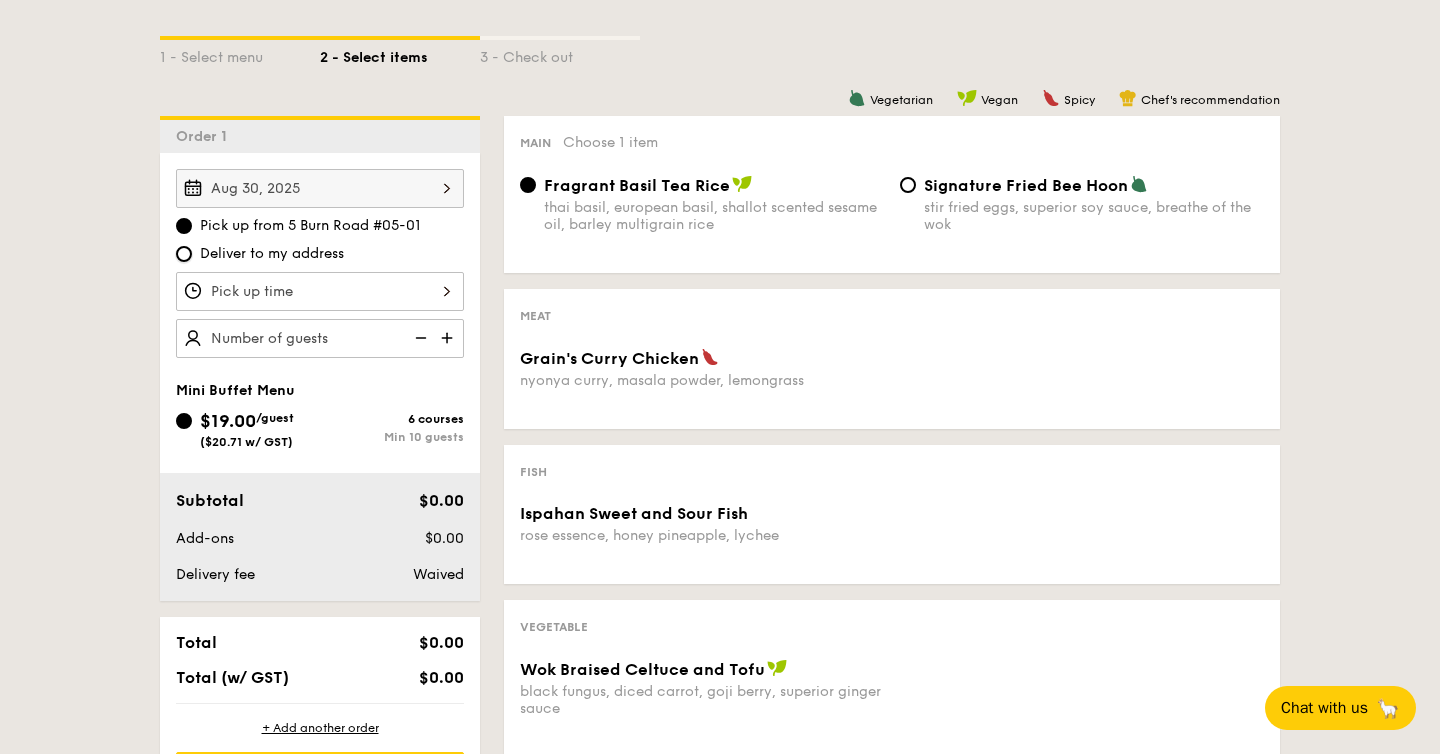 click on "Deliver to my address" at bounding box center [184, 254] 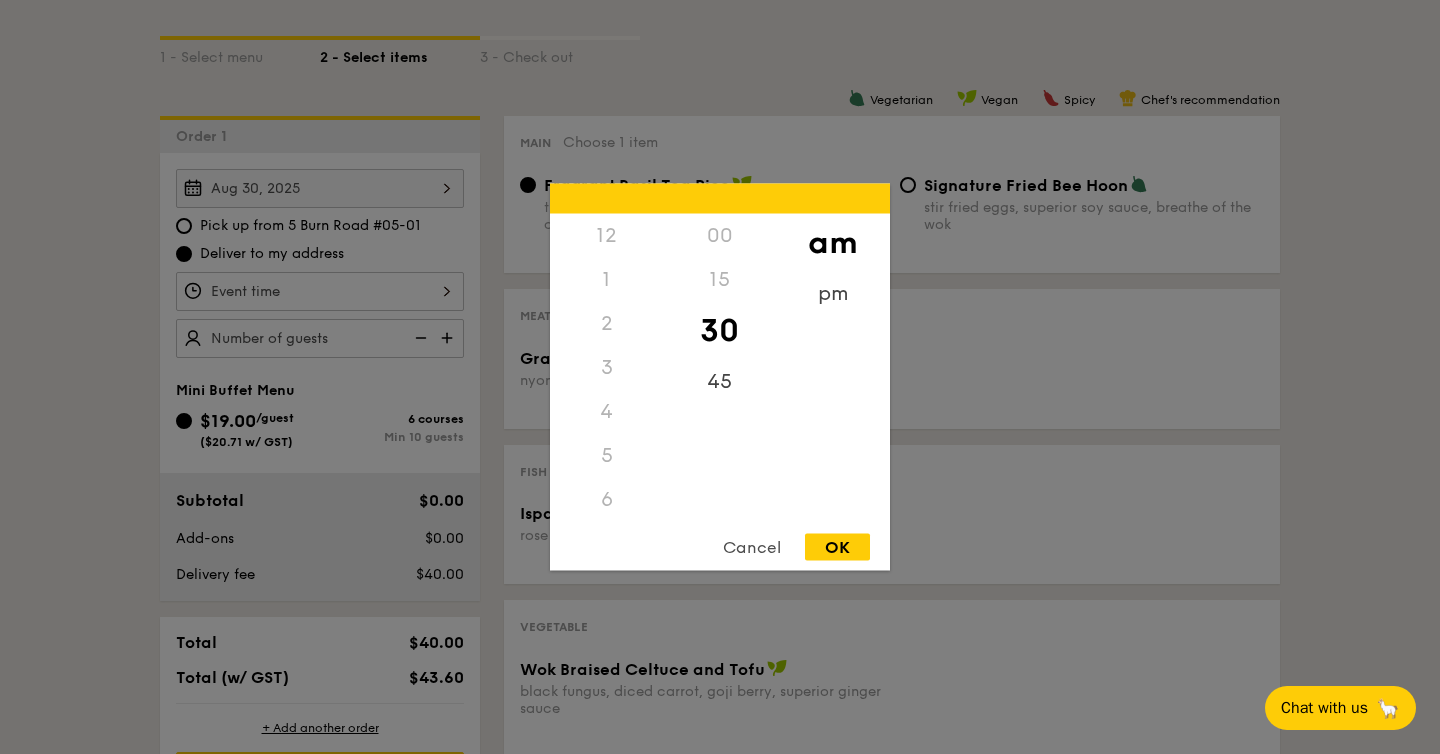 click on "12 1 2 3 4 5 6 7 8 9 10 11   00 15 30 45   am   pm   Cancel   OK" at bounding box center (320, 291) 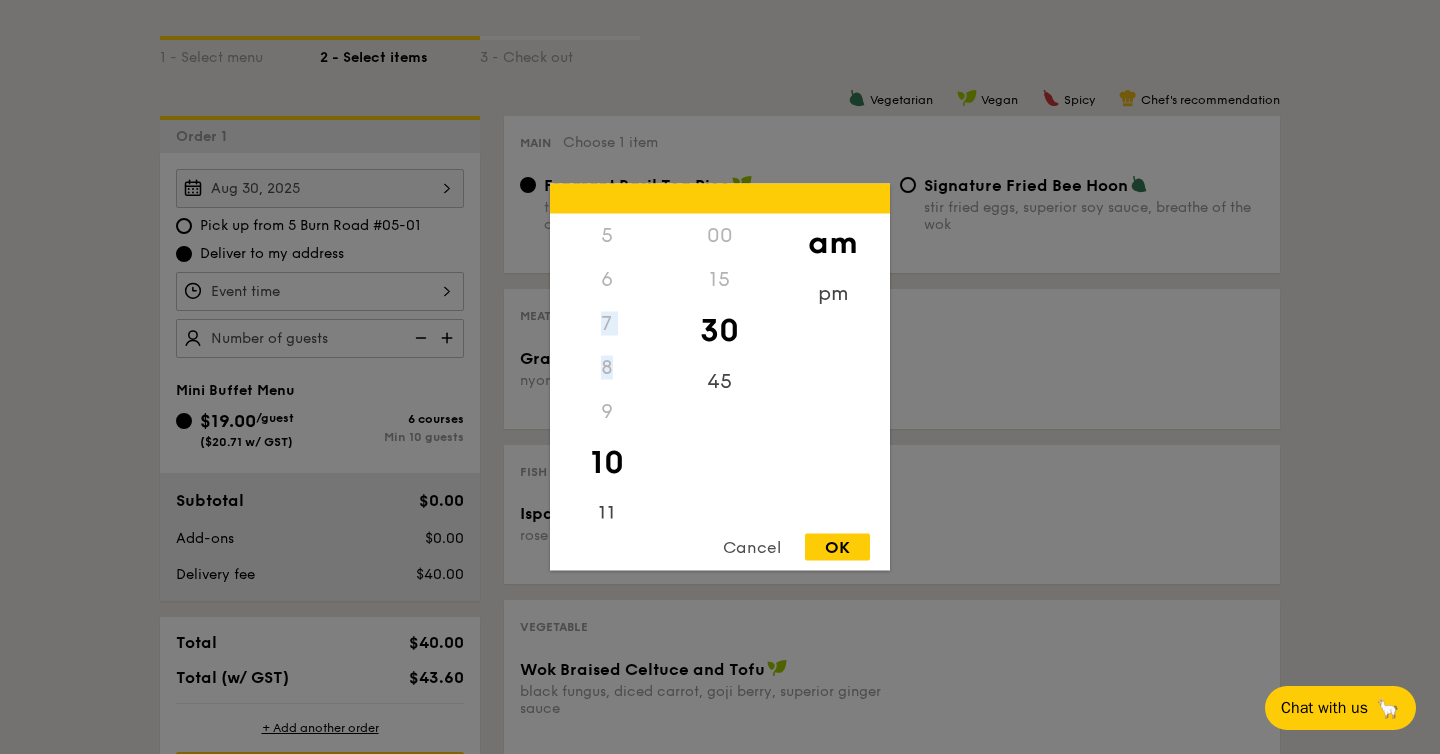 drag, startPoint x: 605, startPoint y: 366, endPoint x: 605, endPoint y: 311, distance: 55 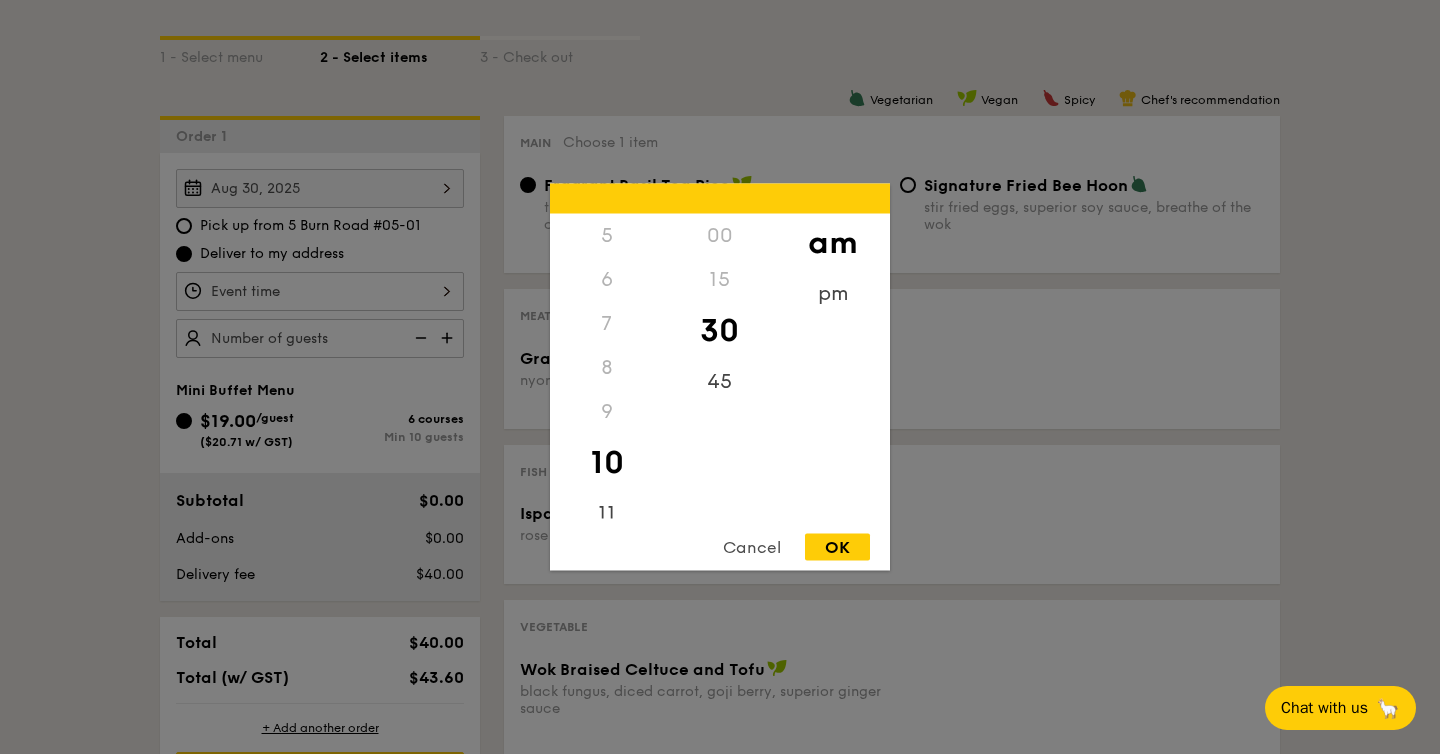 click on "12 1 2 3 4 5 6 7 8 9 10 11   00 15 30 45   am   pm   Cancel   OK" at bounding box center (720, 377) 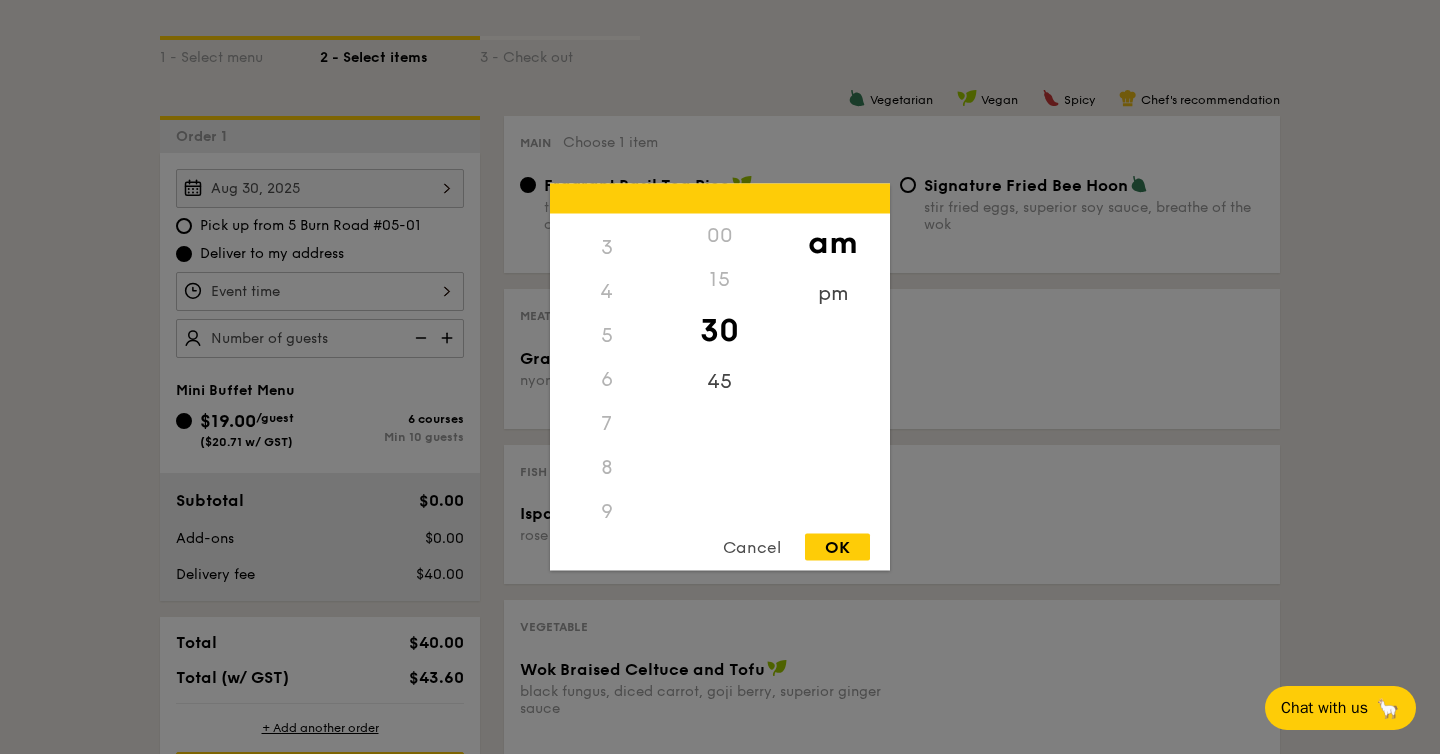 scroll, scrollTop: 237, scrollLeft: 0, axis: vertical 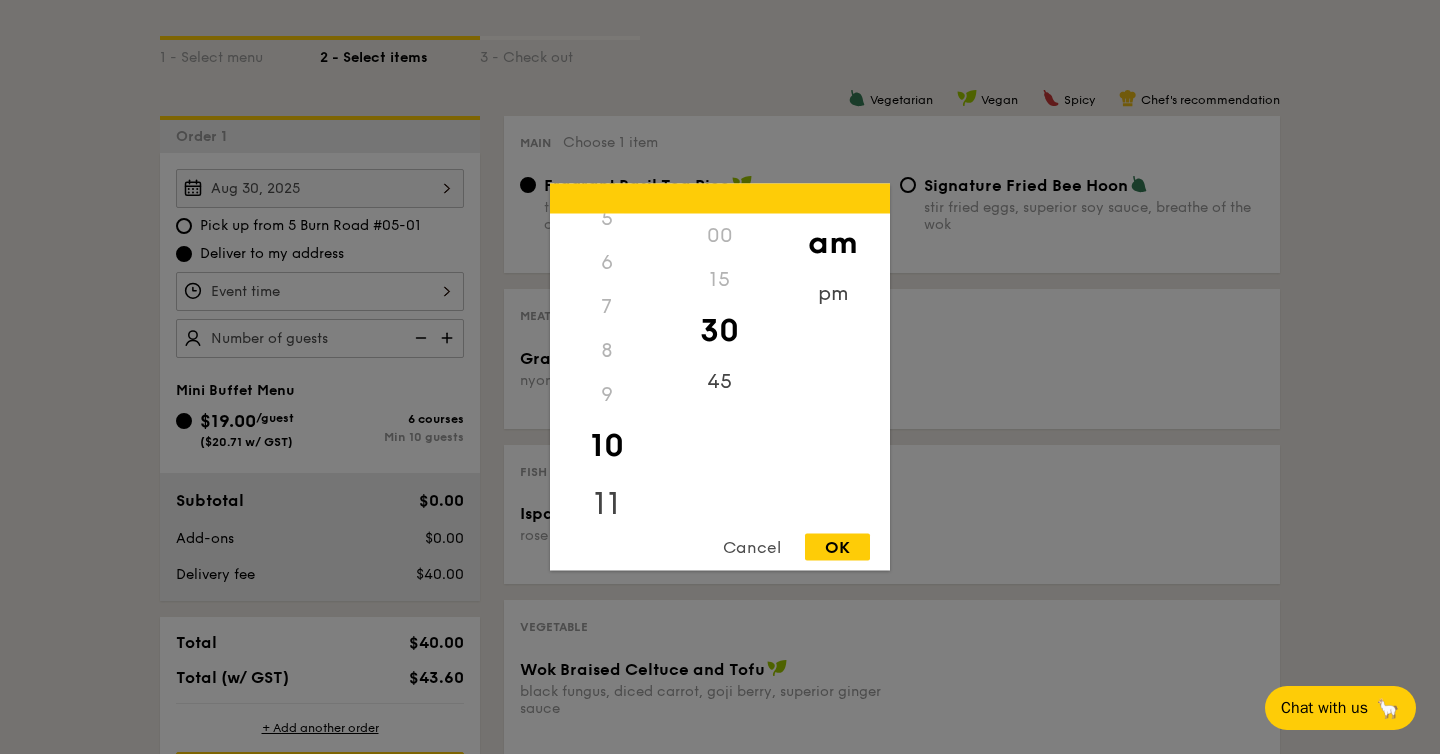 click on "11" at bounding box center (606, 504) 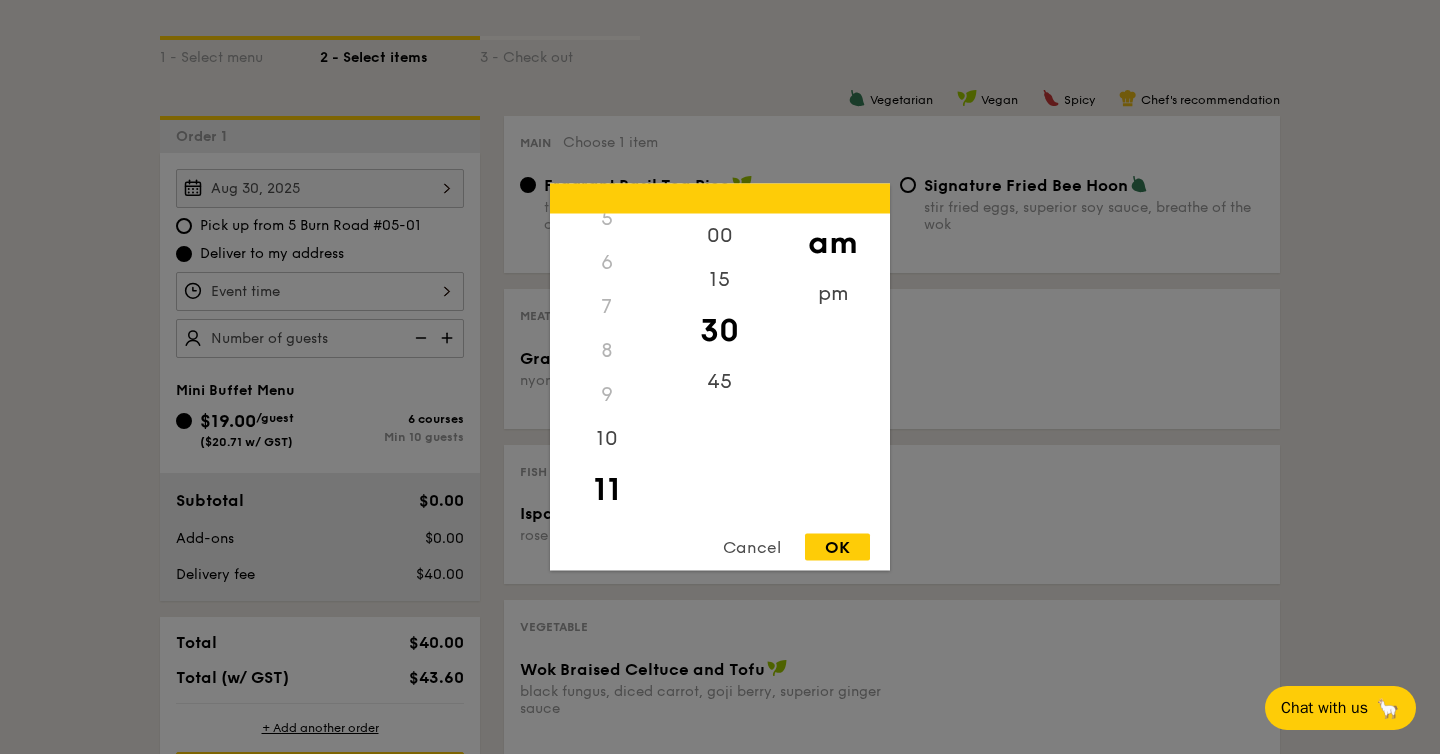 click on "OK" at bounding box center [837, 547] 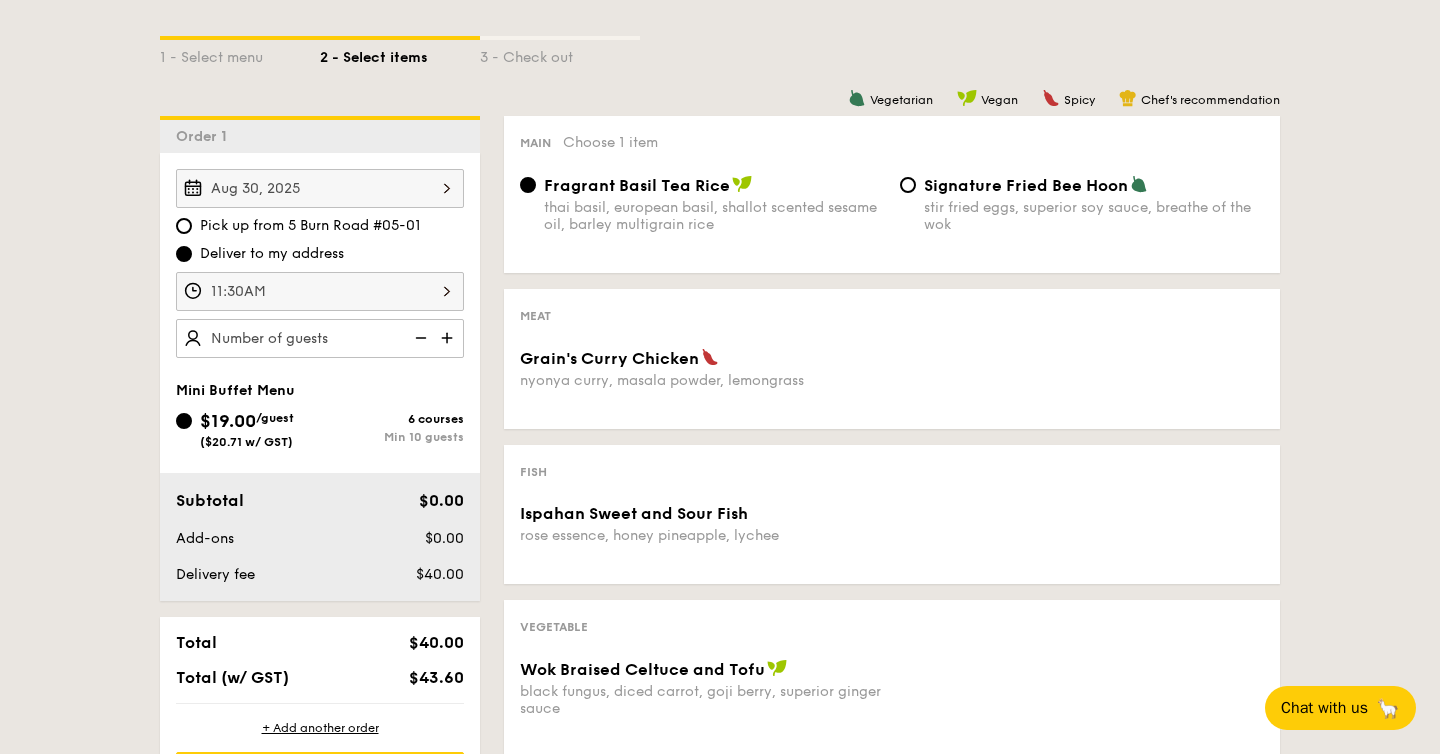 click at bounding box center (449, 338) 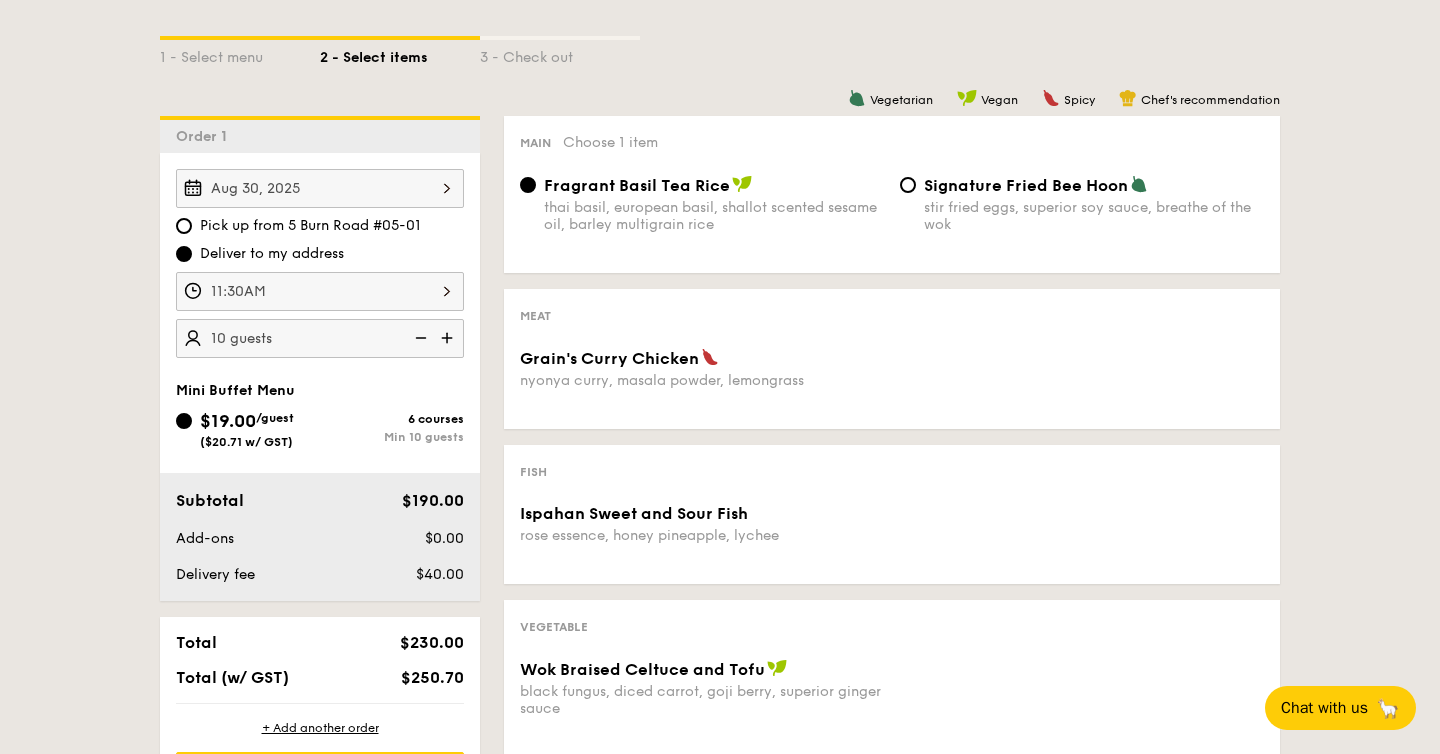 click at bounding box center (449, 338) 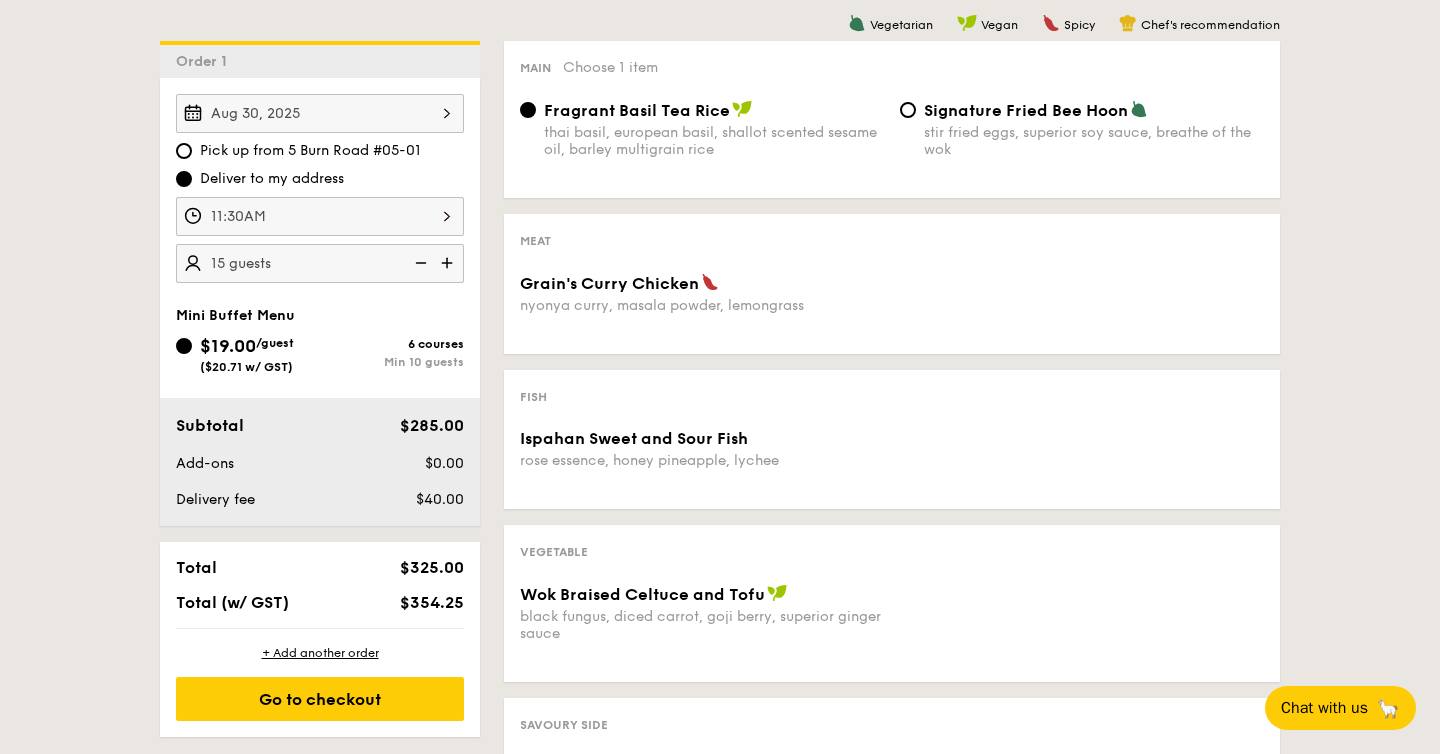 scroll, scrollTop: 520, scrollLeft: 0, axis: vertical 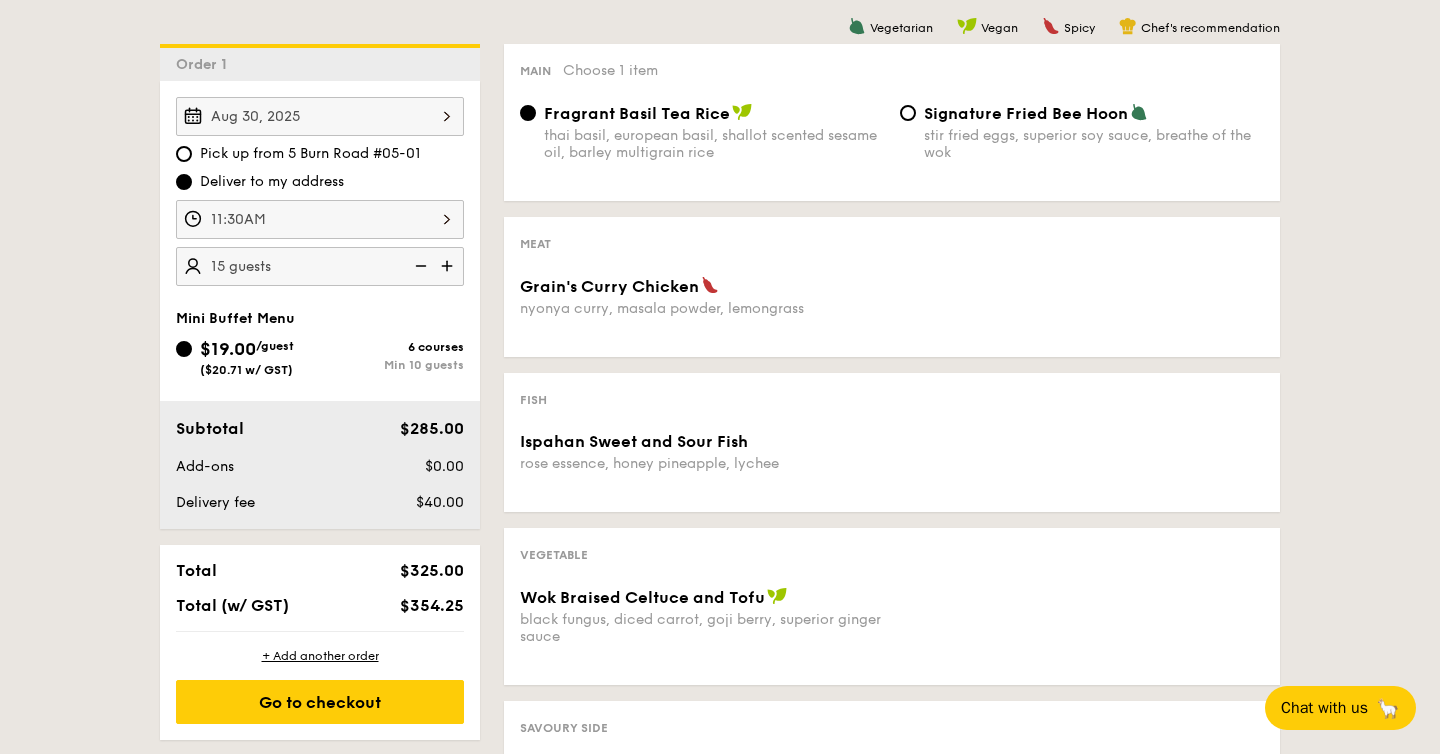 click on "Meat
Grain's Curry Chicken nyonya curry, masala powder, lemongrass" at bounding box center [892, 287] 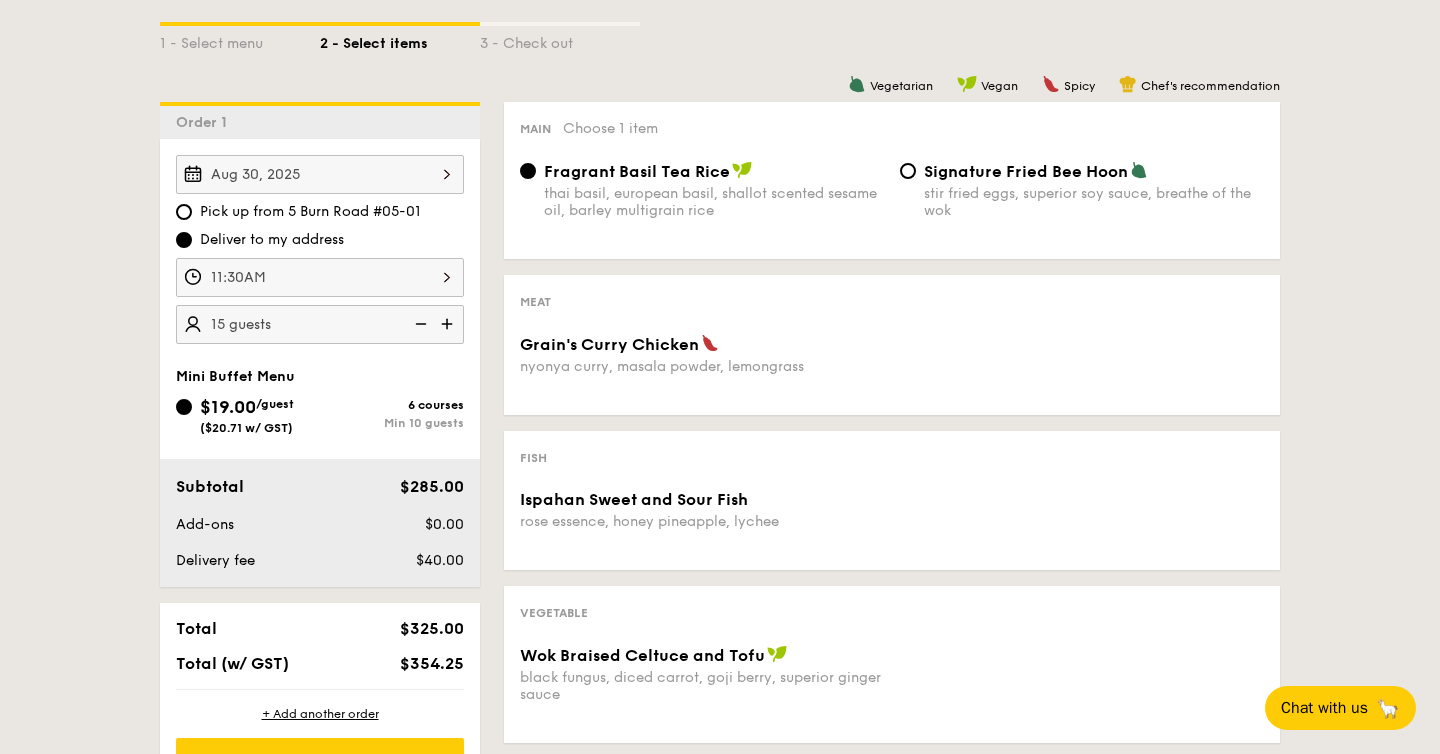 scroll, scrollTop: 435, scrollLeft: 0, axis: vertical 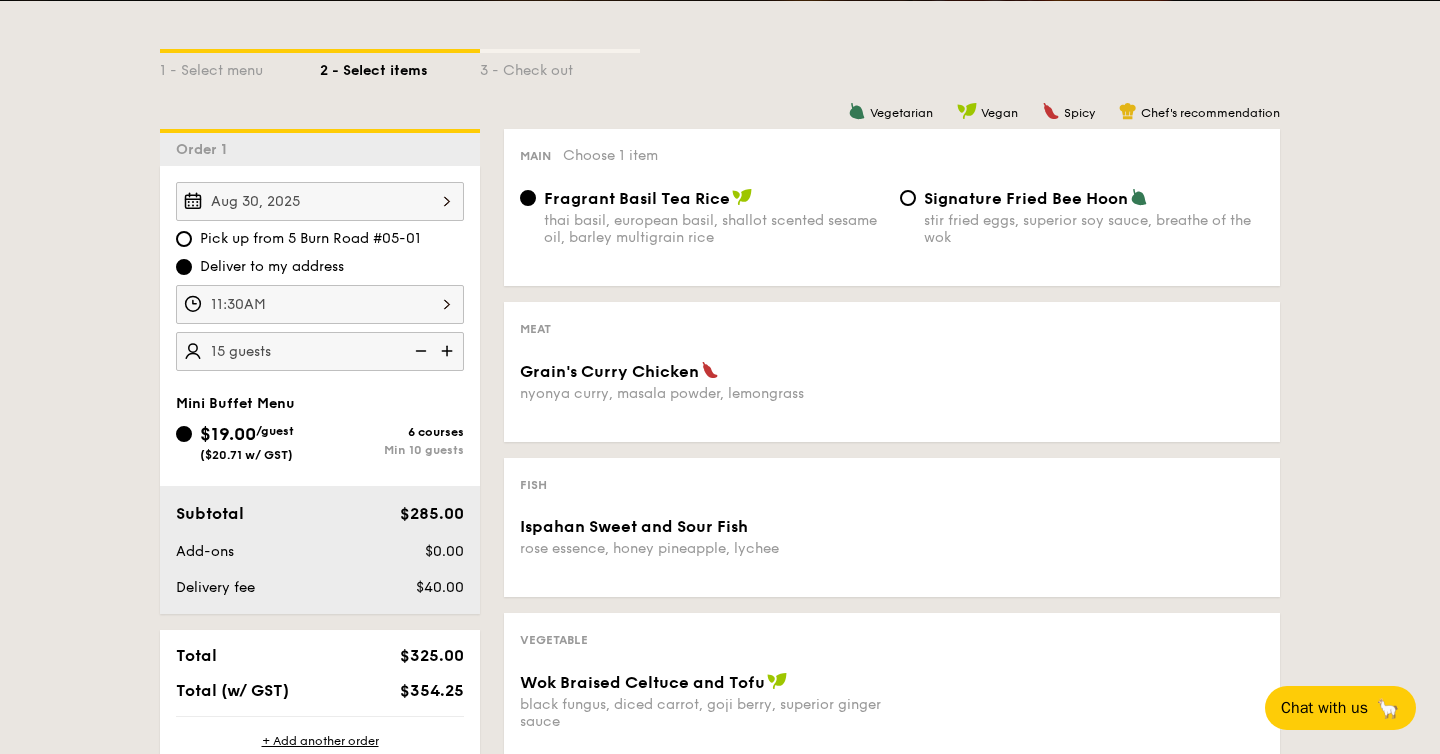 click on "Grain's Curry Chicken" at bounding box center (609, 371) 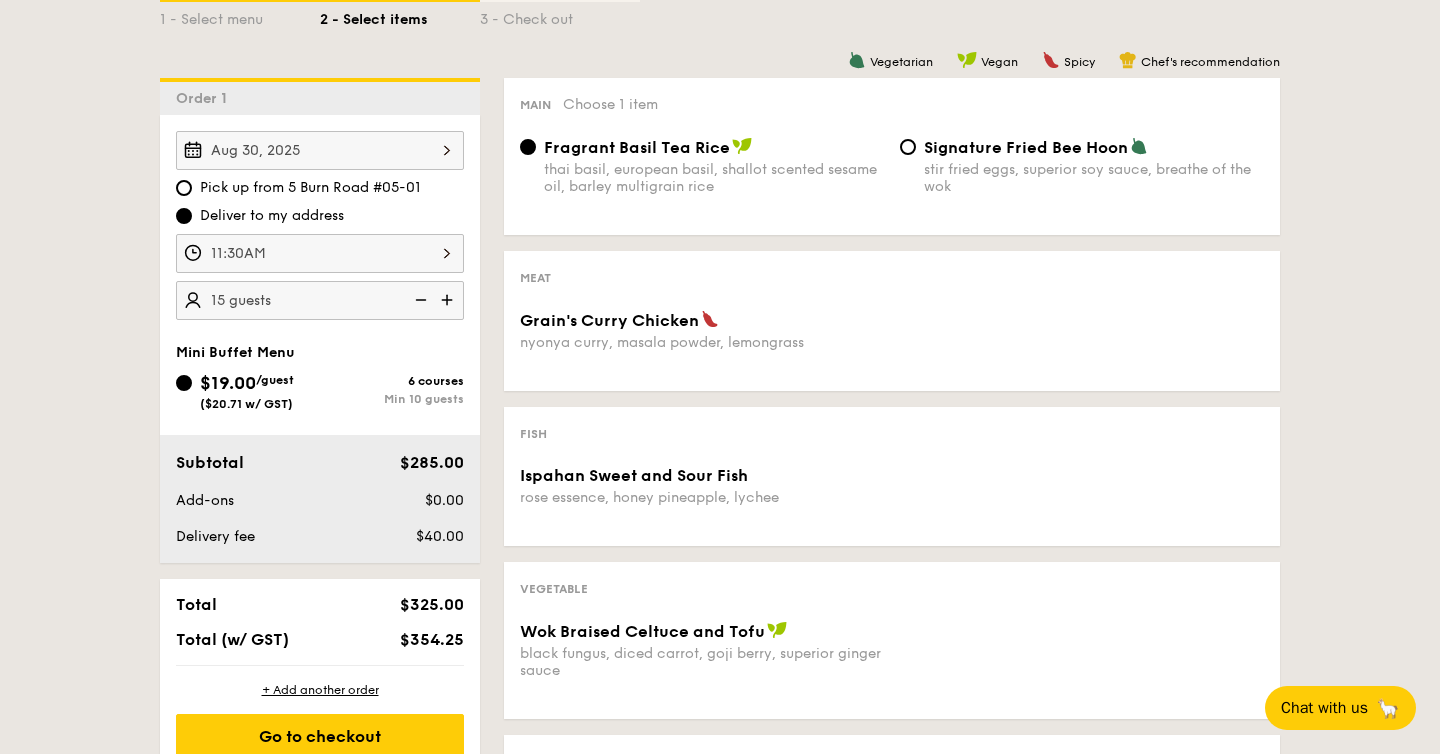 scroll, scrollTop: 485, scrollLeft: 0, axis: vertical 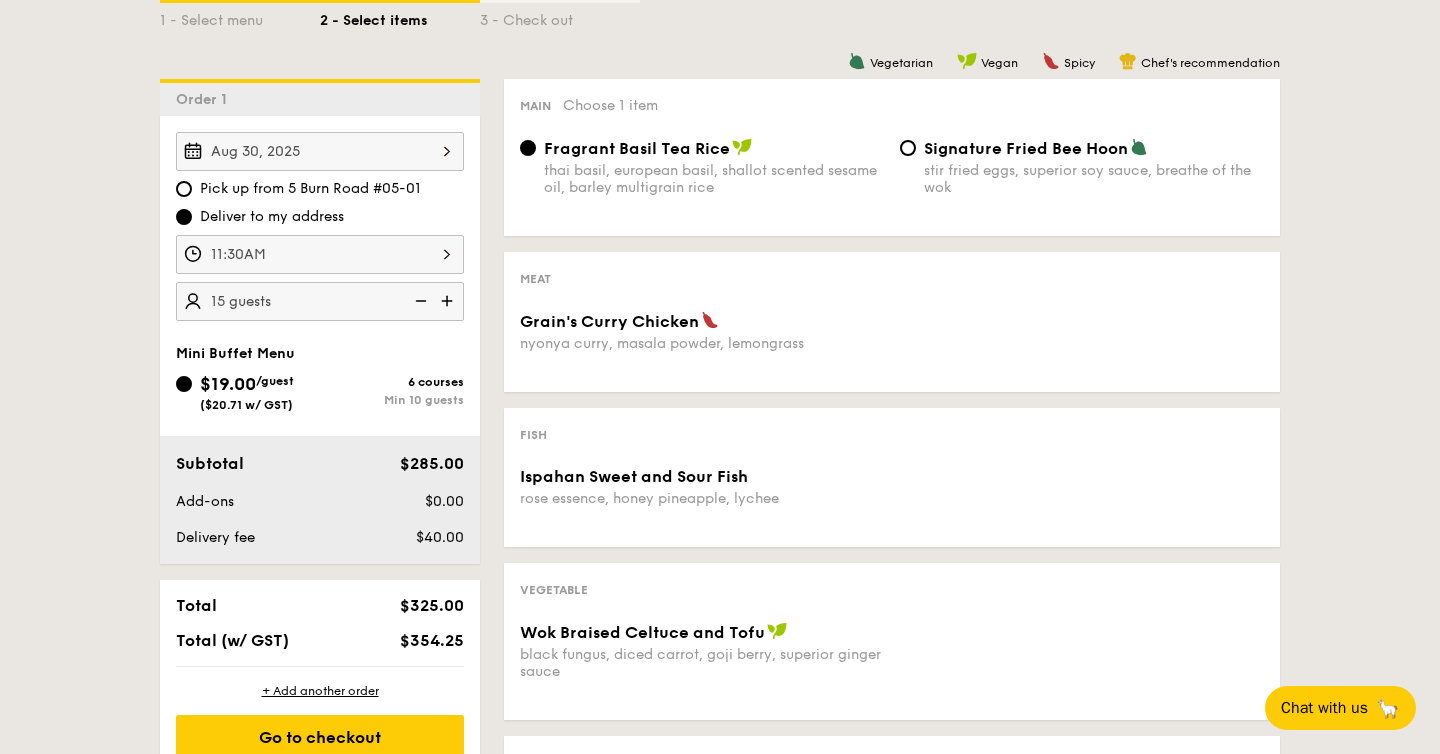 click on "Min 10 guests" at bounding box center (392, 400) 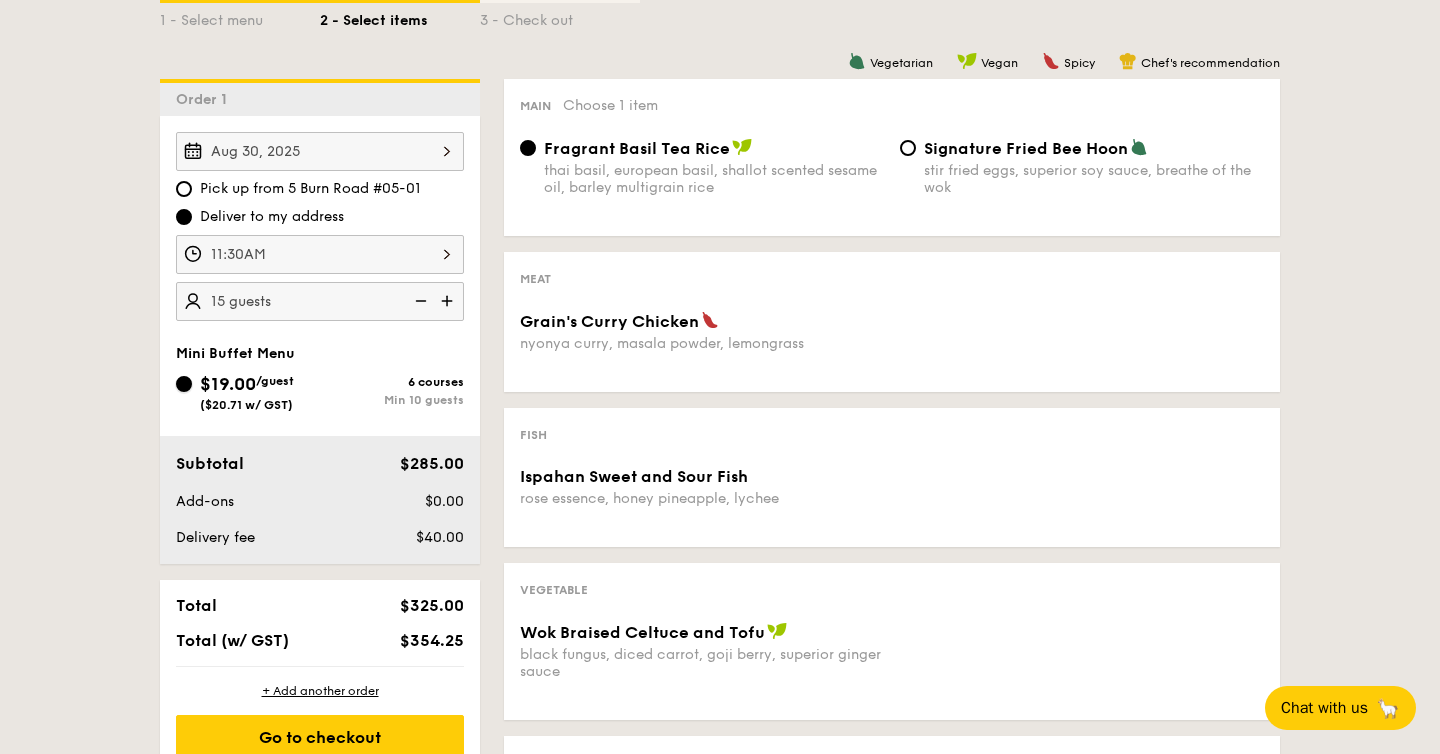 click on "[PRICE]
/guest
([PRICE] w/ GST)
6 courses
Min 10 guests" at bounding box center (184, 384) 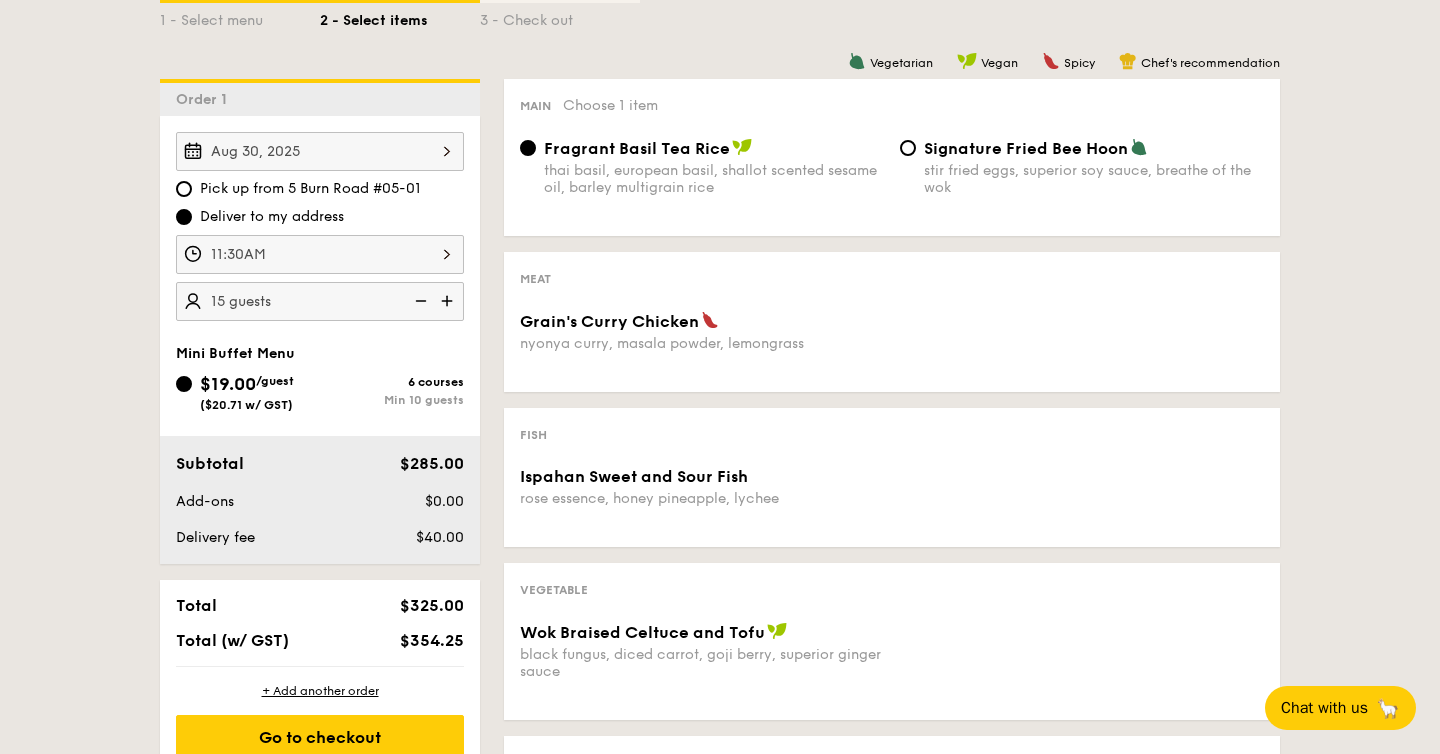 click at bounding box center [449, 301] 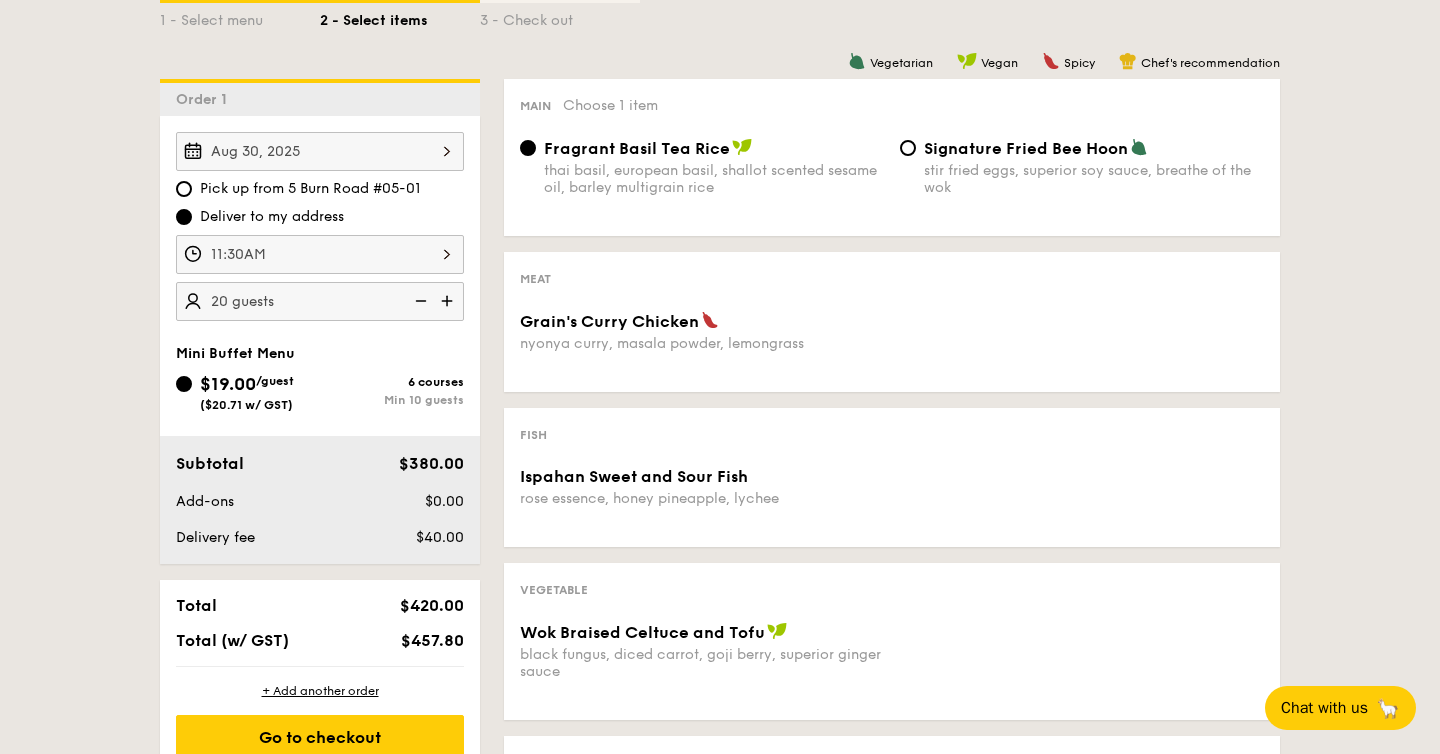 click at bounding box center (449, 301) 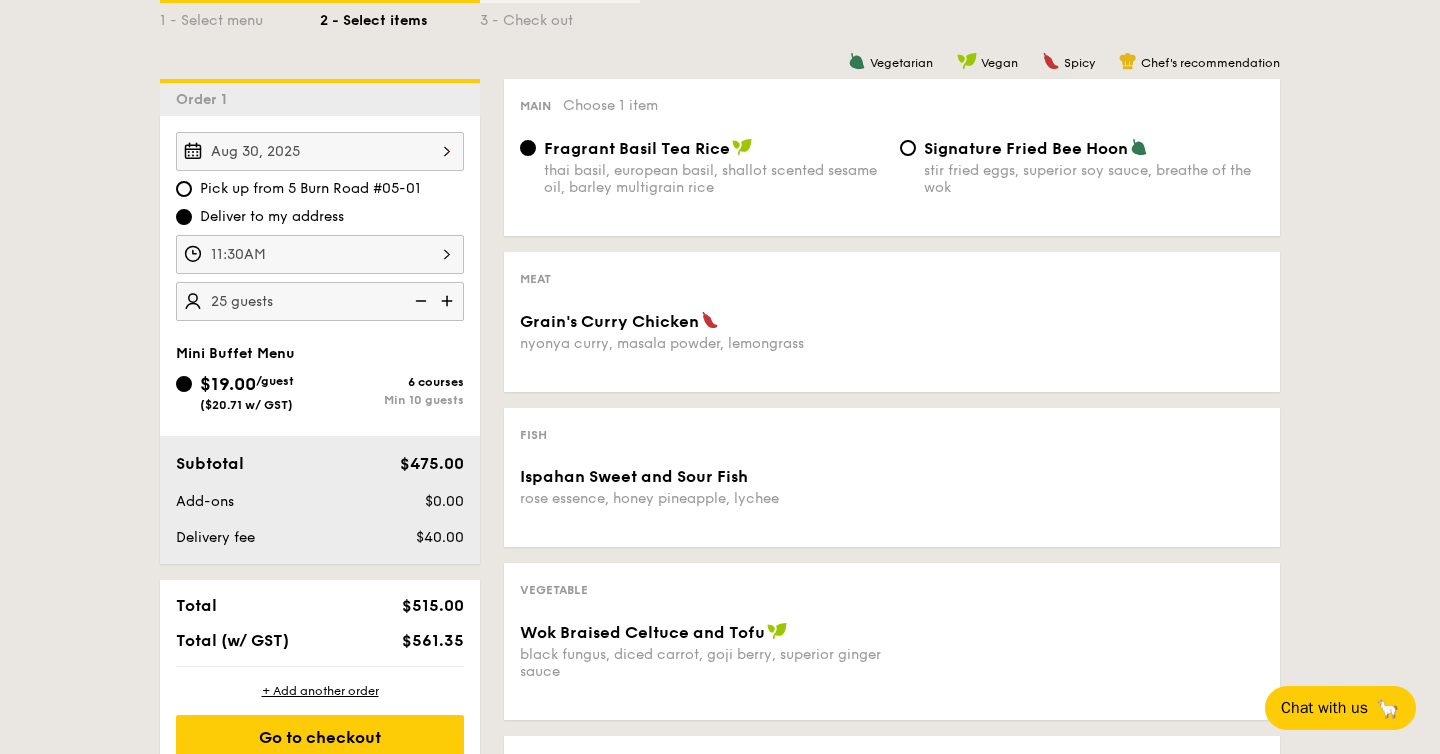 click at bounding box center [449, 301] 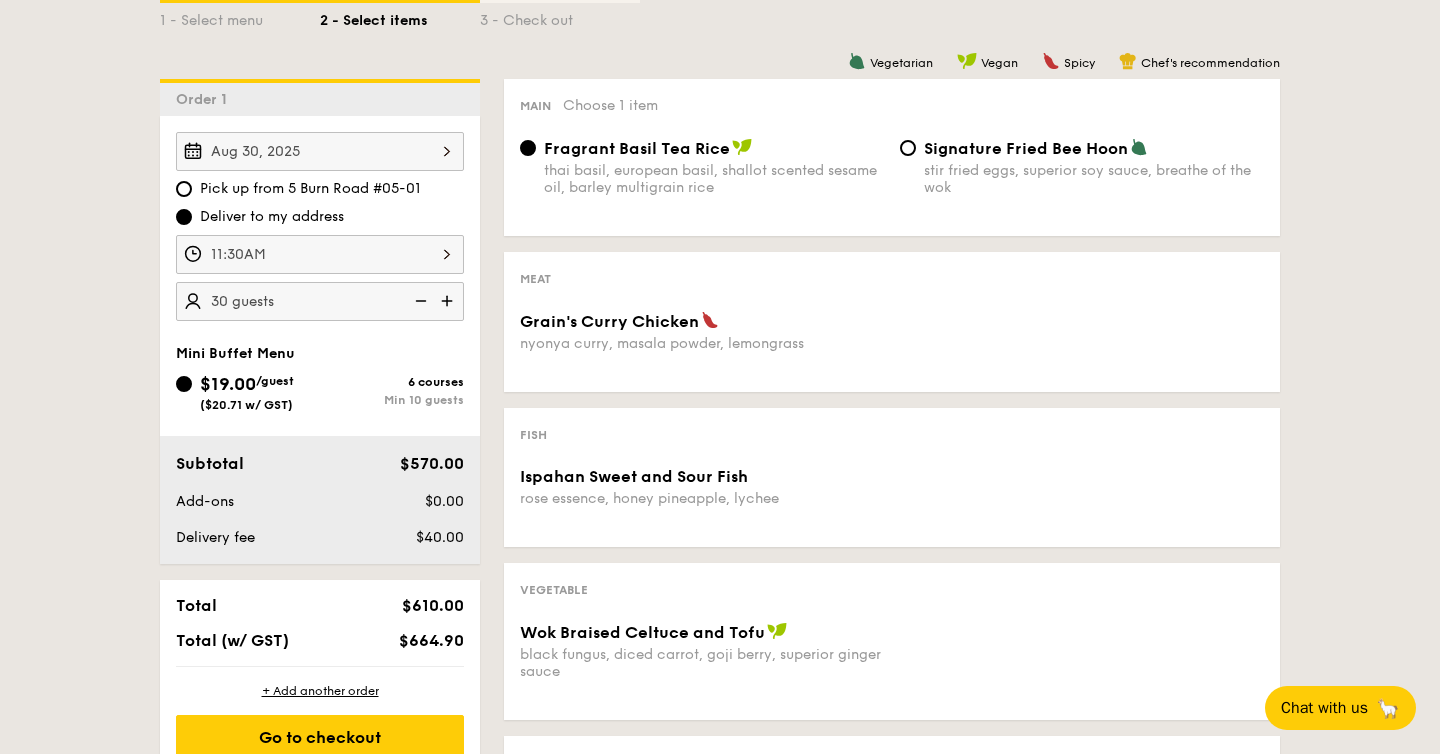 click at bounding box center [449, 301] 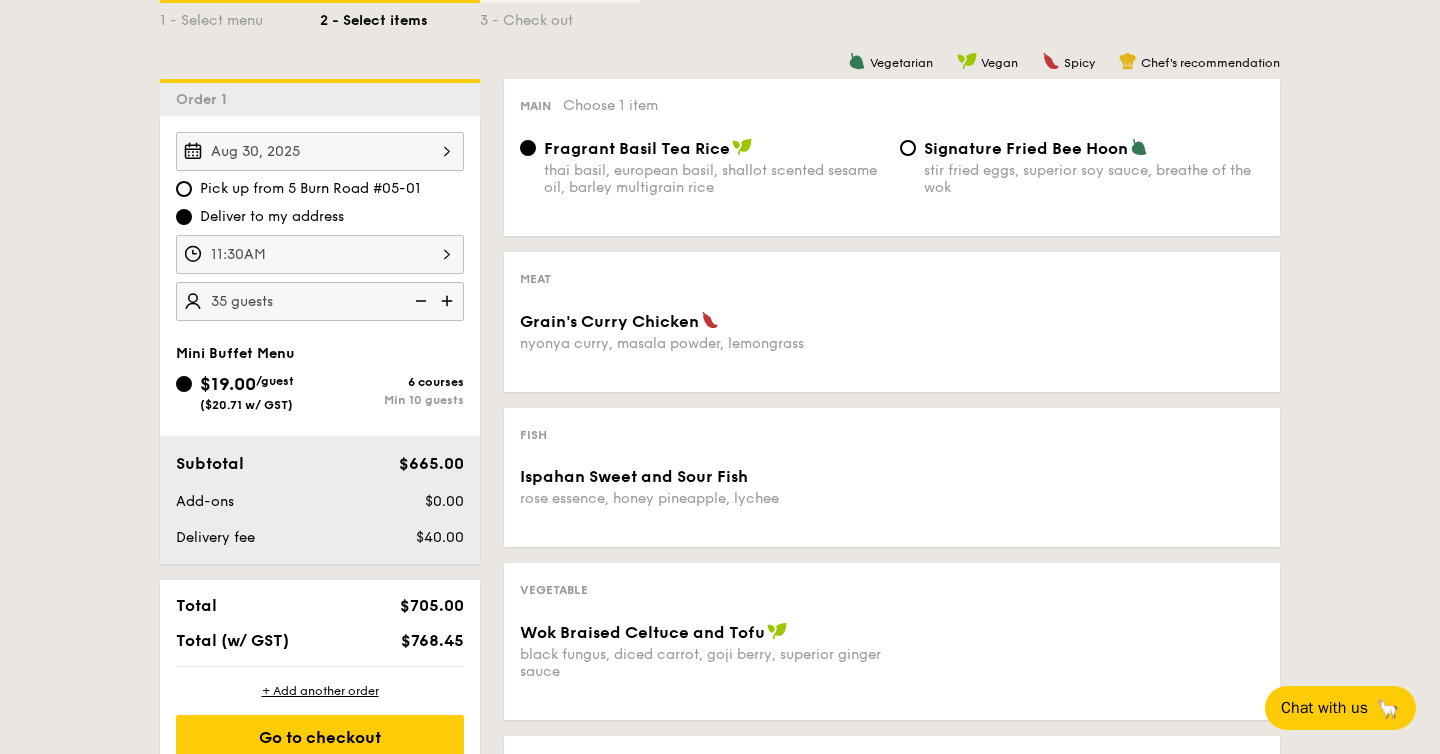 click at bounding box center (419, 301) 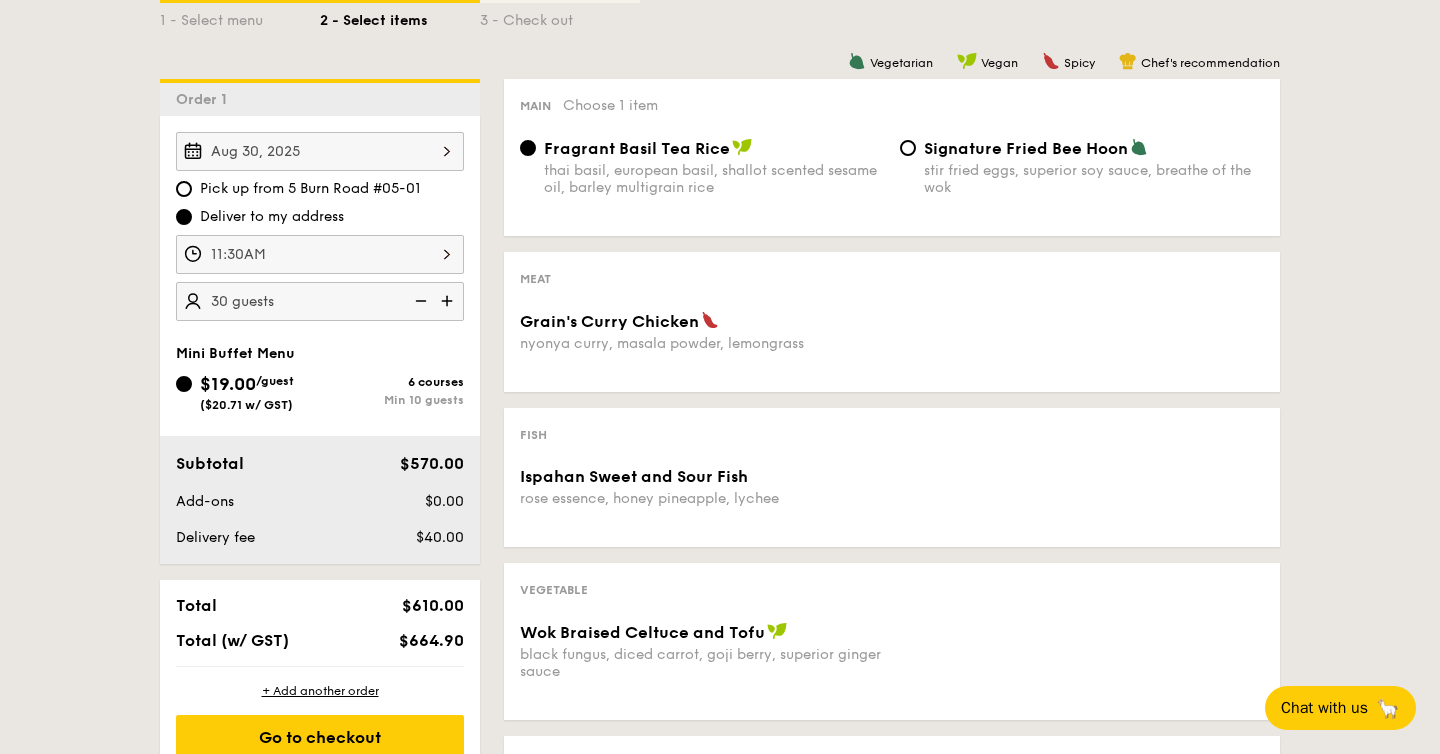 click at bounding box center (419, 301) 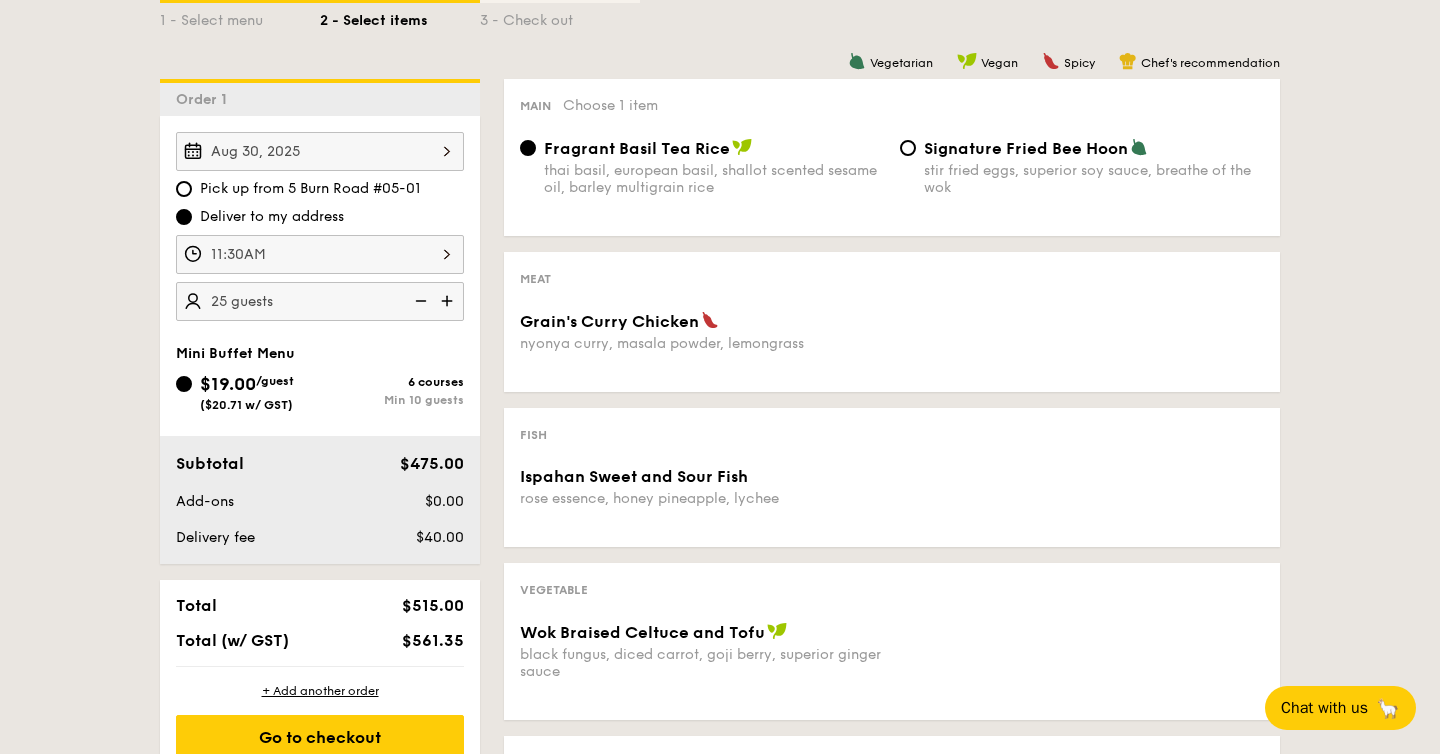 click at bounding box center [419, 301] 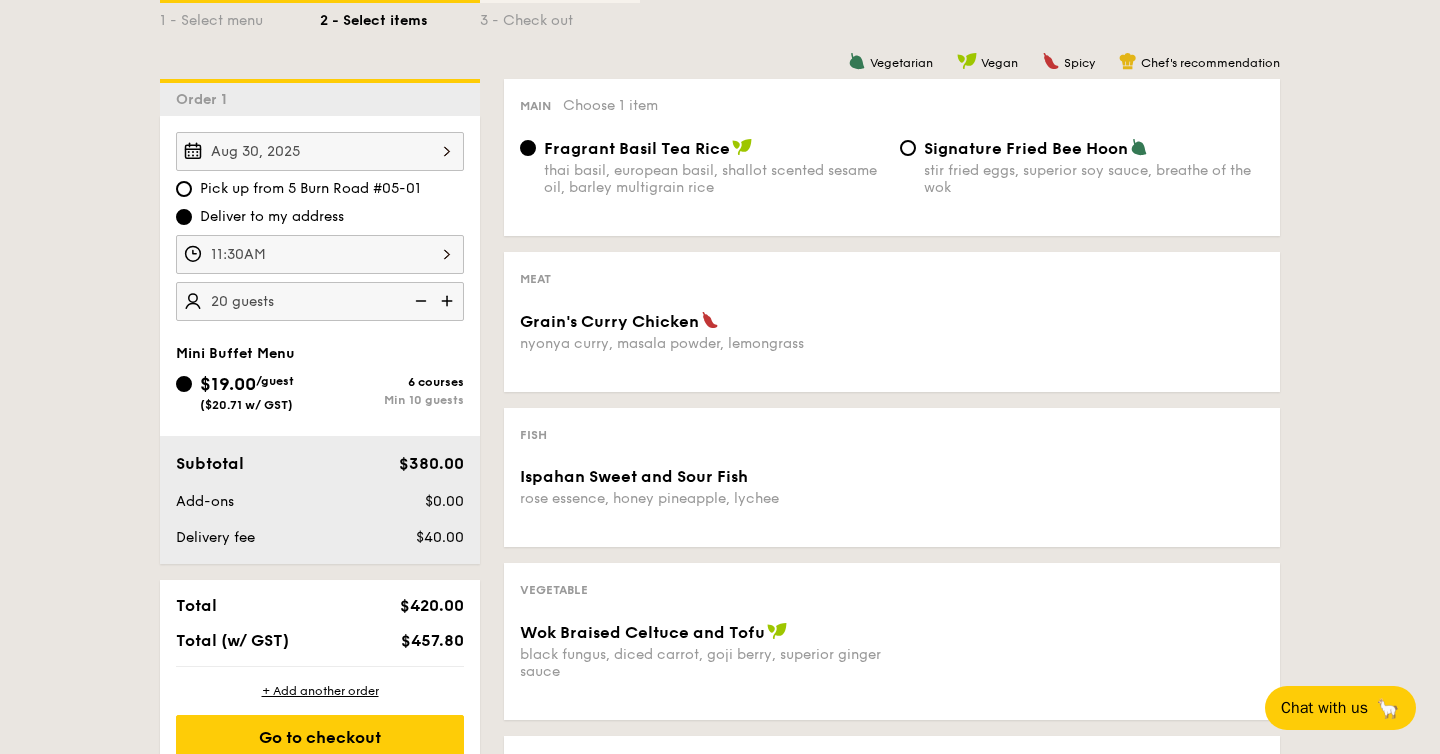 click on "Fragrant Basil Tea Rice" at bounding box center (714, 148) 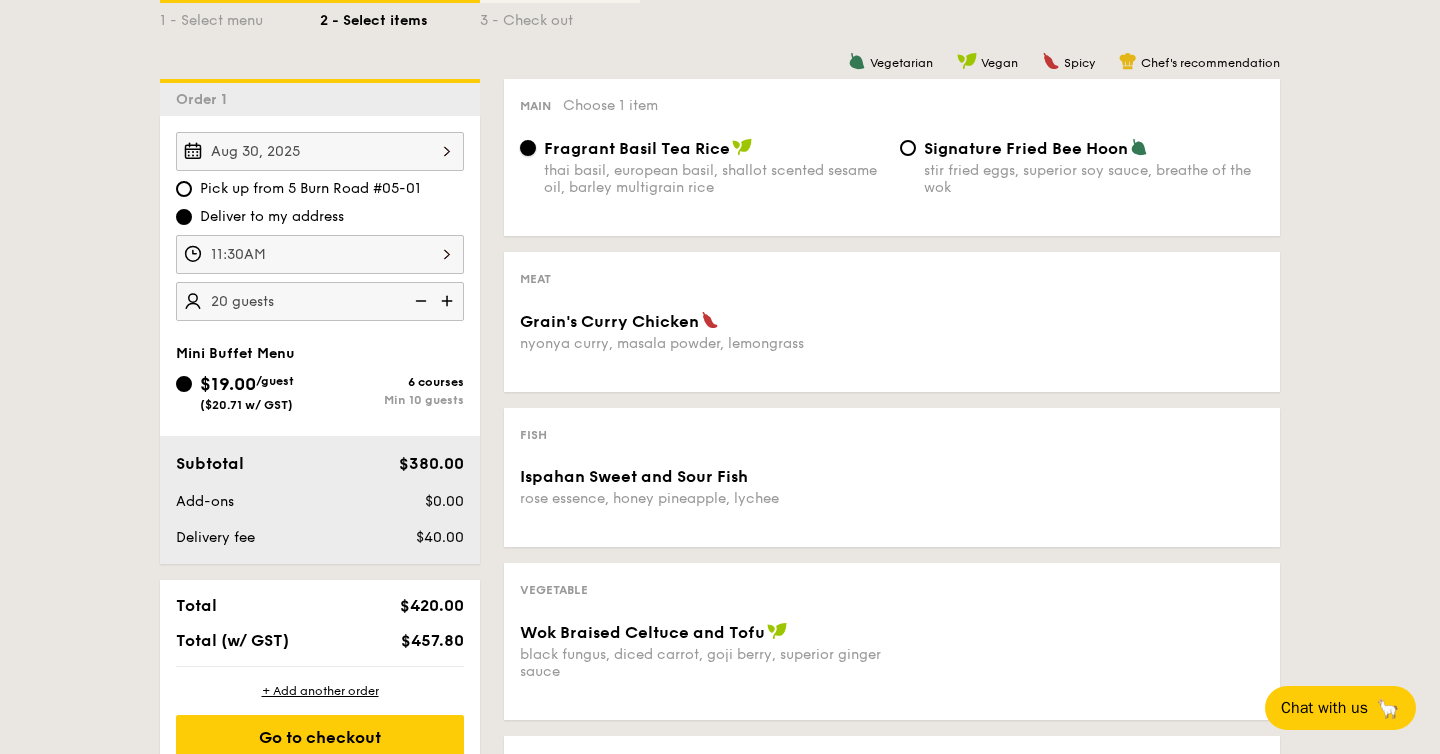 click on "Fragrant Basil Tea Rice thai basil, european basil, shallot scented sesame oil, barley multigrain rice" at bounding box center [528, 148] 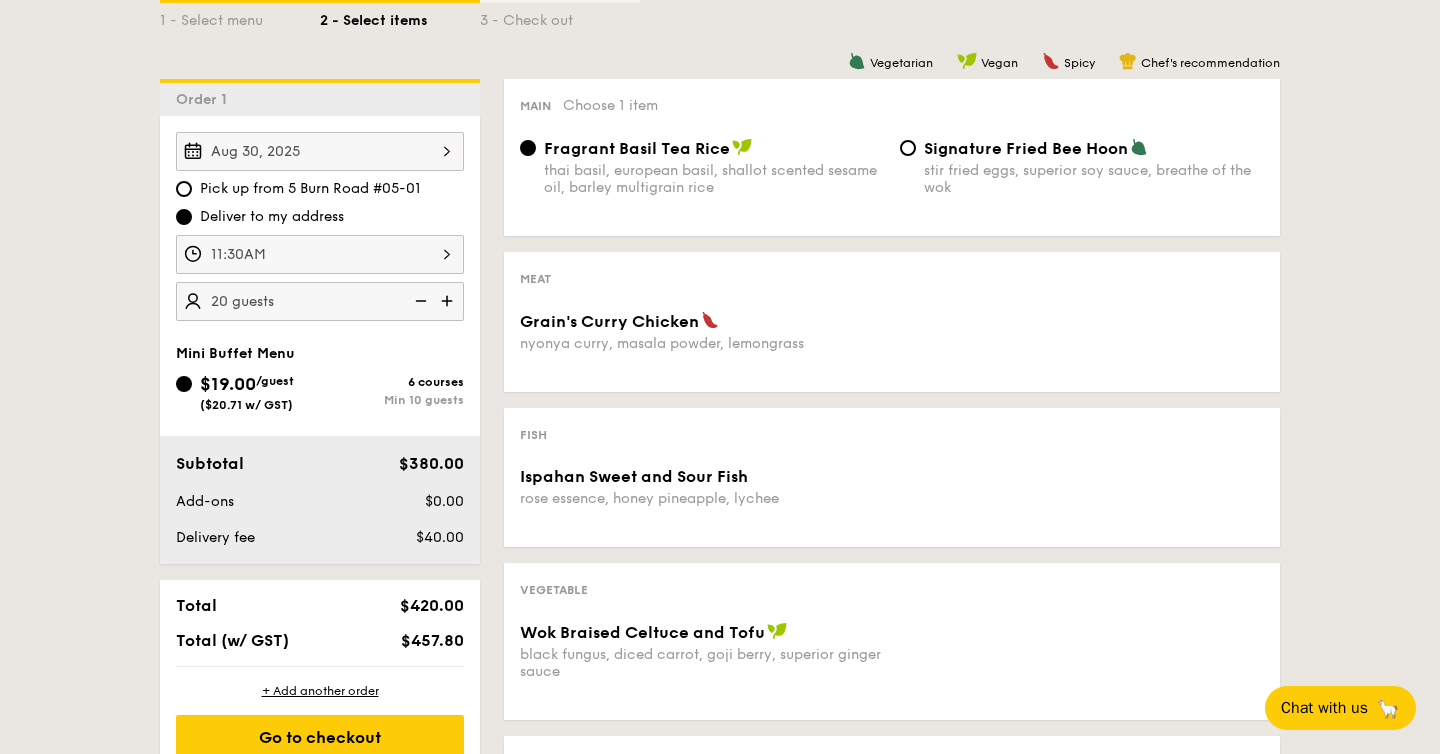 click on "Signature Fried Bee Hoon" at bounding box center [1026, 148] 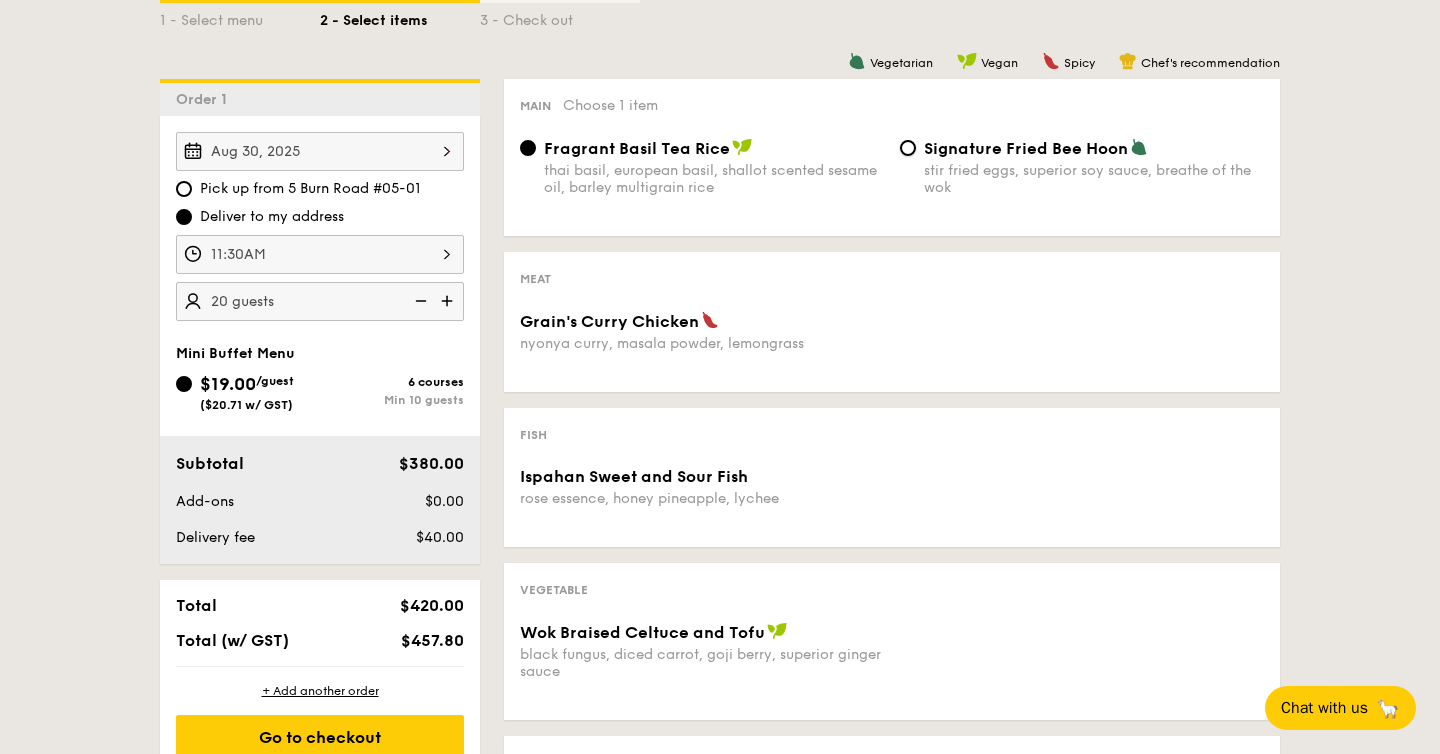 click on "Signature Fried Bee Hoon stir fried eggs, superior soy sauce, breathe of the wok" at bounding box center [908, 148] 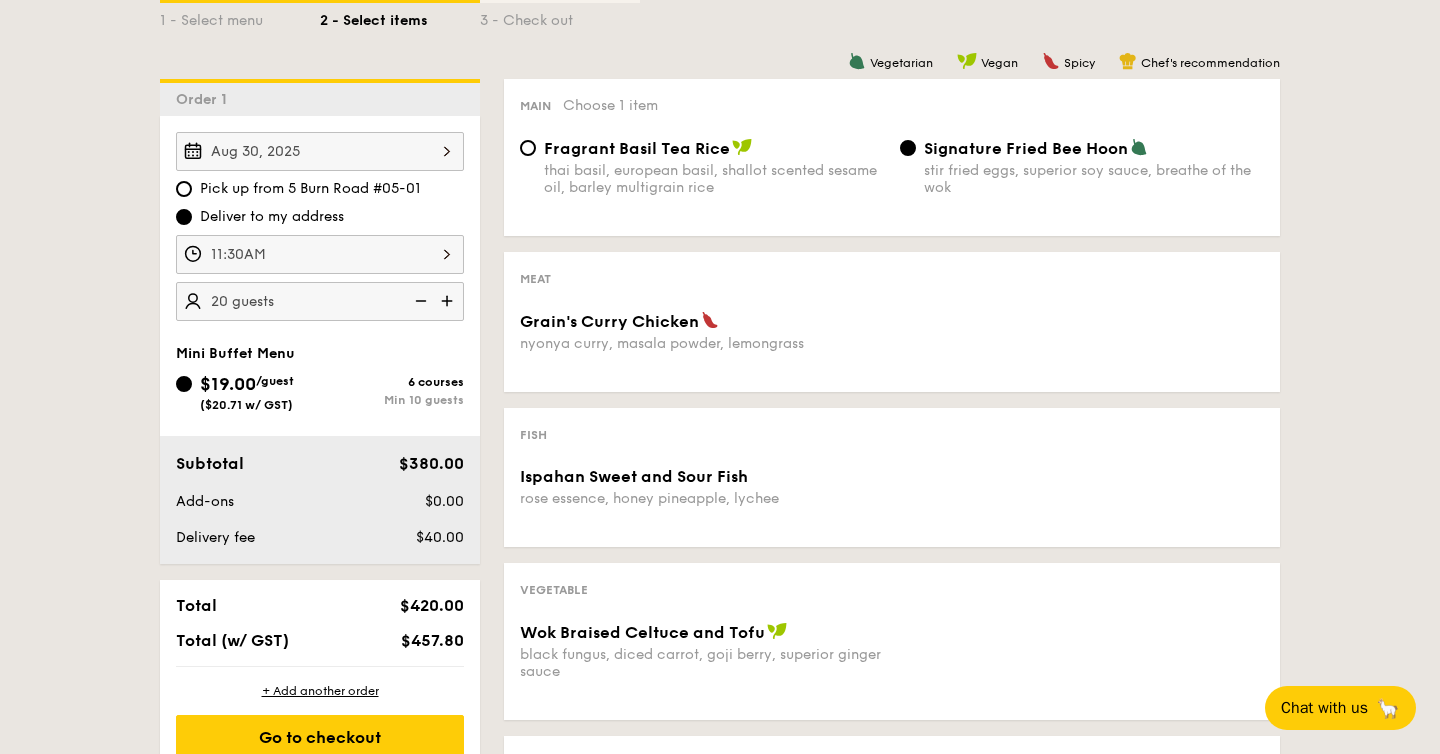 click on "Fragrant Basil Tea Rice" at bounding box center (637, 148) 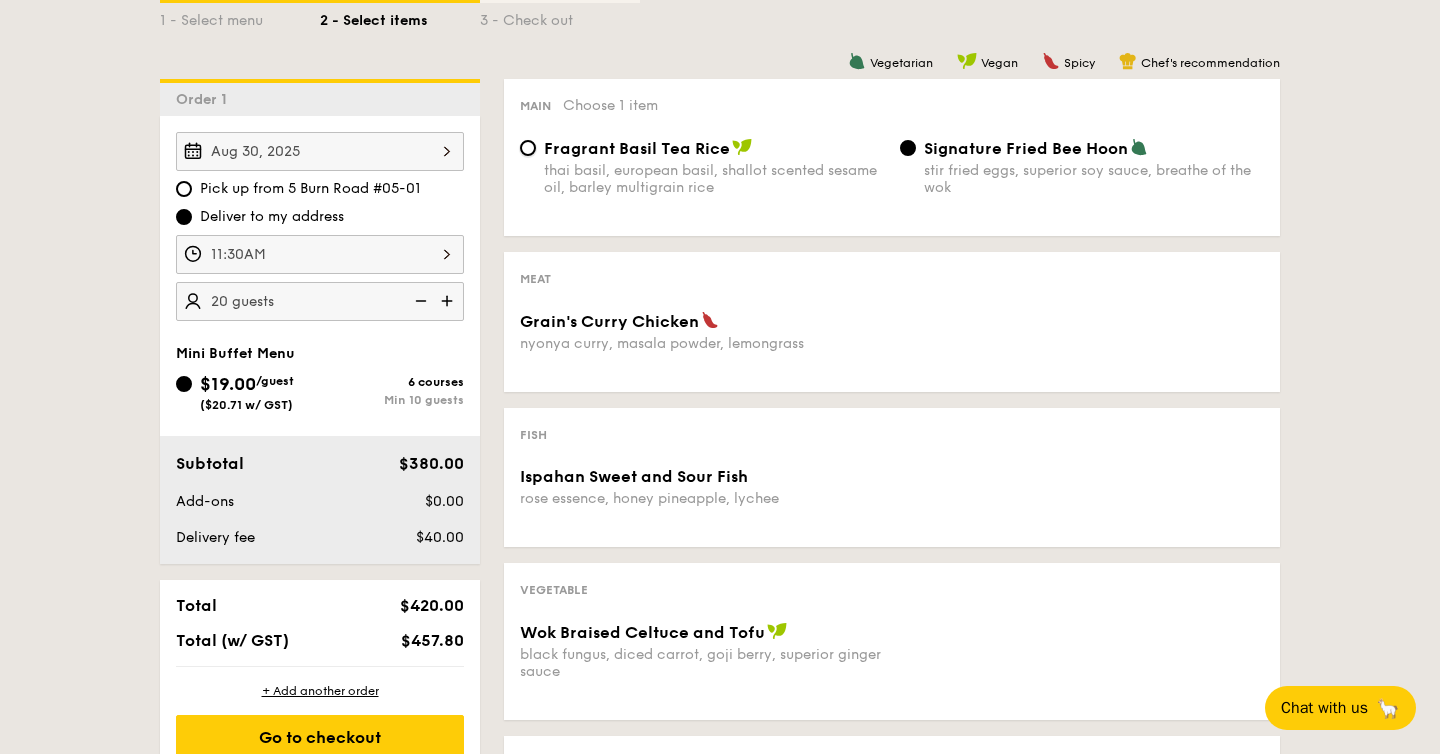 click on "Fragrant Basil Tea Rice thai basil, european basil, shallot scented sesame oil, barley multigrain rice" at bounding box center [528, 148] 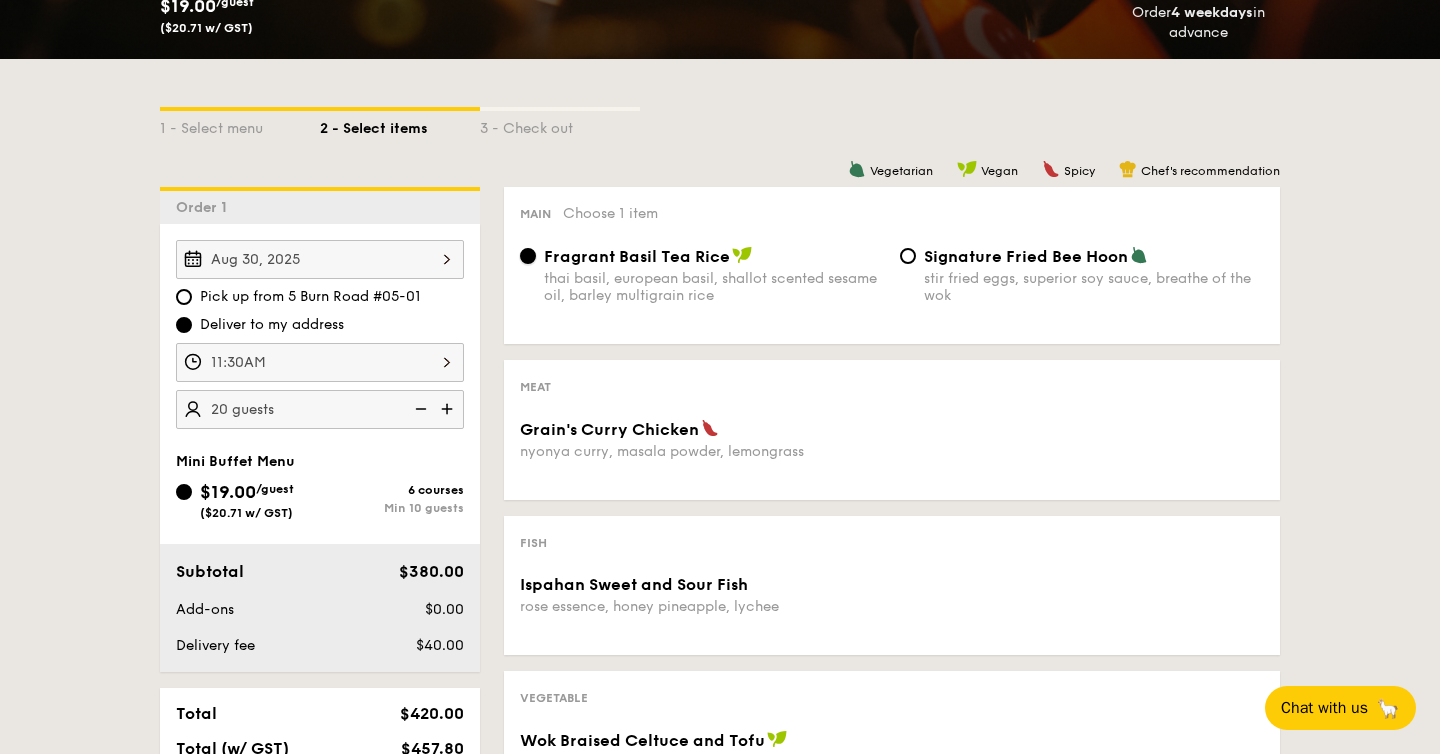 scroll, scrollTop: 391, scrollLeft: 0, axis: vertical 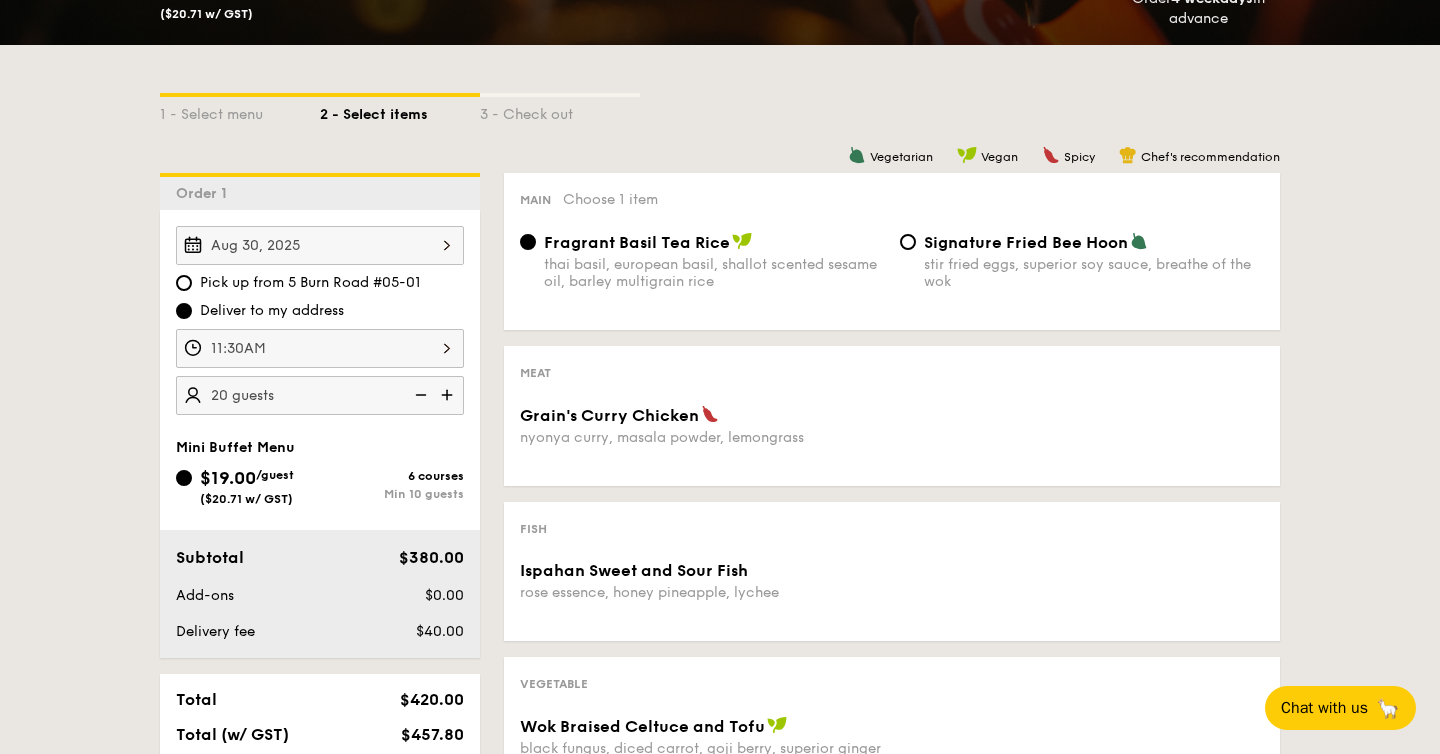 click on "Fragrant Basil Tea Rice thai basil, european basil, shallot scented sesame oil, barley multigrain rice Signature Fried Bee Hoon stir fried eggs, superior soy sauce, breathe of the wok" at bounding box center [892, 273] 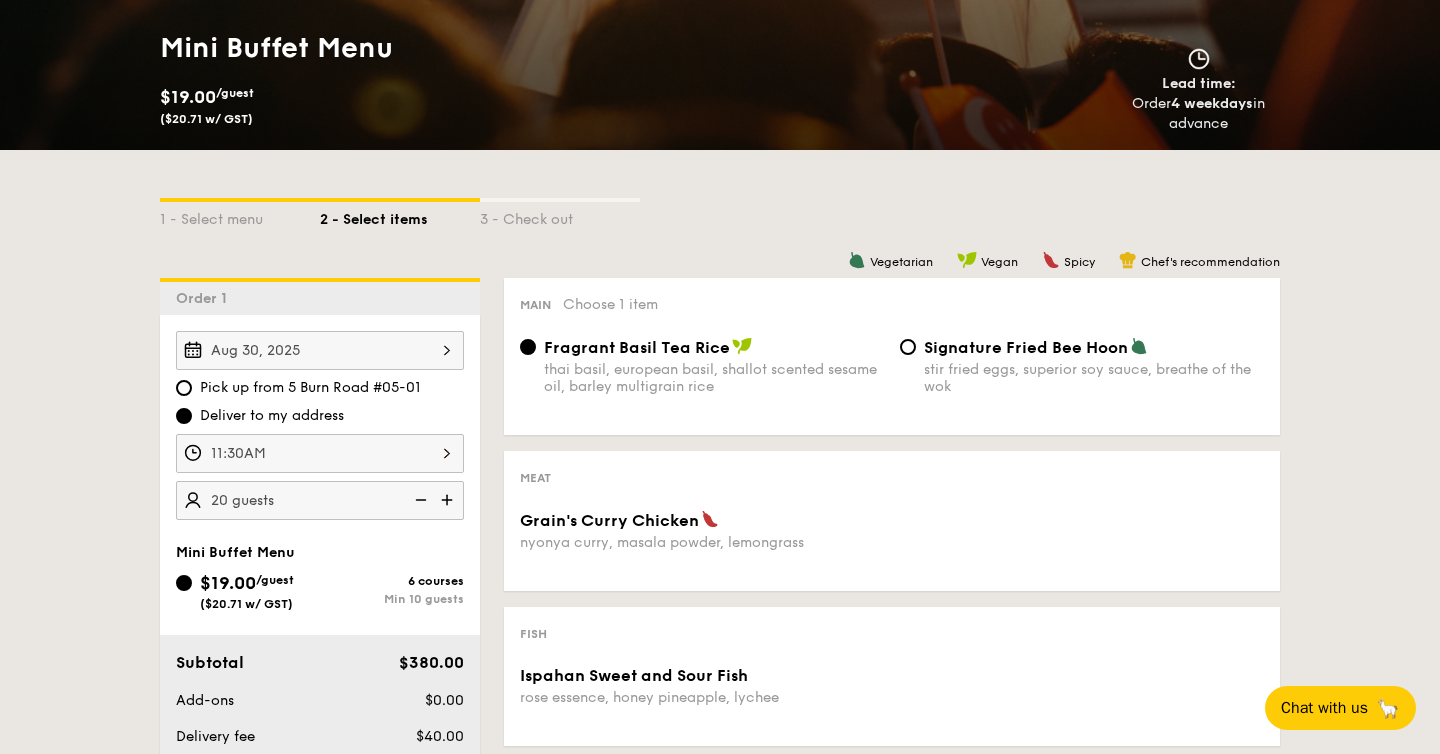 scroll, scrollTop: 0, scrollLeft: 0, axis: both 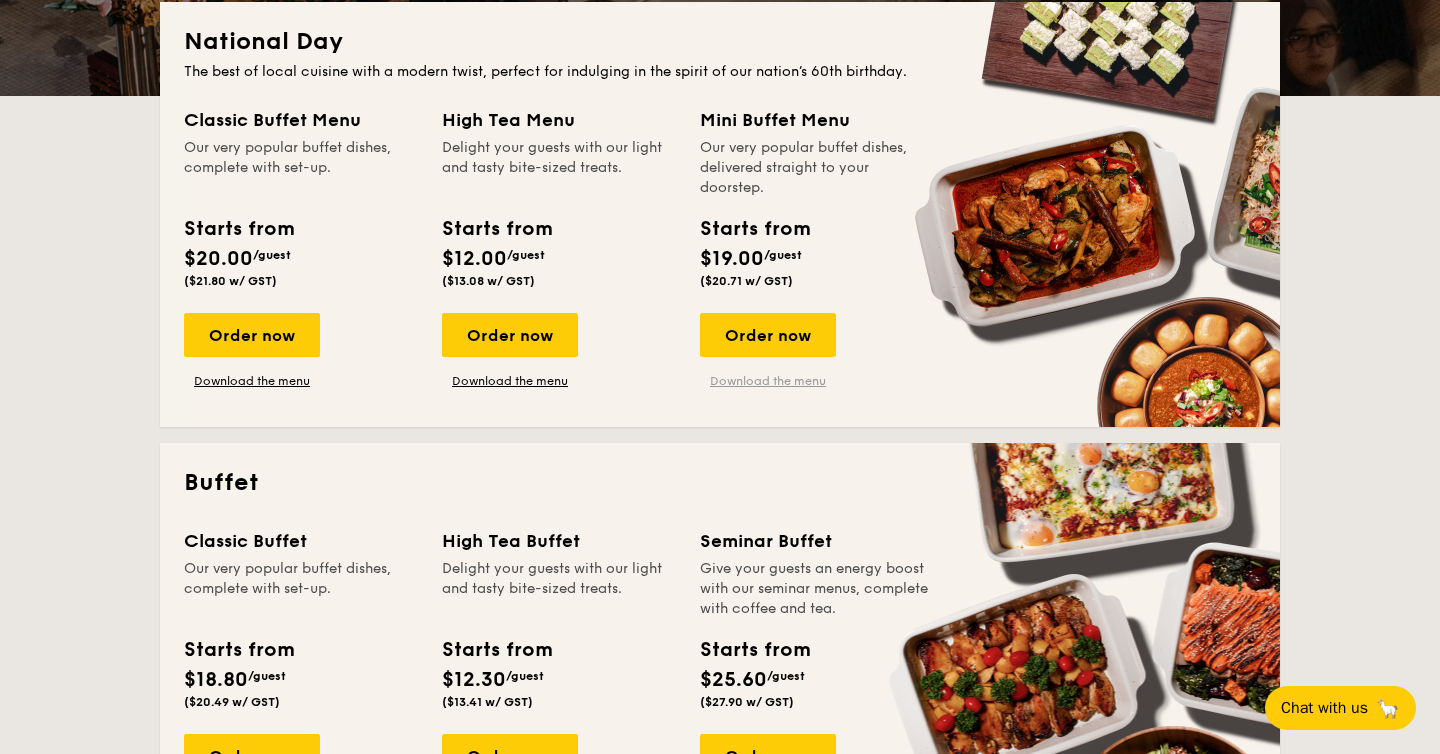 click on "Download the menu" at bounding box center [768, 381] 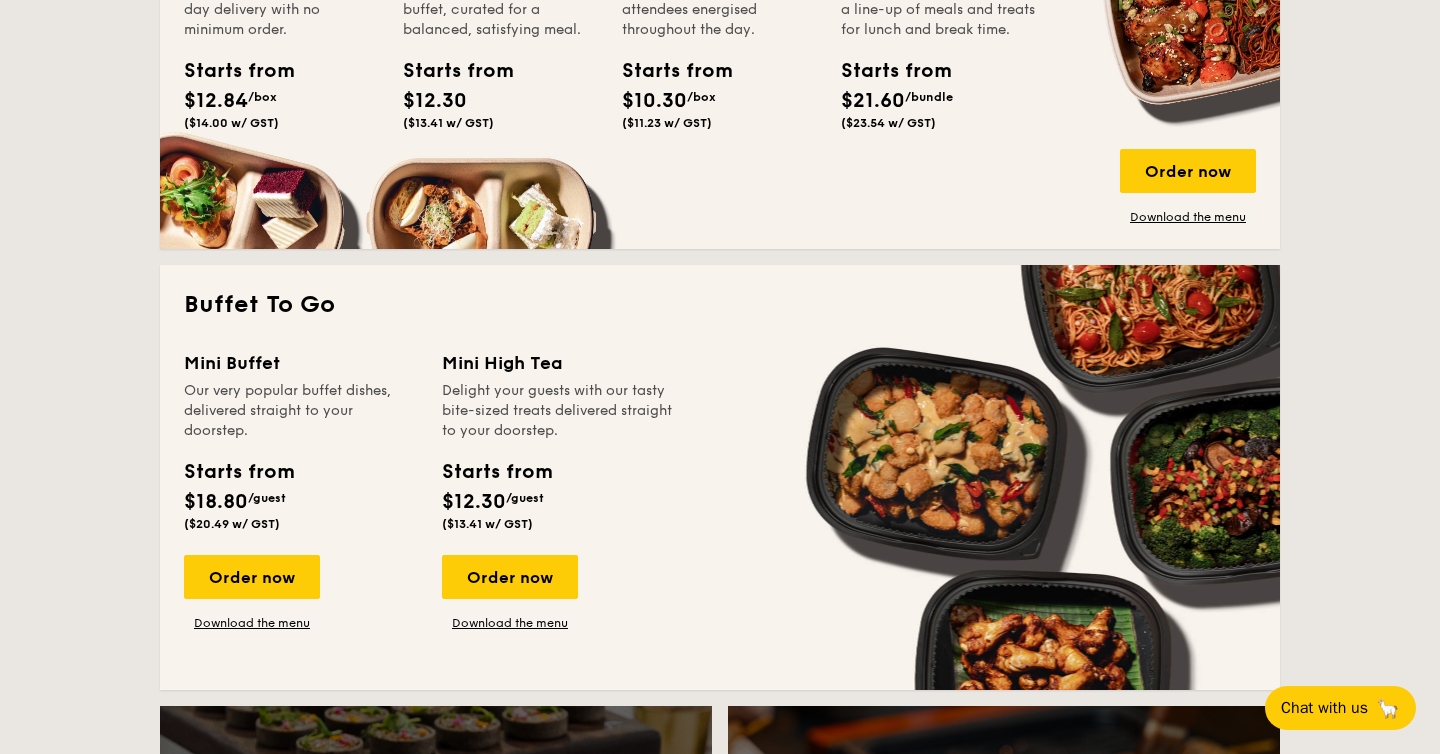 scroll, scrollTop: 1563, scrollLeft: 0, axis: vertical 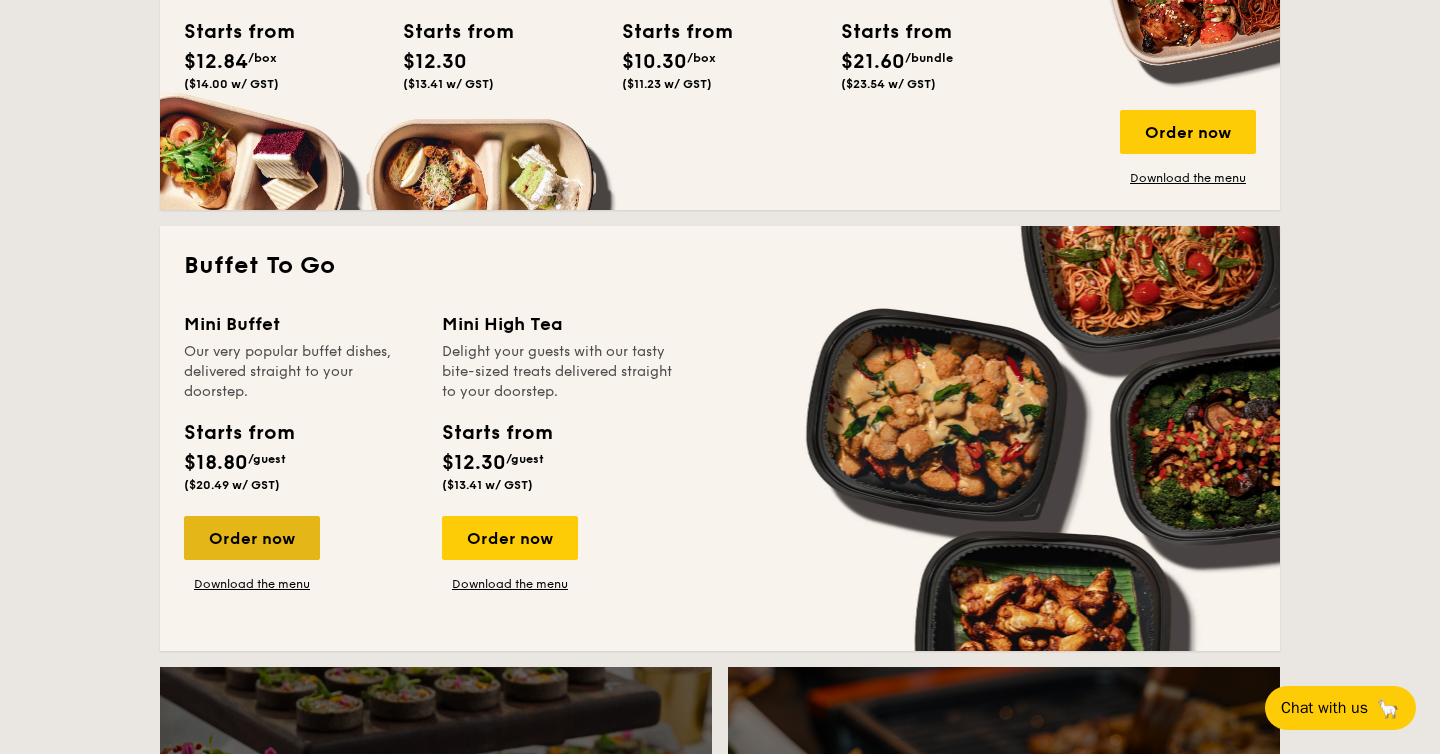 click on "Order now" at bounding box center (252, 538) 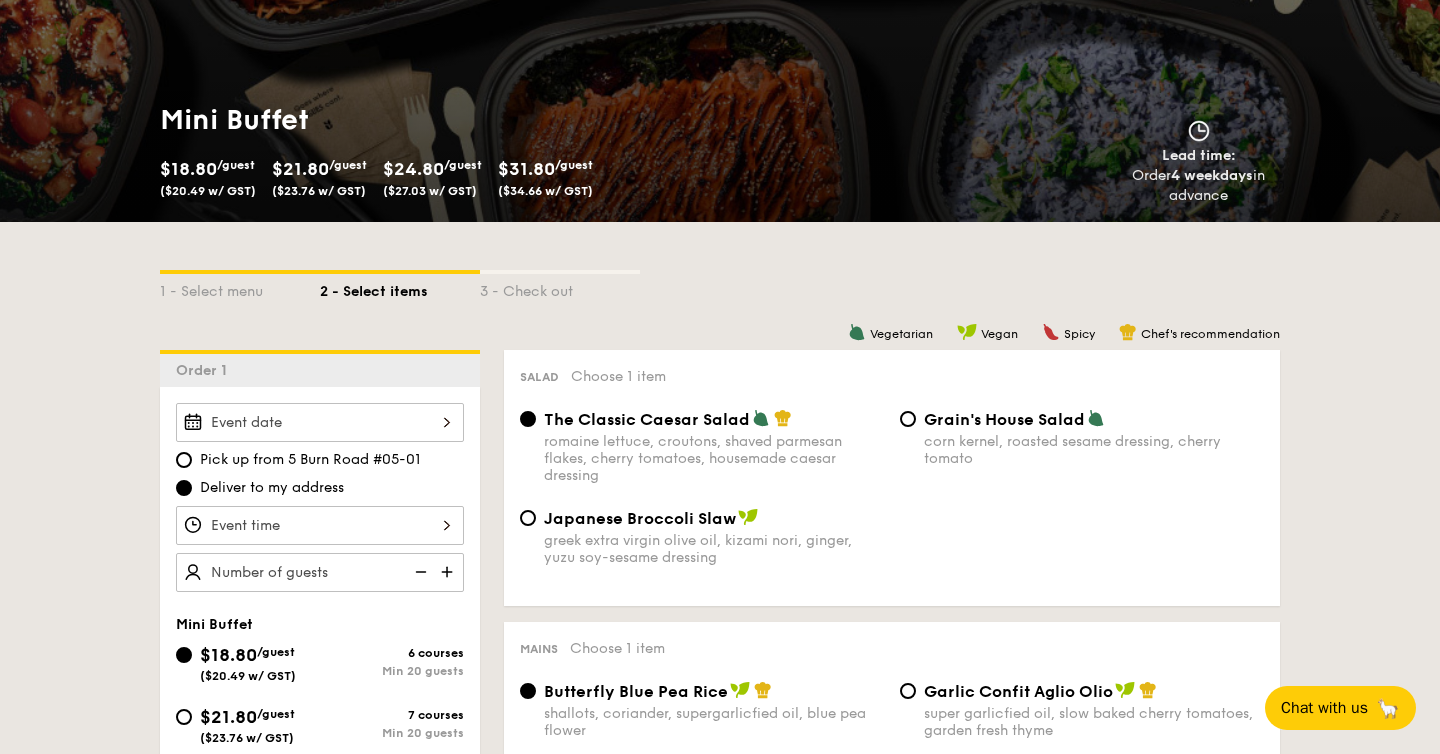 scroll, scrollTop: 515, scrollLeft: 0, axis: vertical 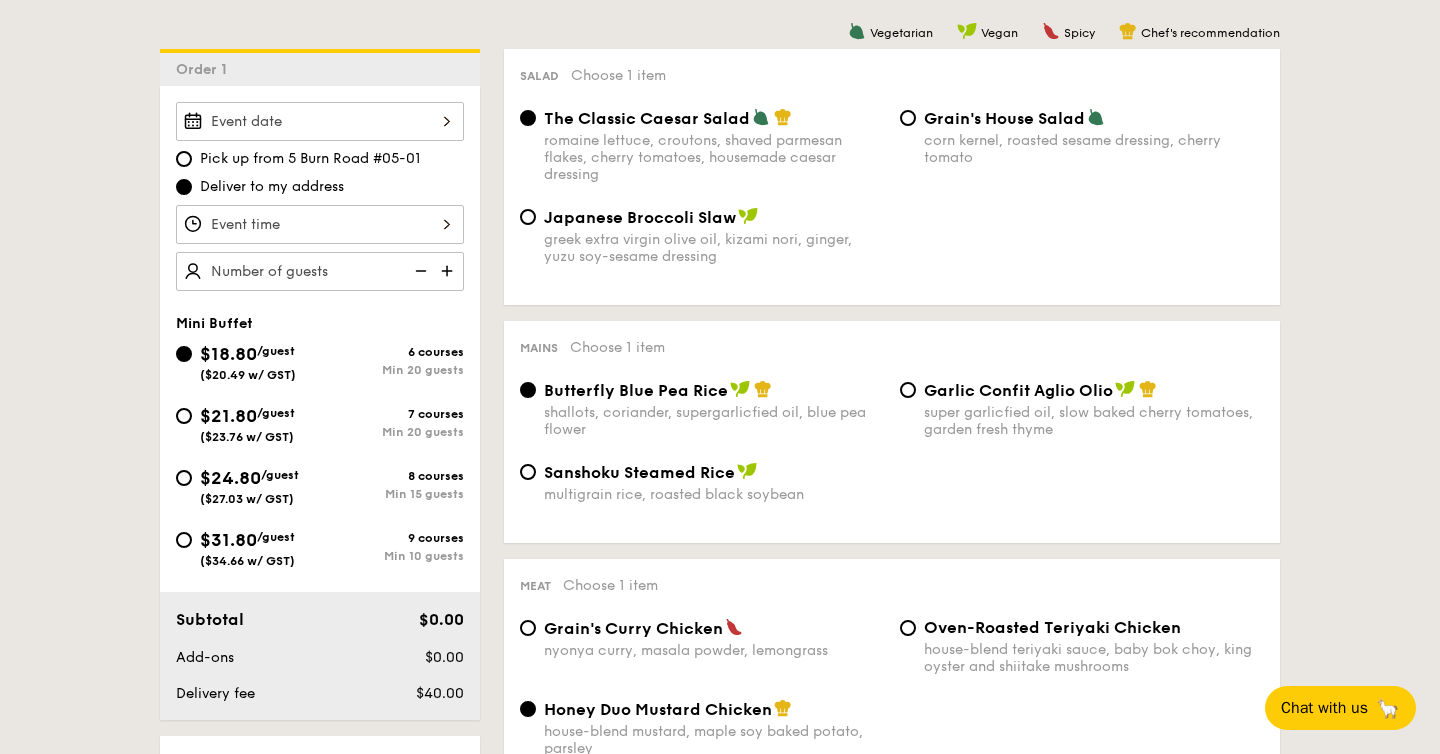 click at bounding box center [320, 121] 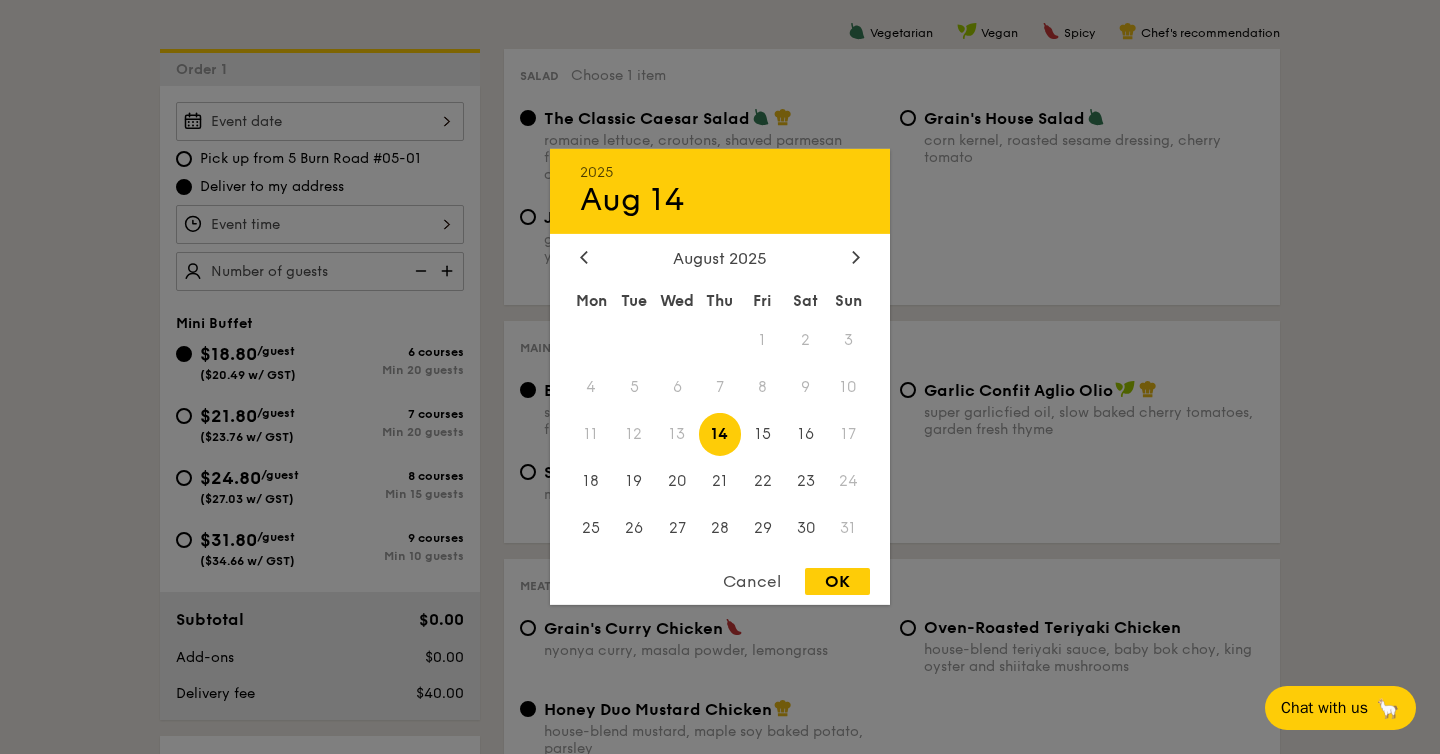 click on "31" at bounding box center [848, 527] 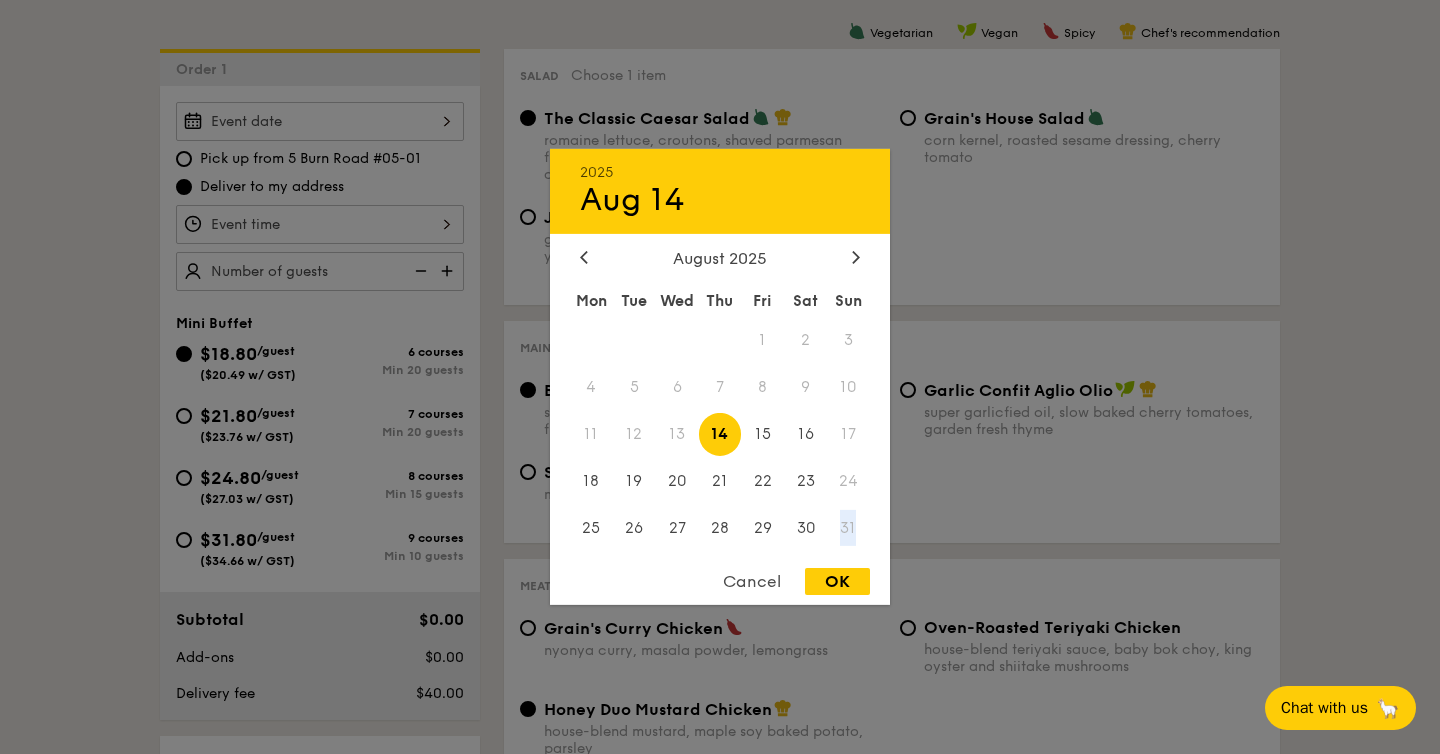 click on "31" at bounding box center [848, 527] 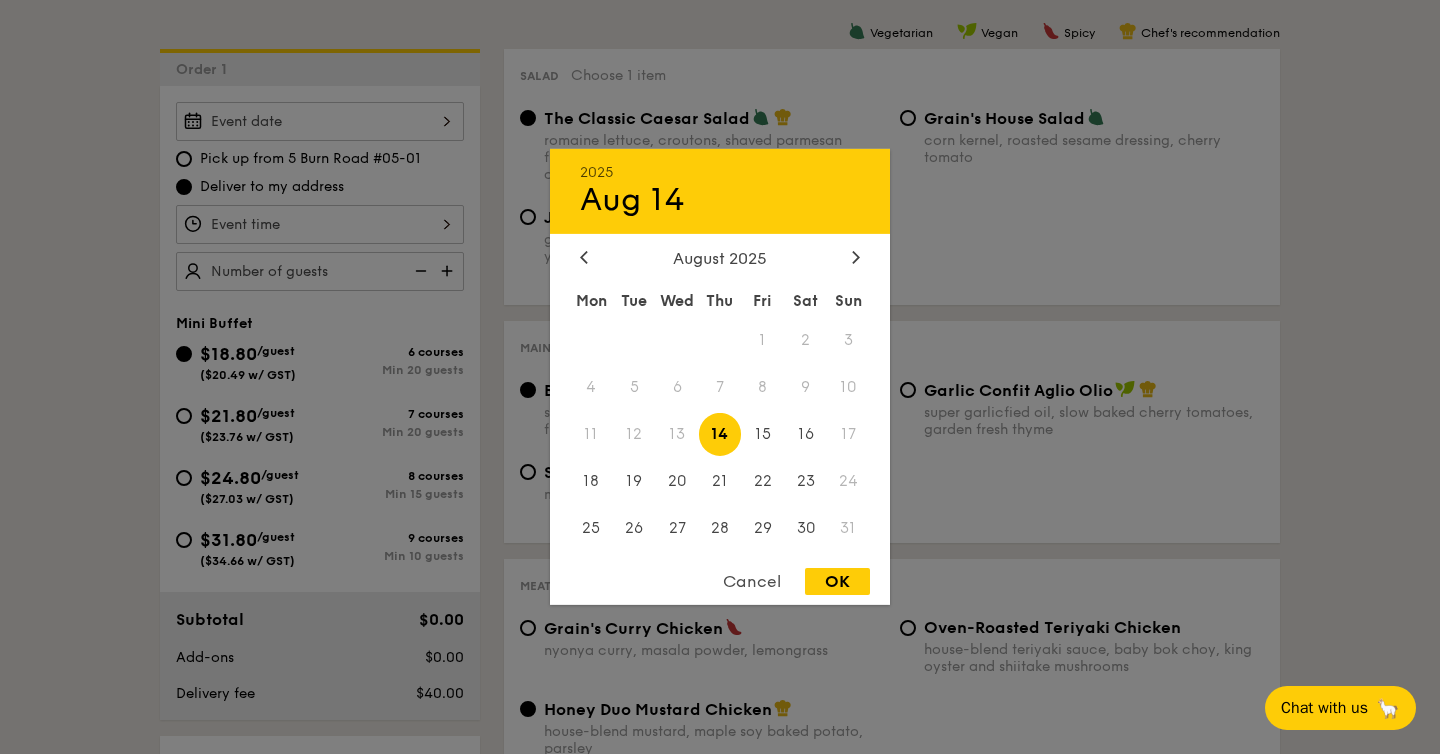 click on "31" at bounding box center (848, 527) 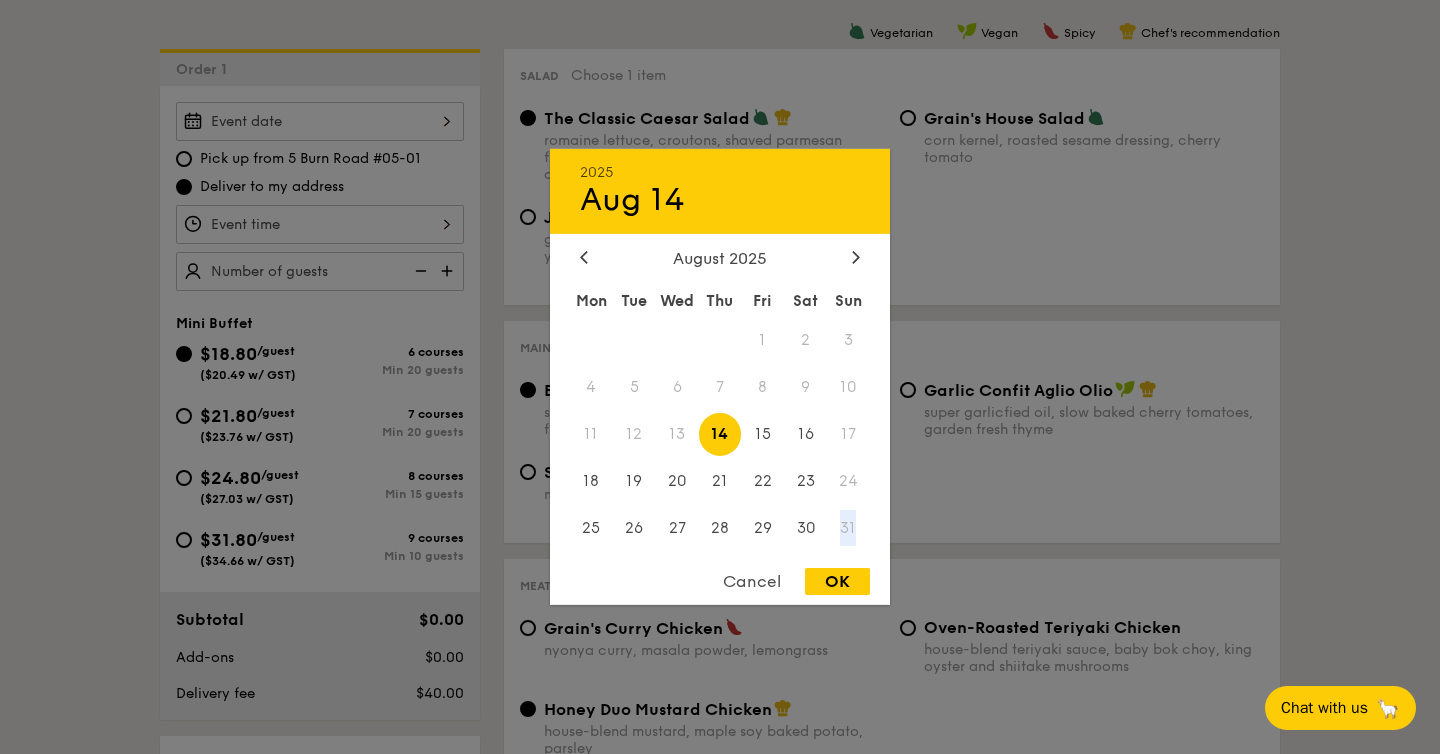 click on "31" at bounding box center (848, 527) 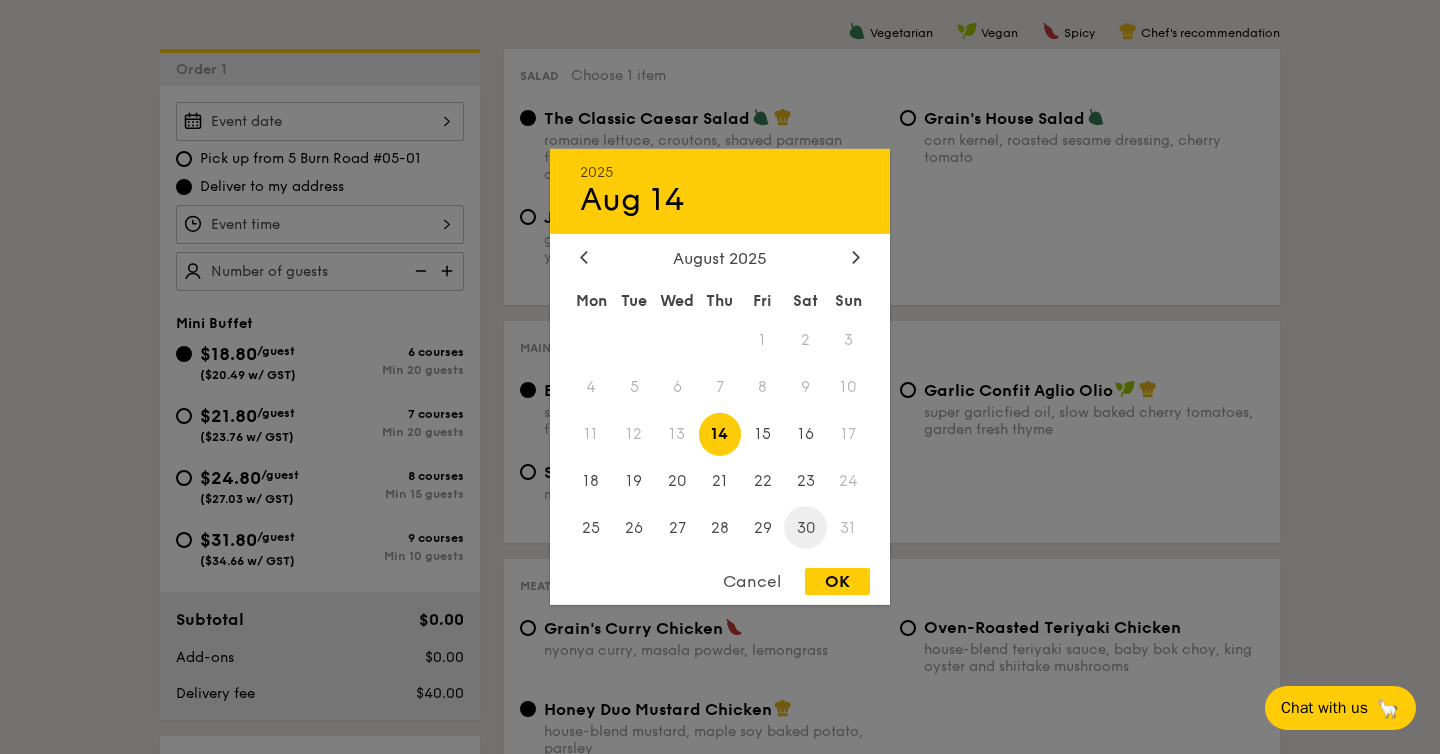click on "30" at bounding box center (805, 527) 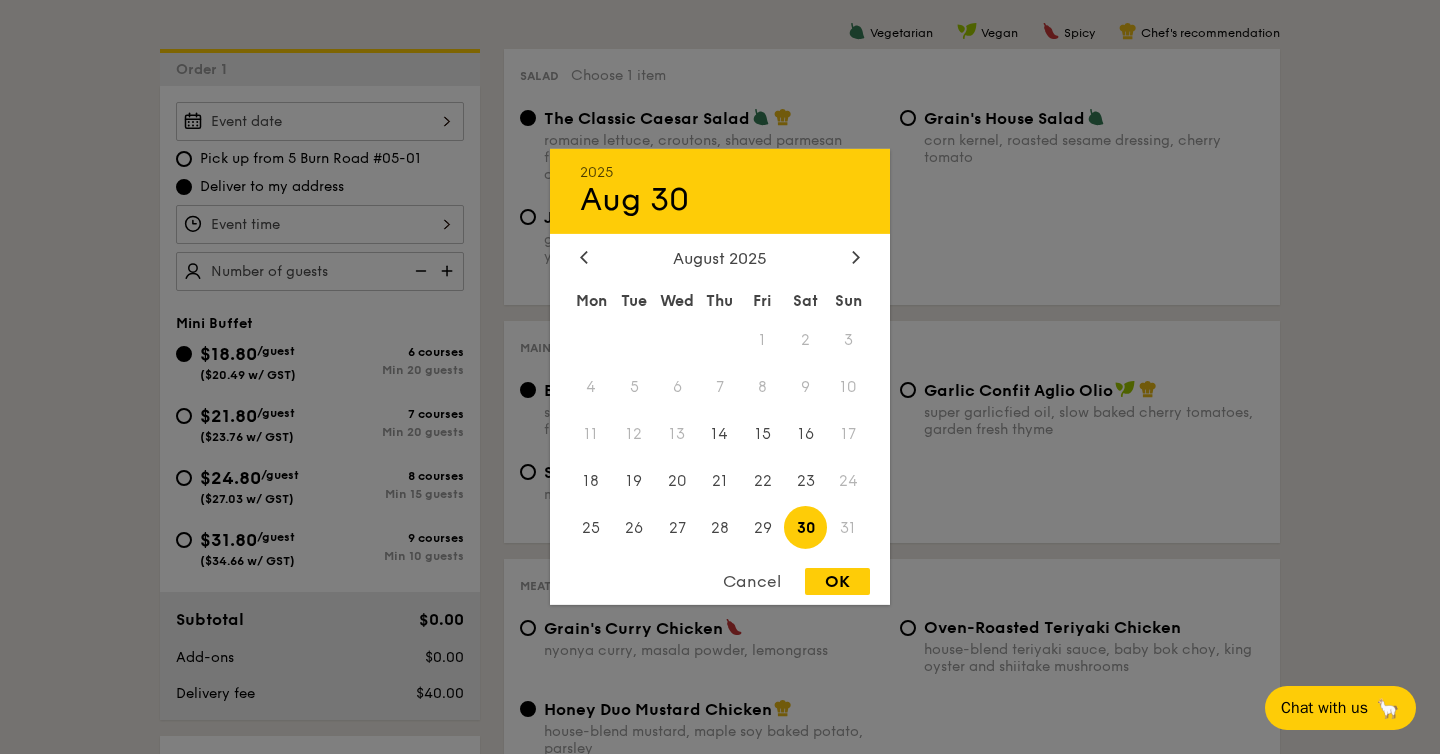 click on "31" at bounding box center [848, 527] 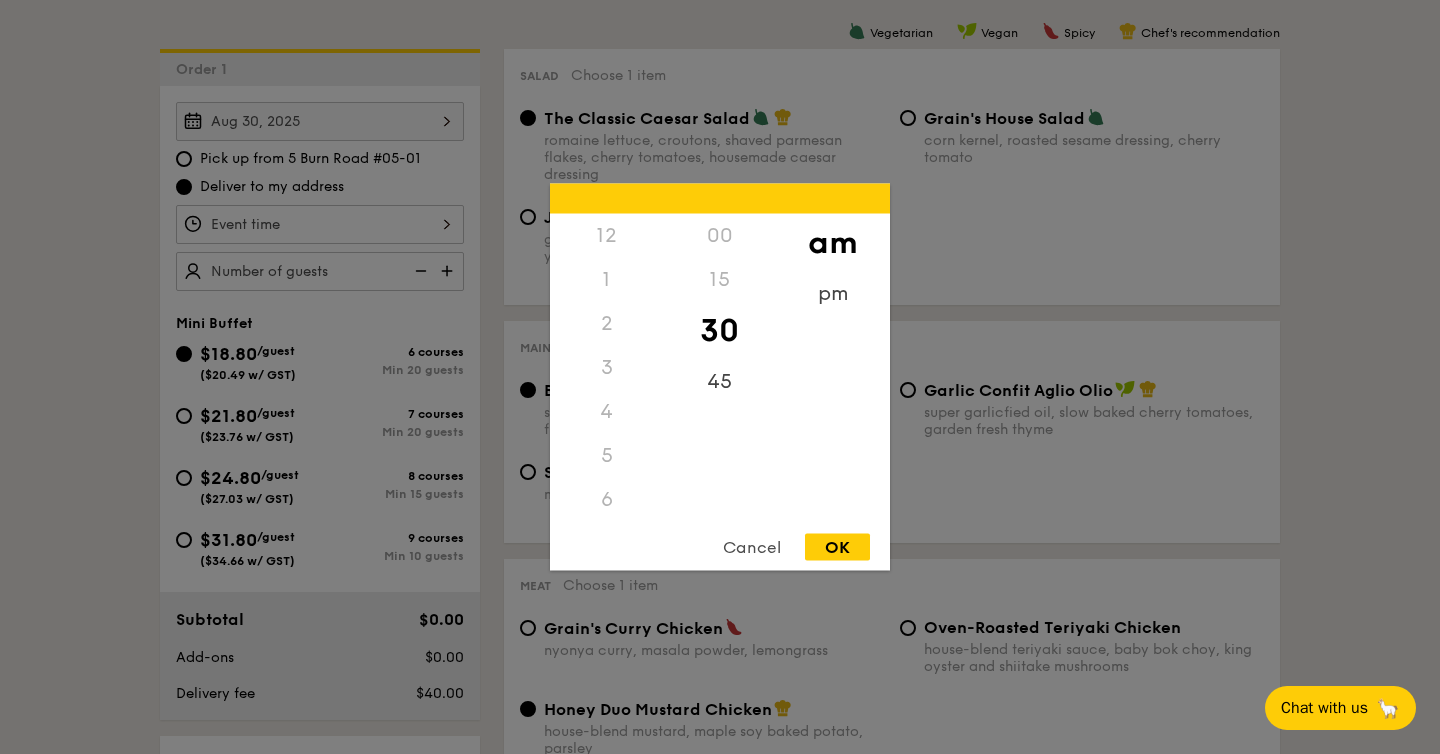 click on "12 1 2 3 4 5 6 7 8 9 10 11   00 15 30 45   am   pm   Cancel   OK" at bounding box center (320, 224) 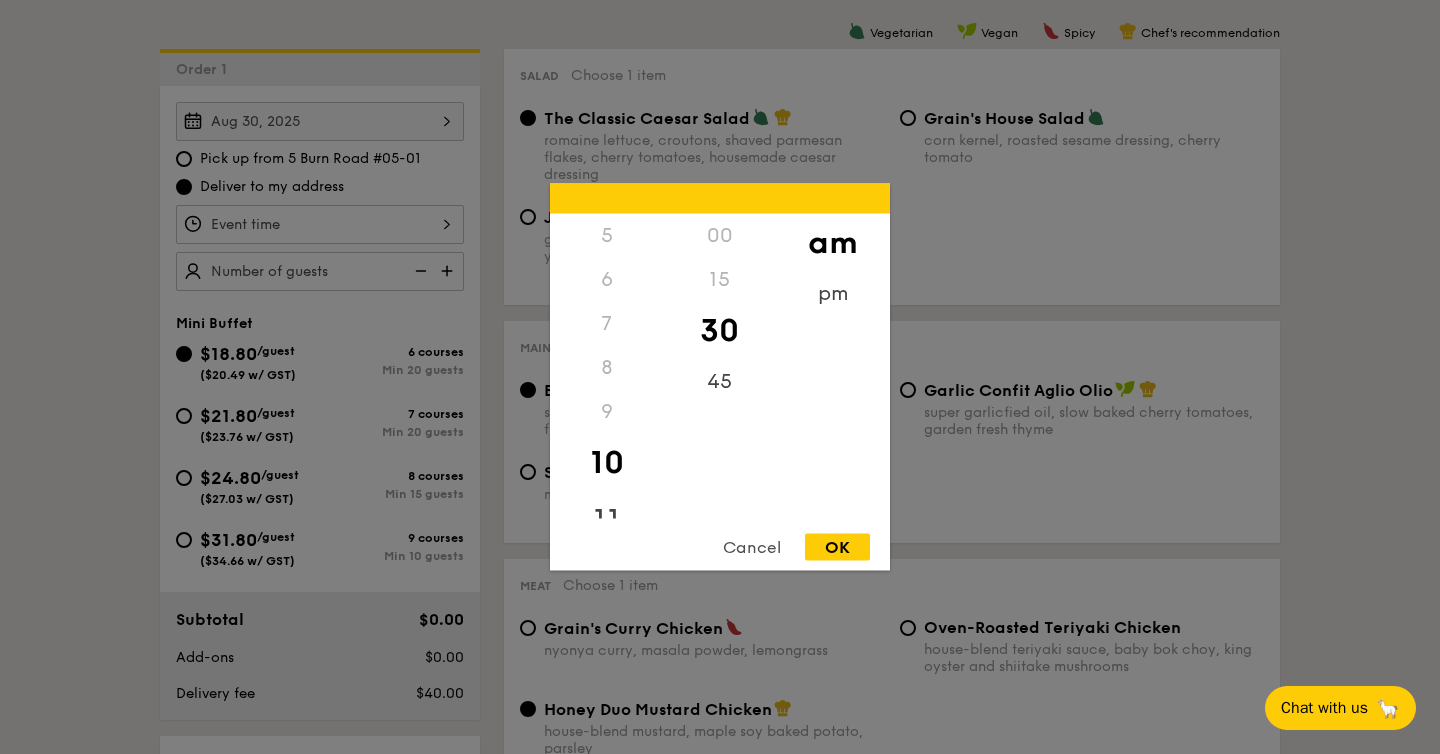 click on "11" at bounding box center [606, 521] 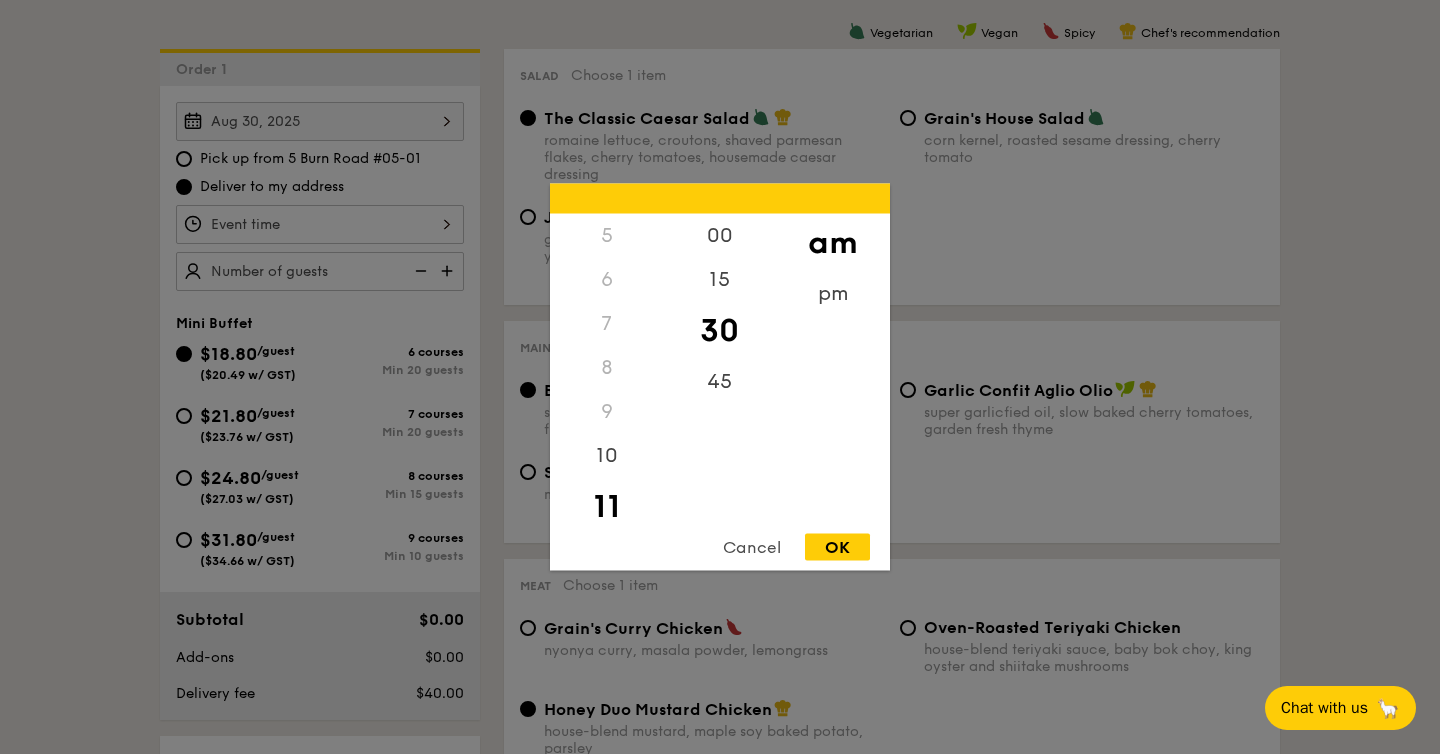 click on "OK" at bounding box center [837, 547] 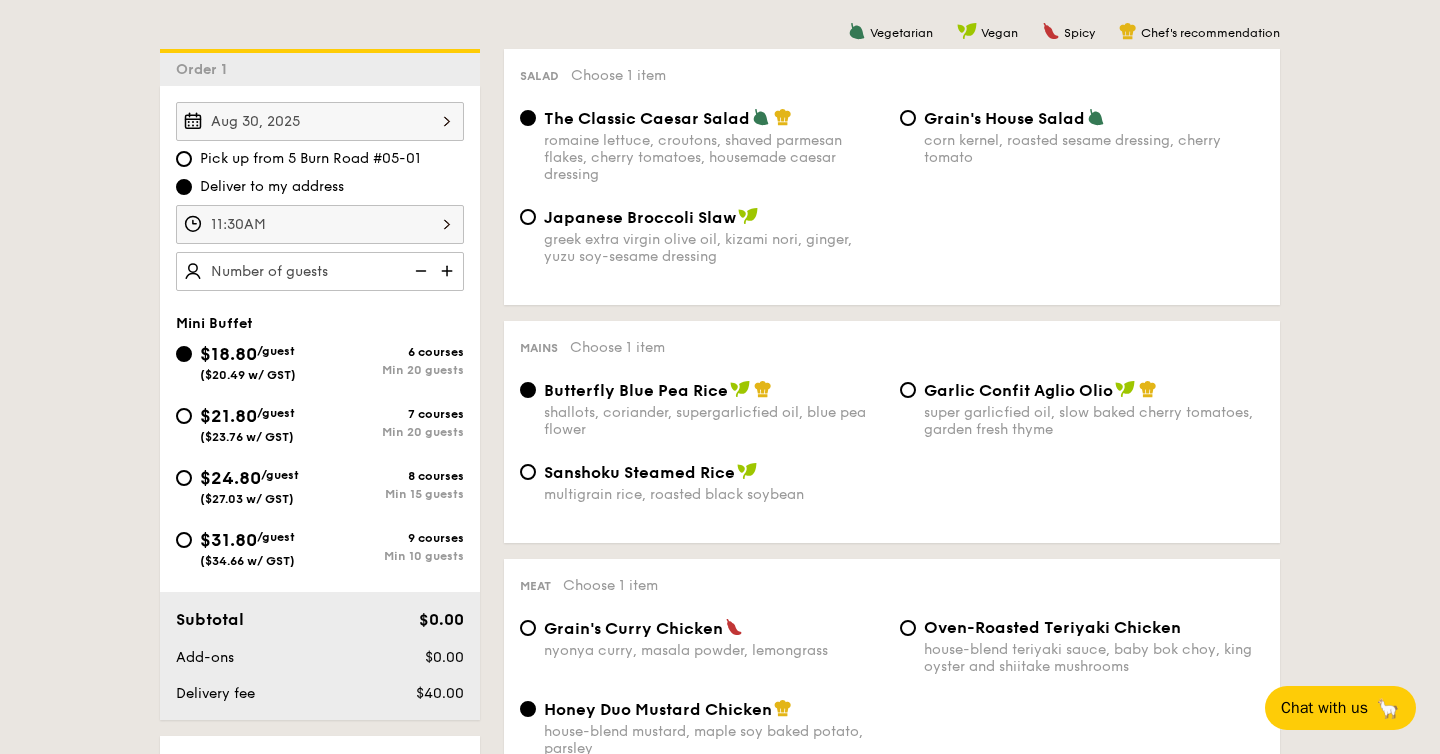 click on "[PRICE]
/guest
([PRICE] w/ GST)
6 courses
Min 20 guests
[PRICE]
/guest
([PRICE] w/ GST)
7 courses
Min 20 guests
[PRICE]
/guest
([PRICE] w/ GST)
8 courses
Min 15 guests
[PRICE]
/guest
([PRICE] w/ GST)
9 courses
Min 10 guests" at bounding box center (320, 464) 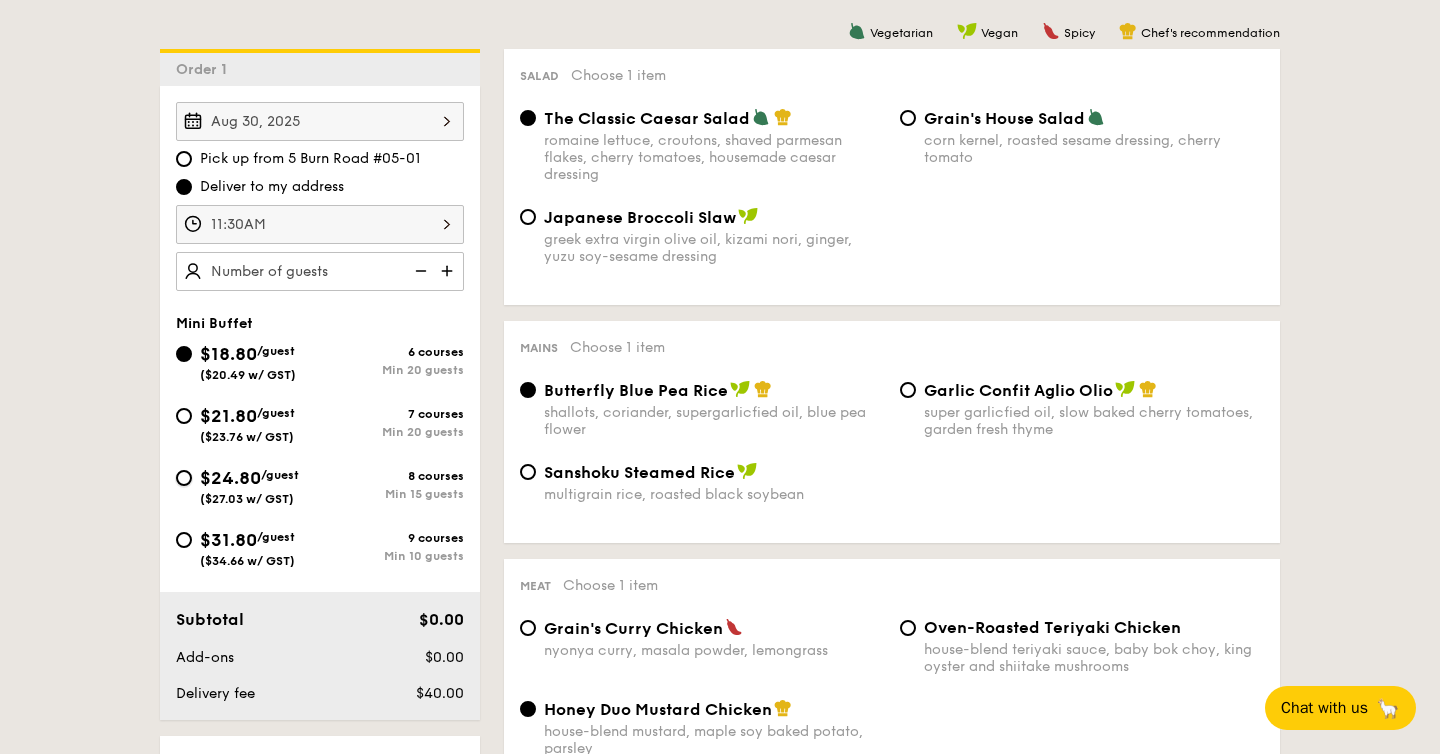 click on "$24.80
/guest
($27.03 w/ GST)
8 courses
Min 15 guests" at bounding box center [184, 478] 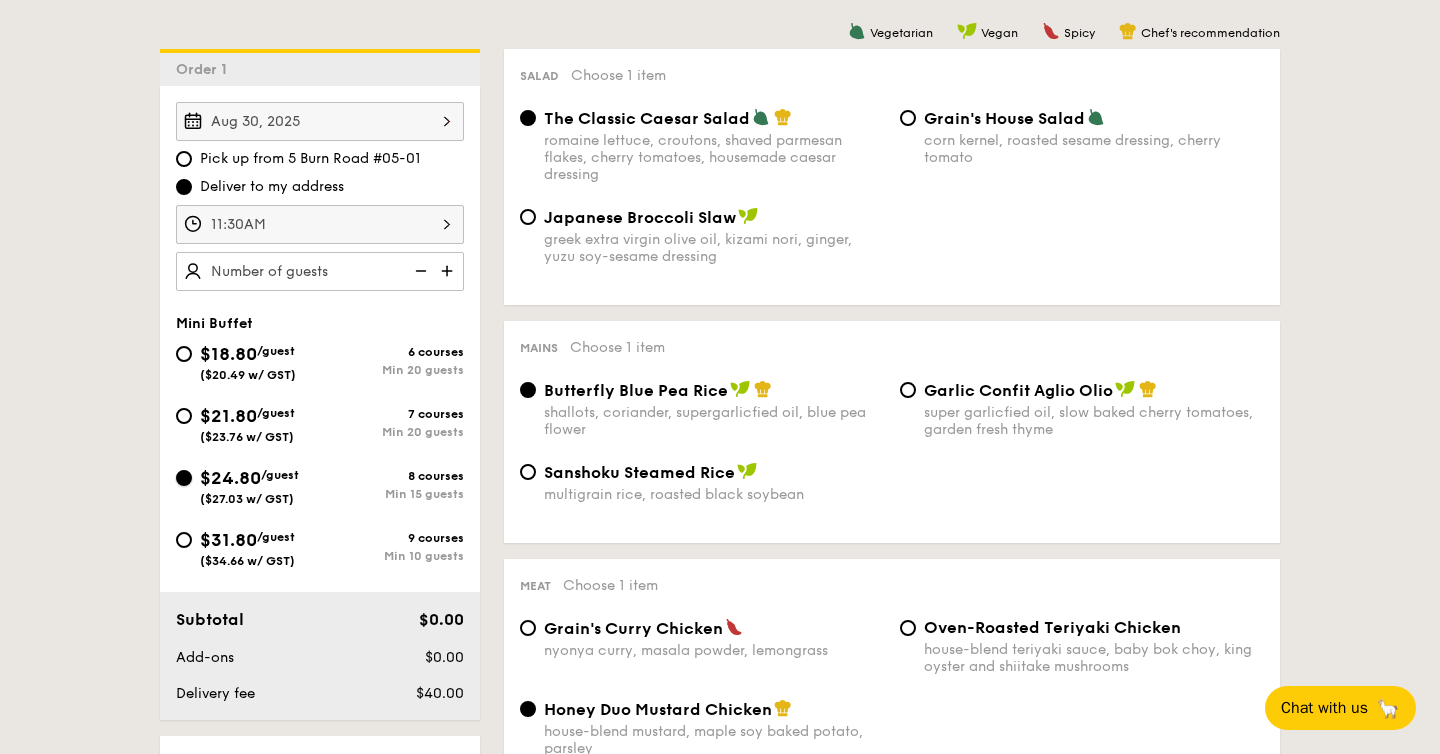 radio on "true" 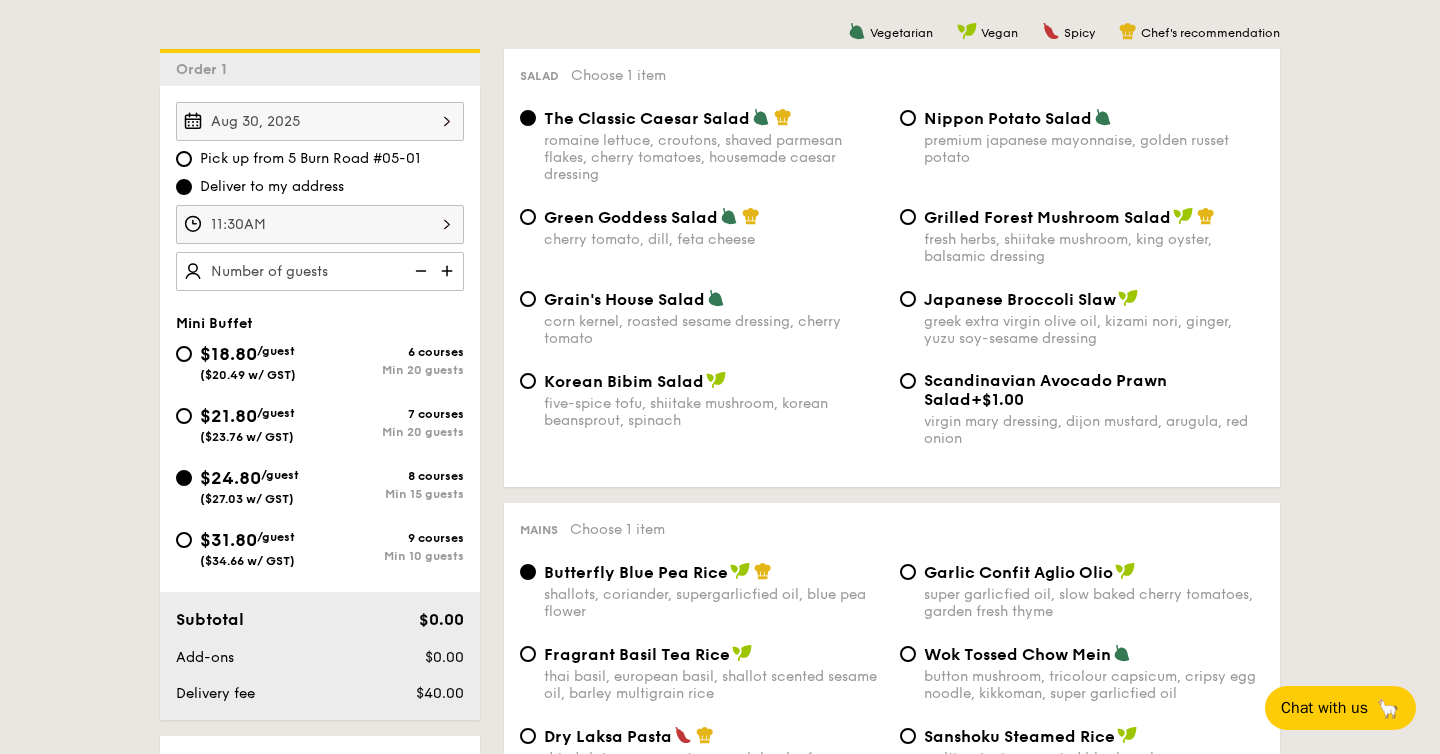 click on "$18.80
/guest
($20.49 w/ GST)
6 courses
Min 20 guests" at bounding box center (320, 367) 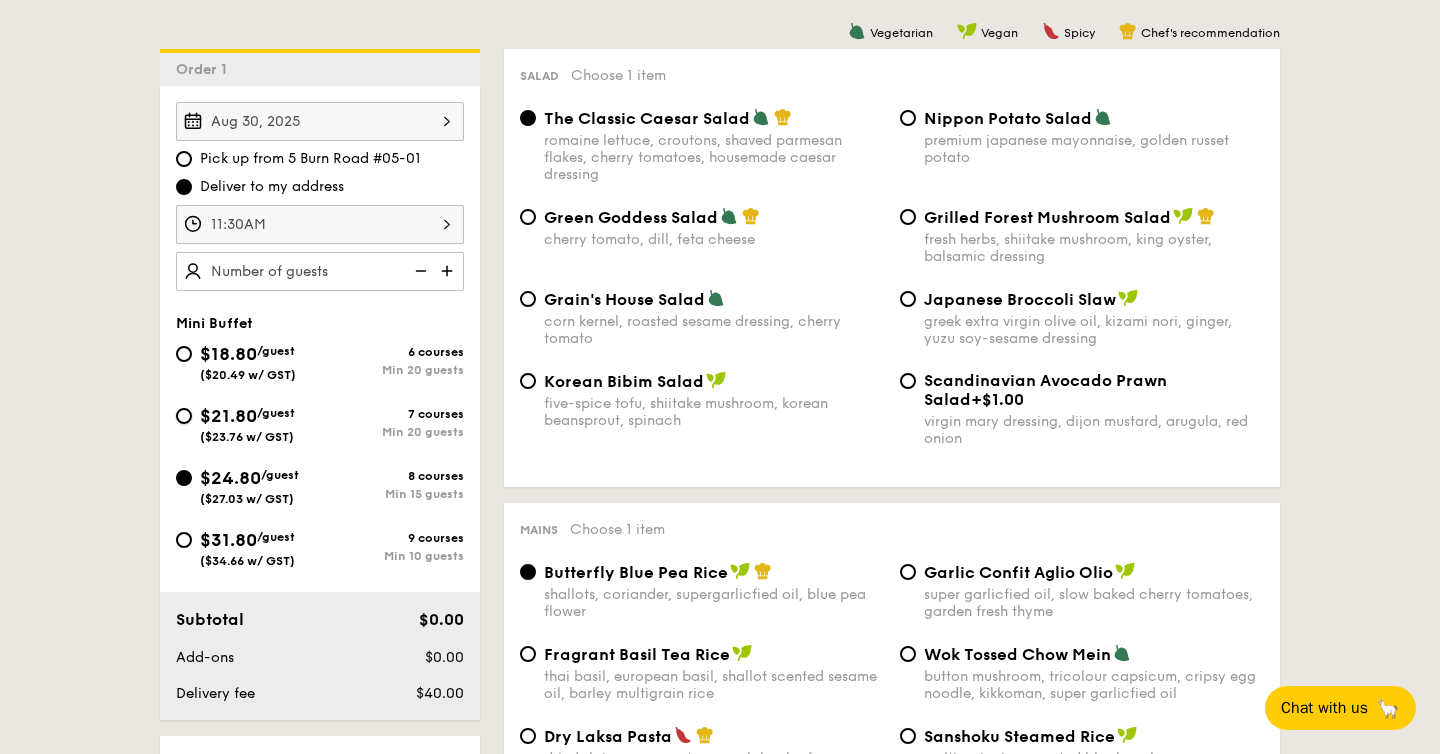 click on "$21.80
/guest
($23.76 w/ GST)
7 courses
Min 20 guests" at bounding box center [184, 416] 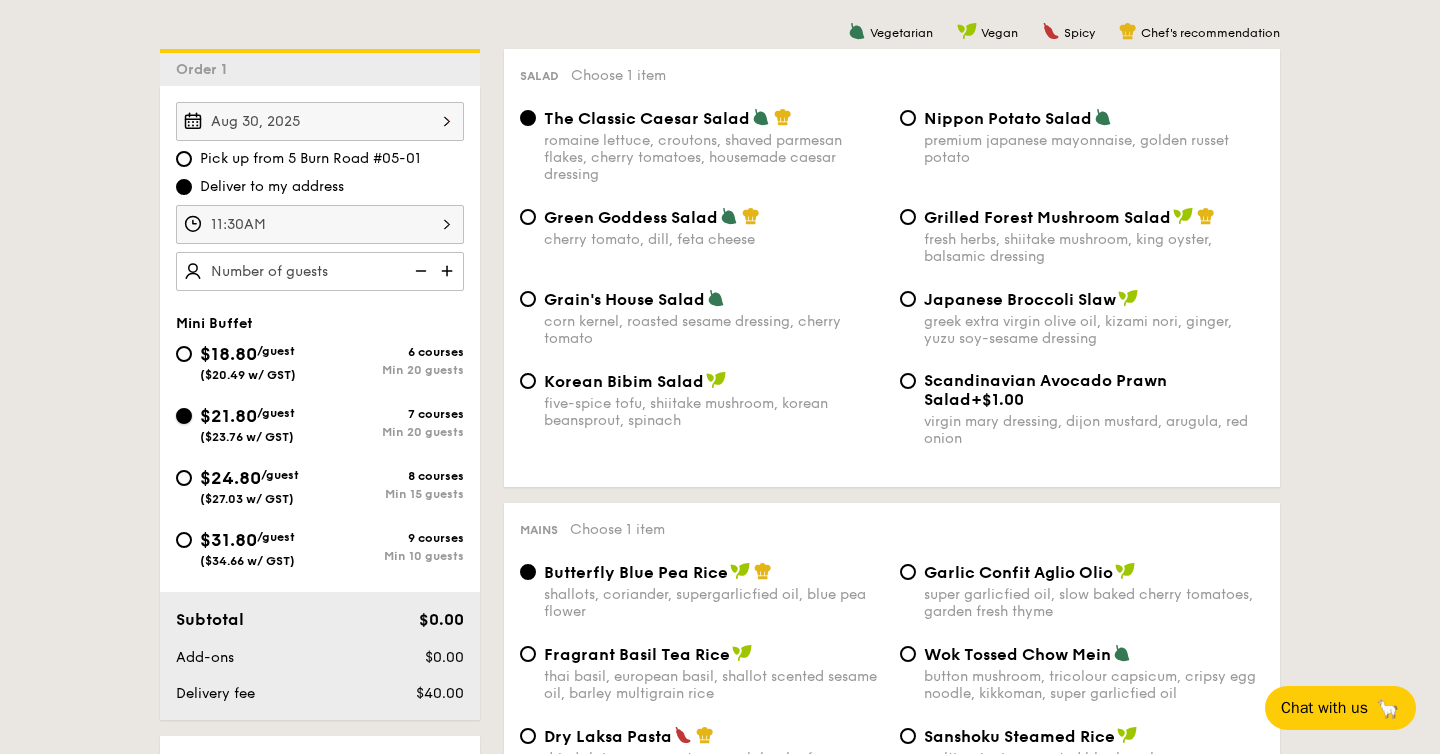 radio on "true" 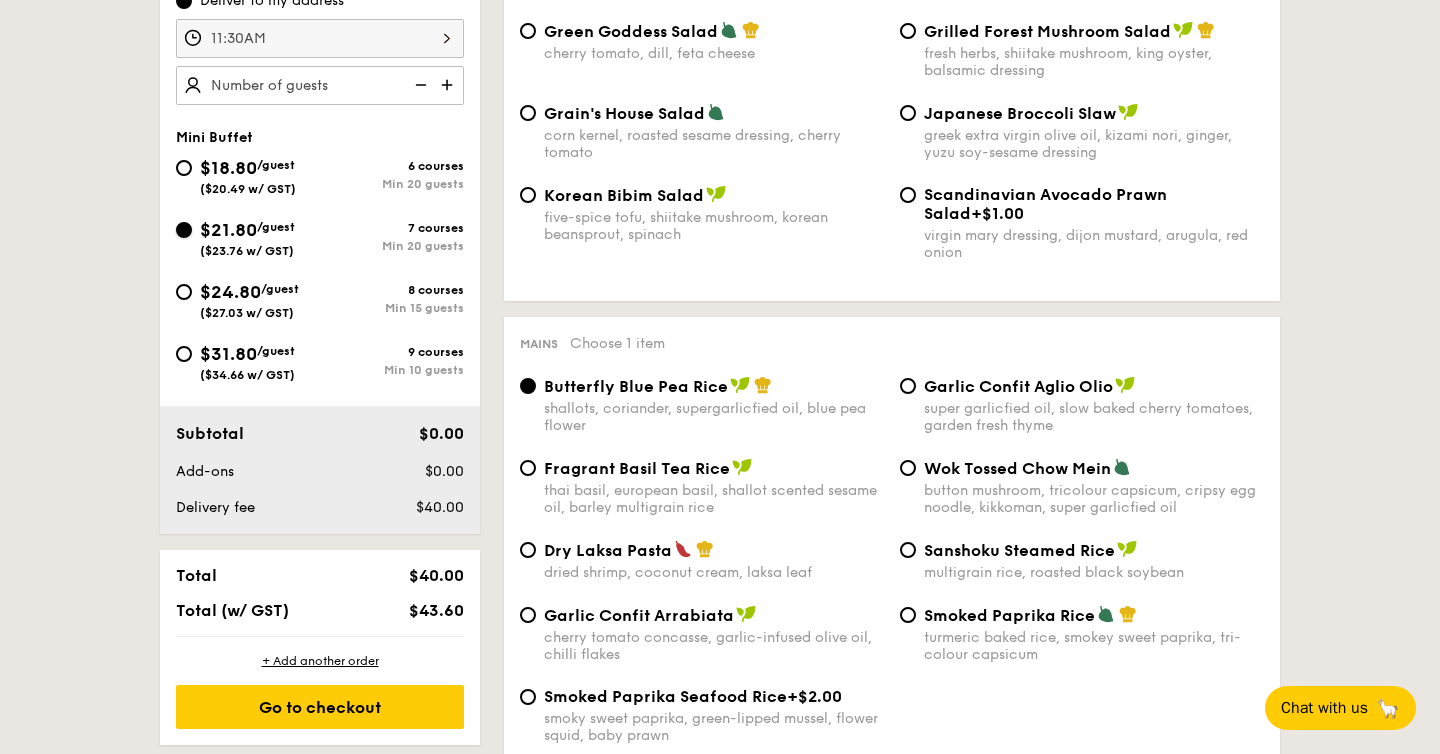 scroll, scrollTop: 721, scrollLeft: 0, axis: vertical 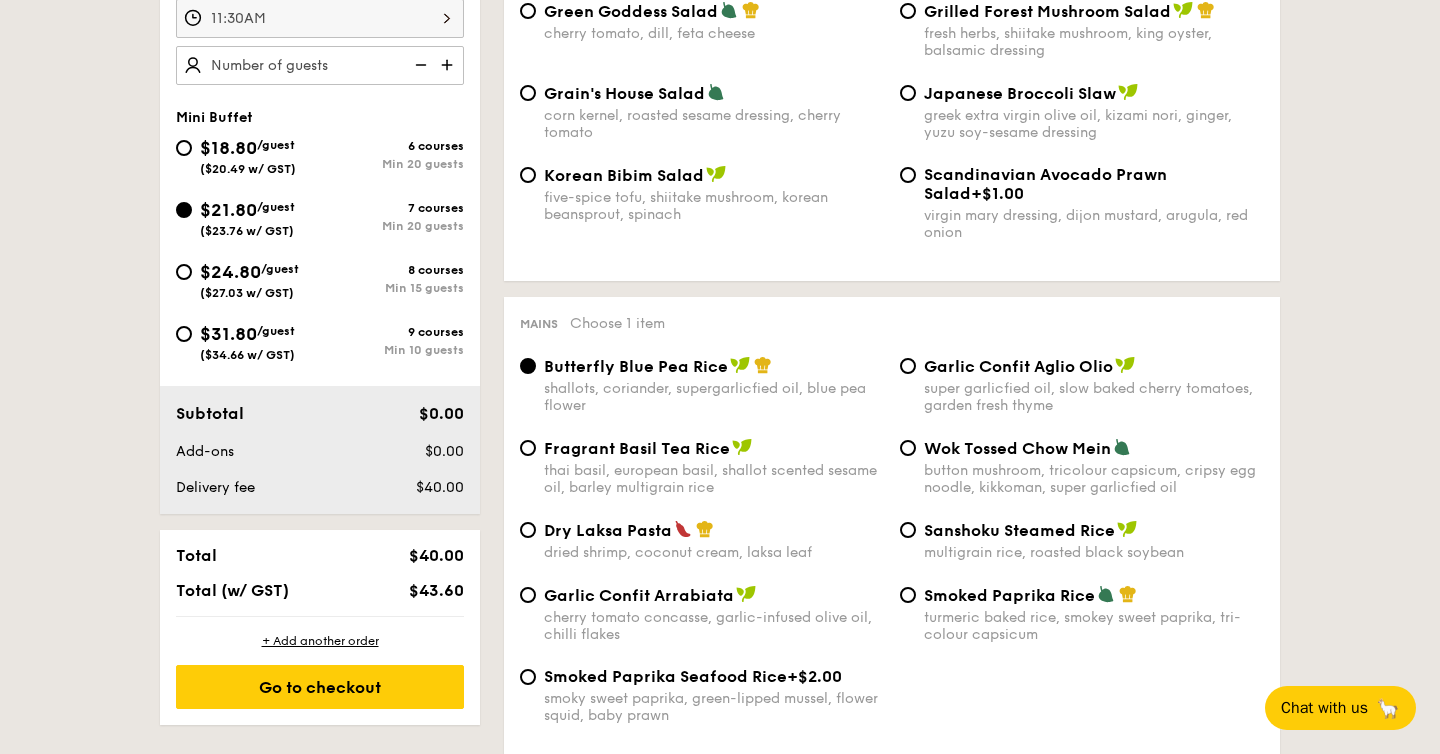 click on "Min 15 guests" at bounding box center (392, 288) 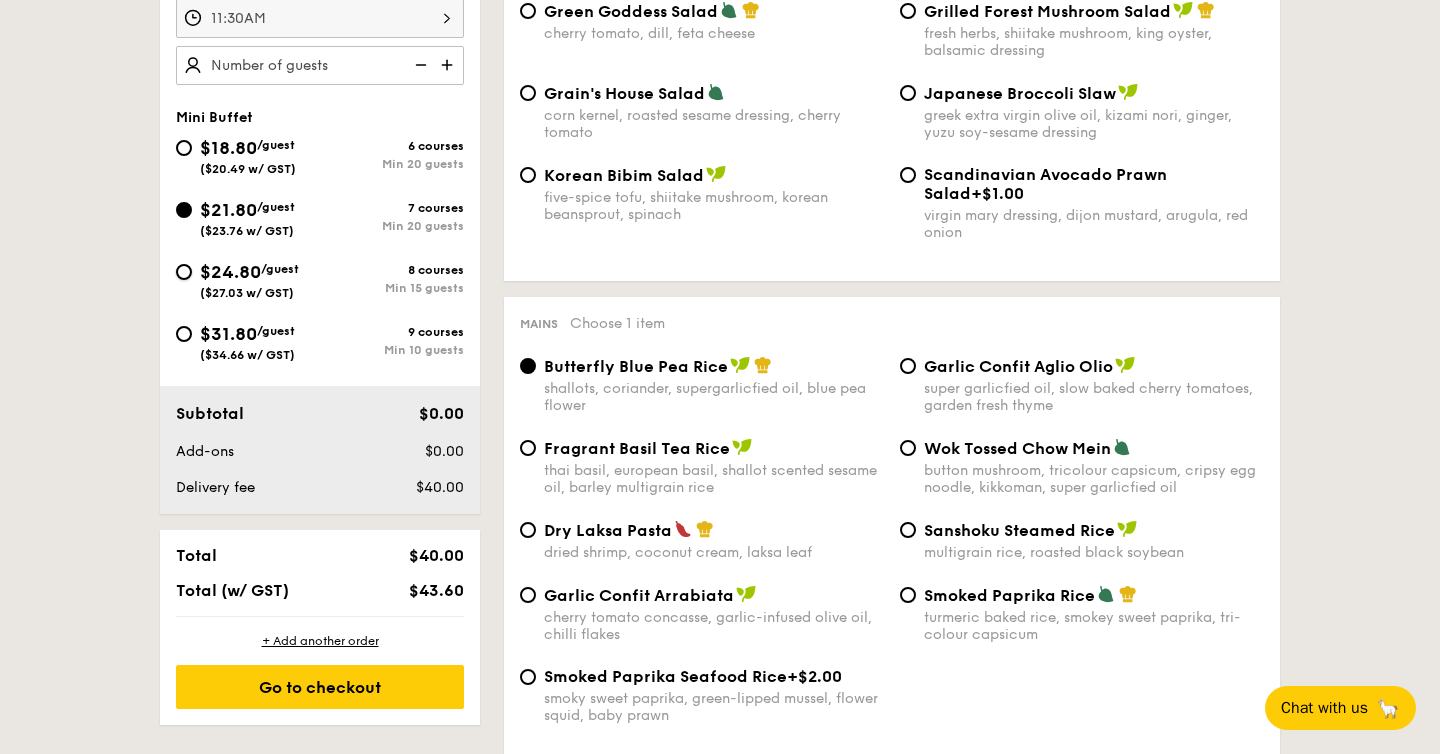 click on "$24.80
/guest
($27.03 w/ GST)
8 courses
Min 15 guests" at bounding box center (184, 272) 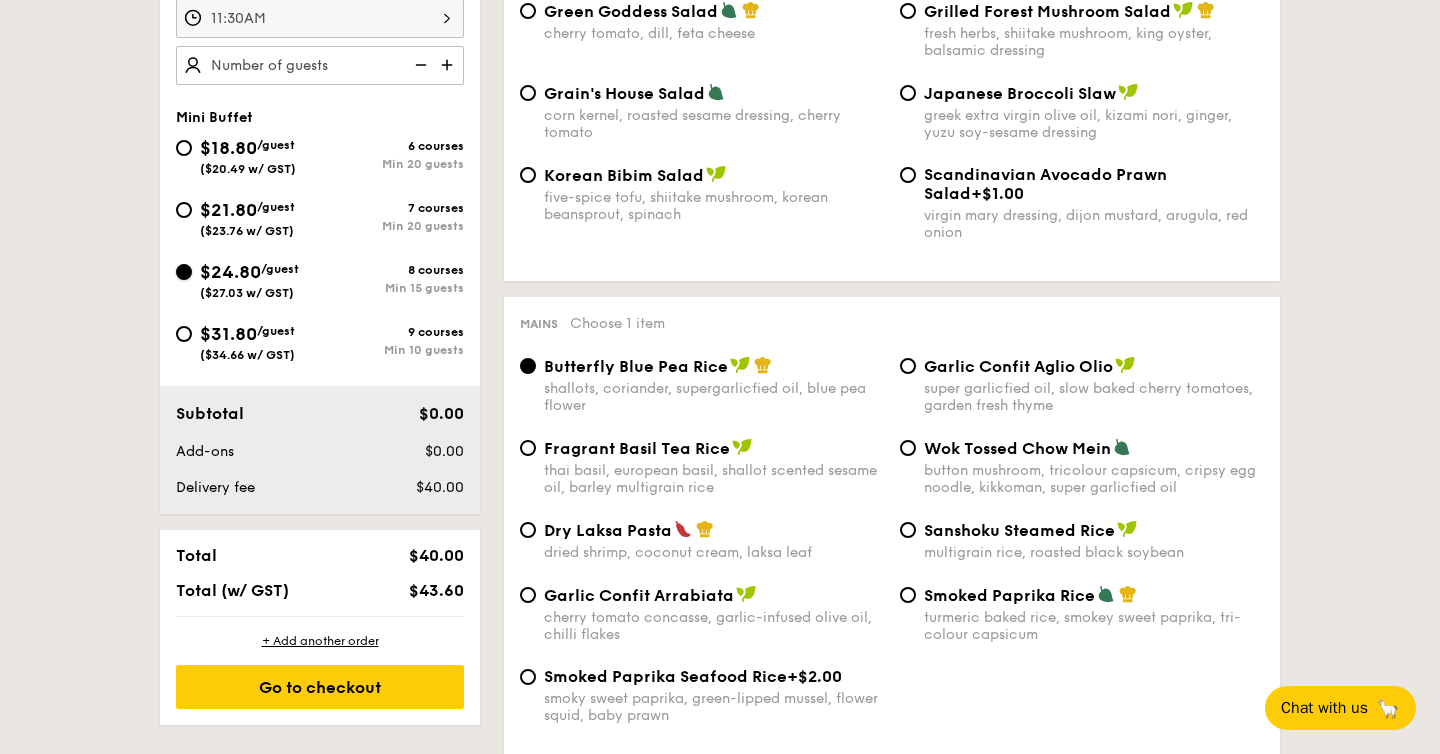 radio on "true" 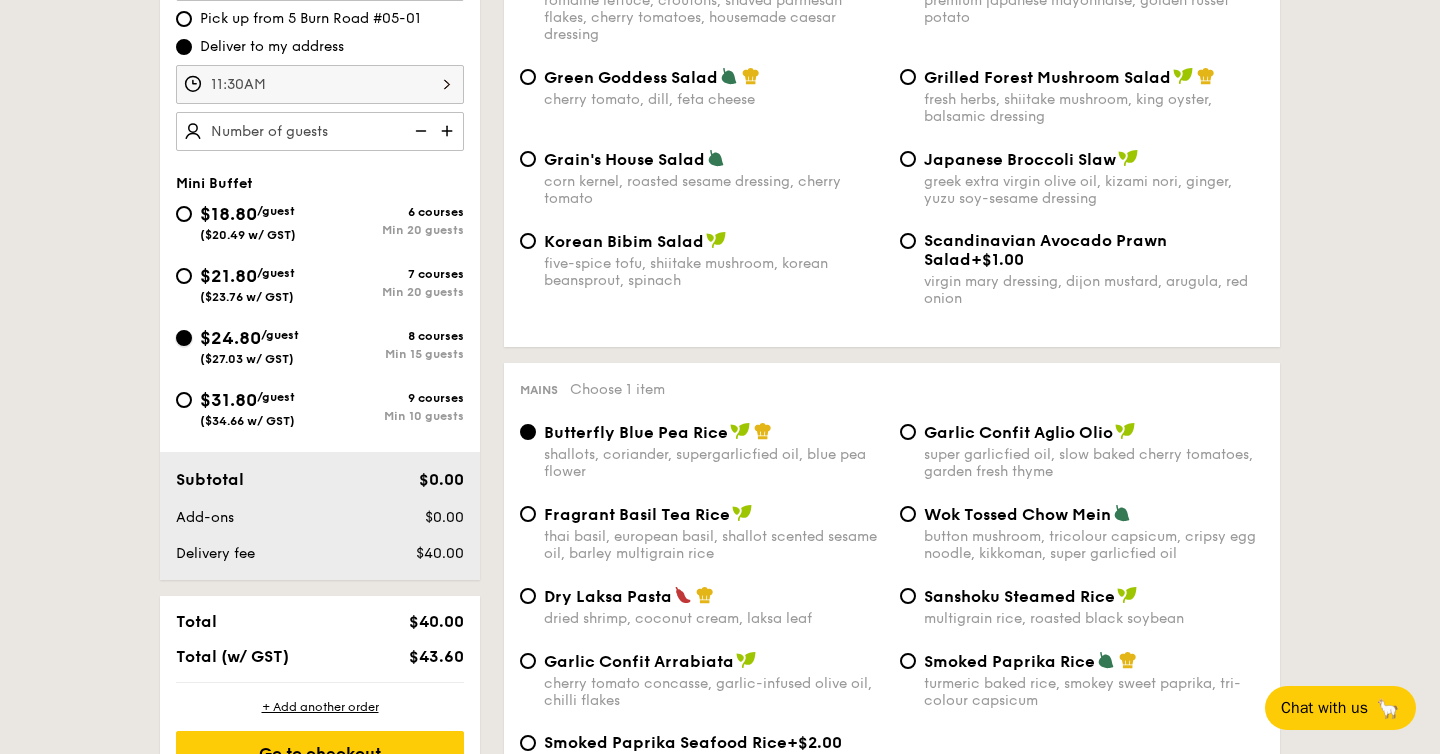 scroll, scrollTop: 652, scrollLeft: 0, axis: vertical 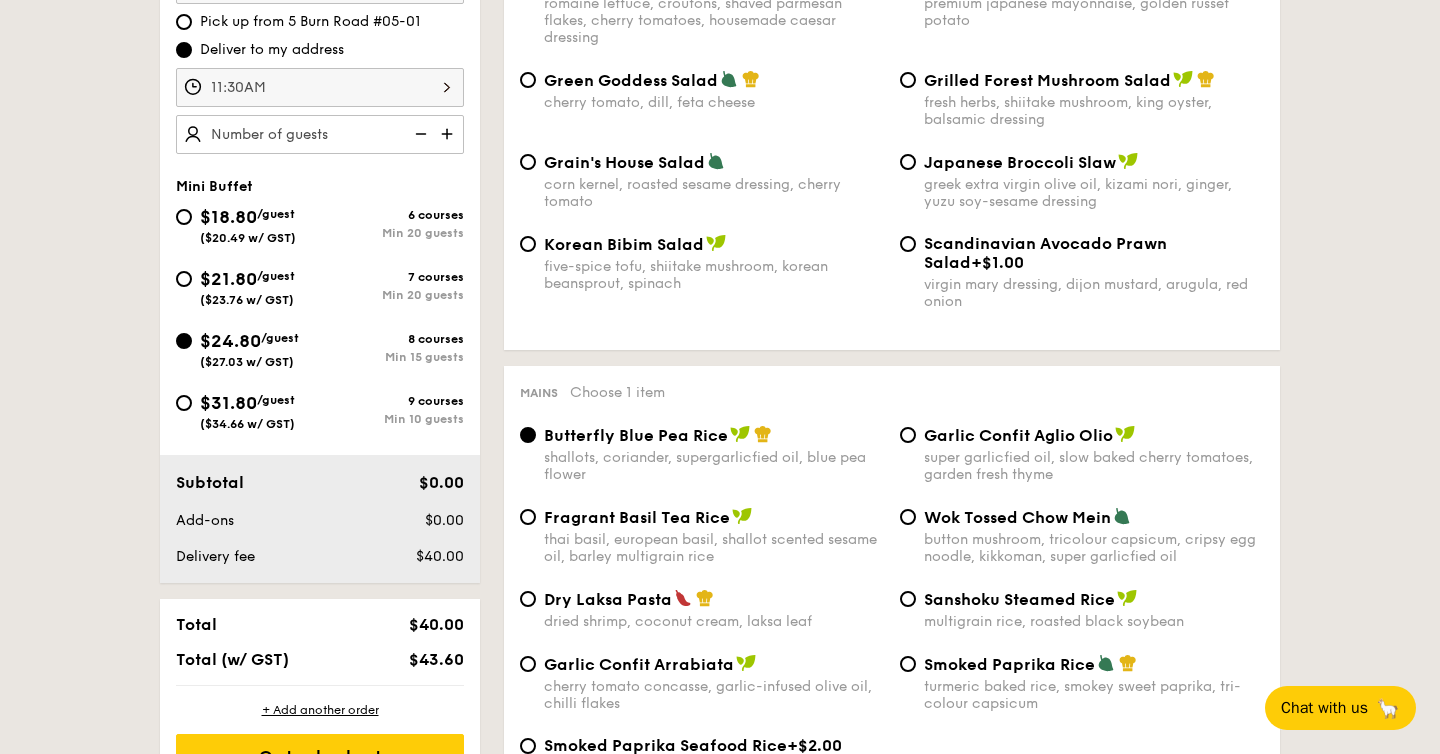 click at bounding box center (449, 134) 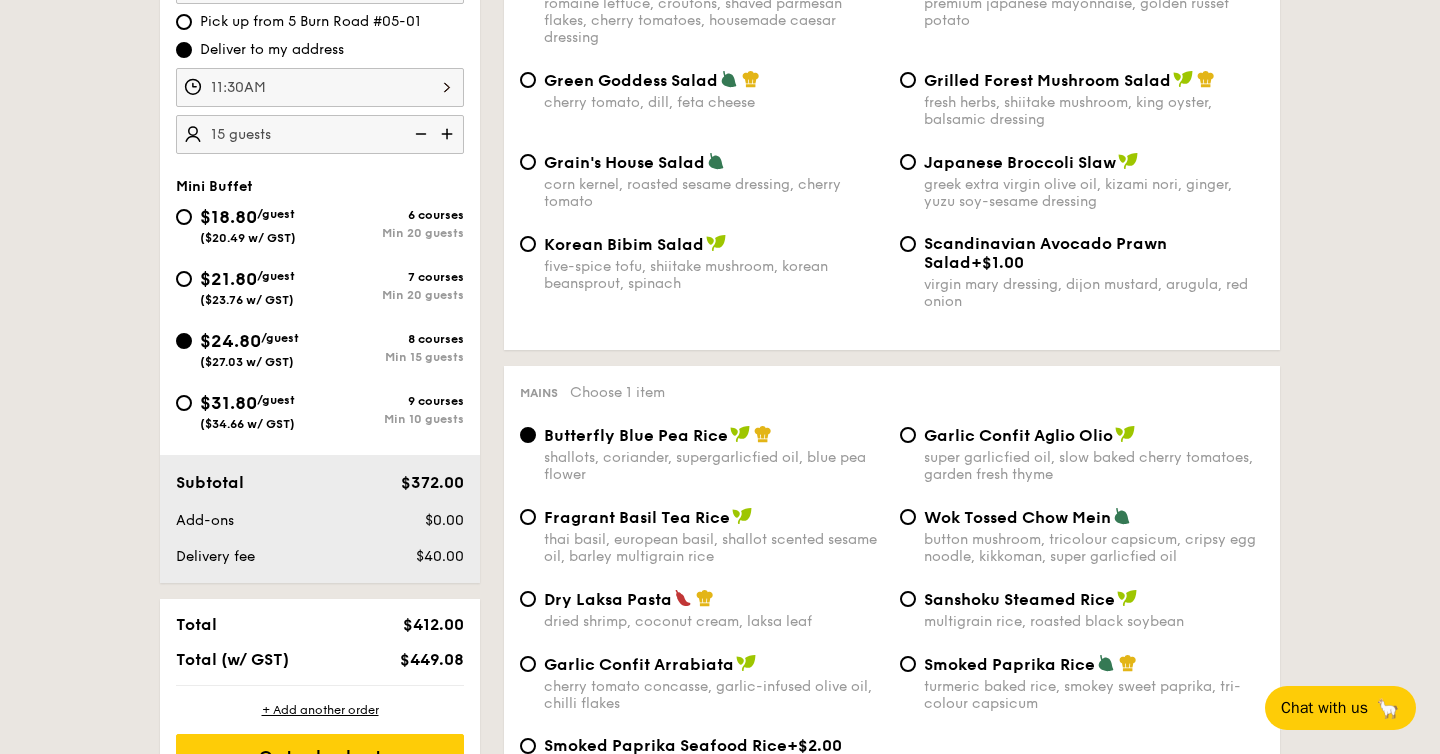 click at bounding box center [449, 134] 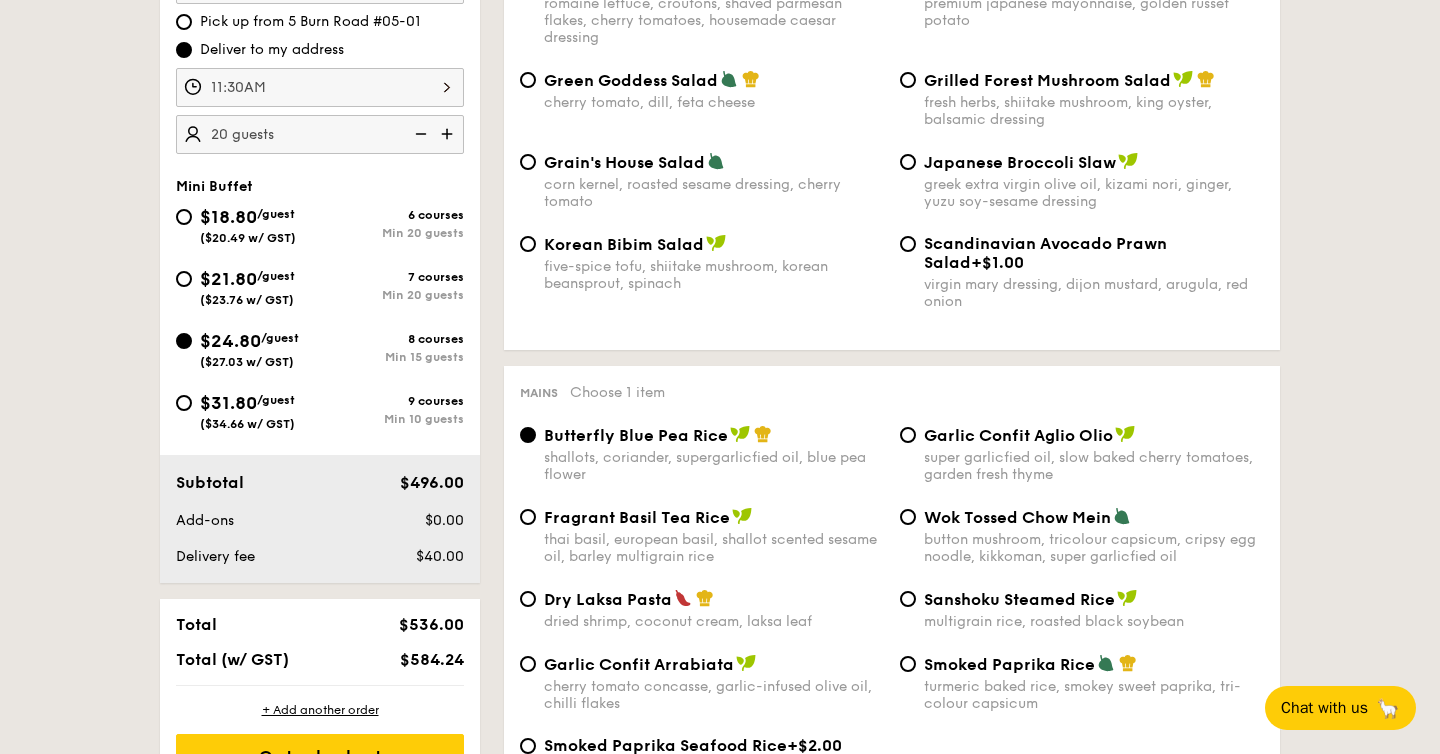 click at bounding box center [419, 134] 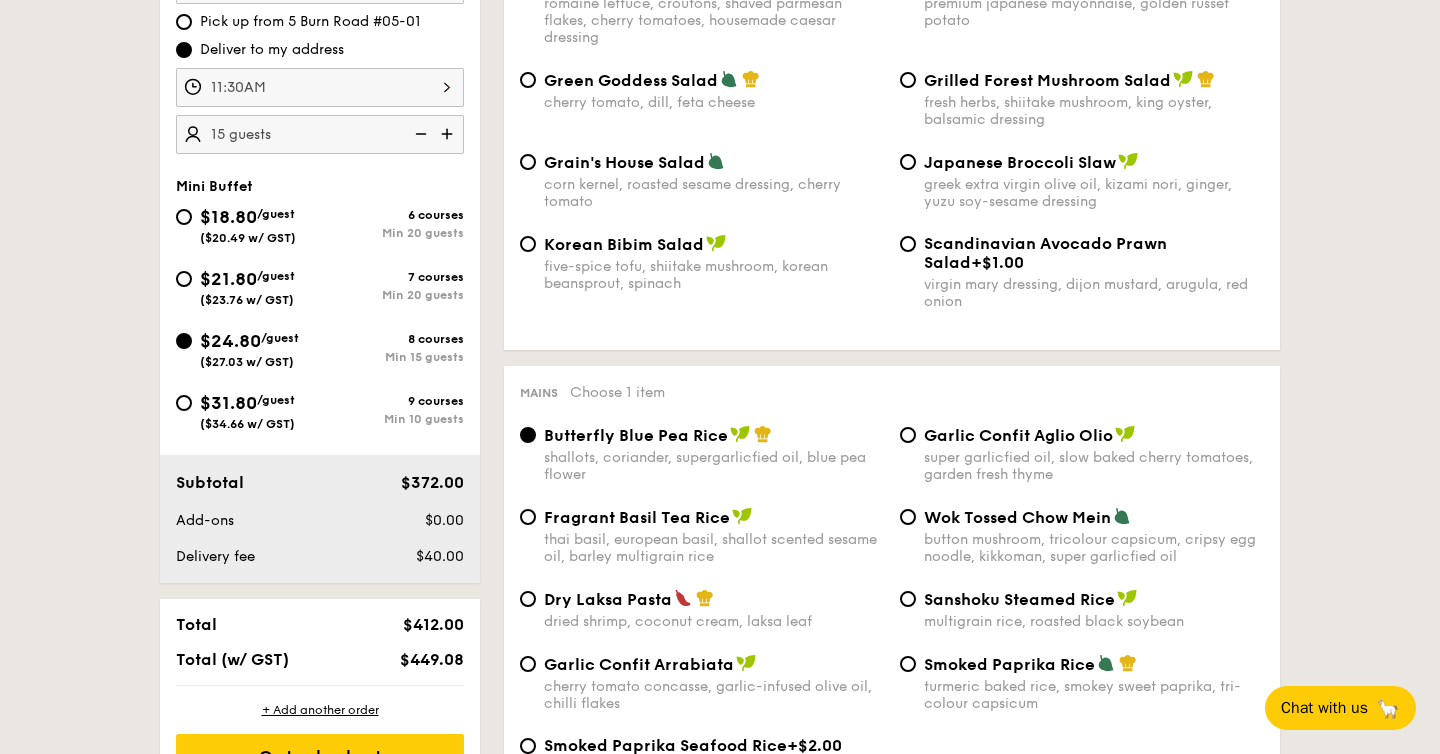 click on "/guest" at bounding box center [276, 276] 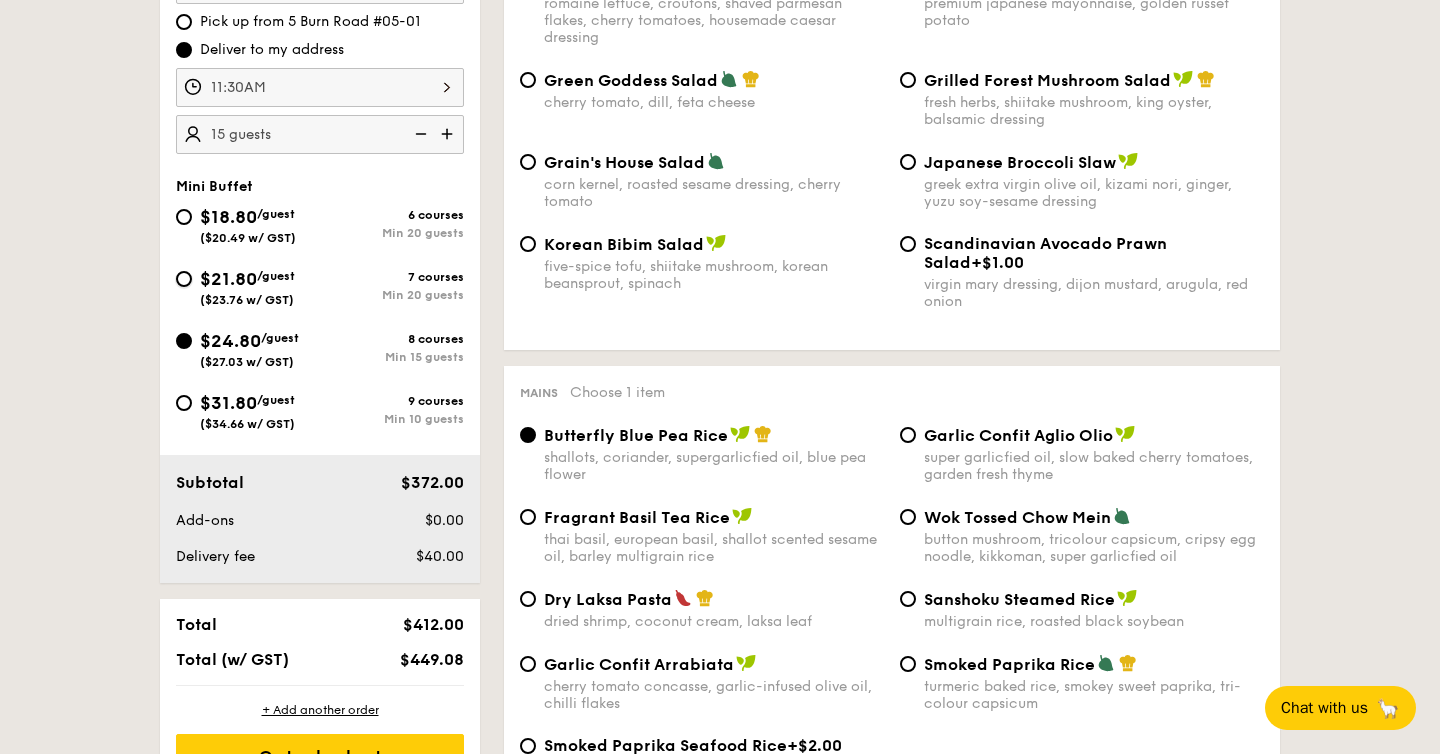 click on "$21.80
/guest
($23.76 w/ GST)
7 courses
Min 20 guests" at bounding box center [184, 279] 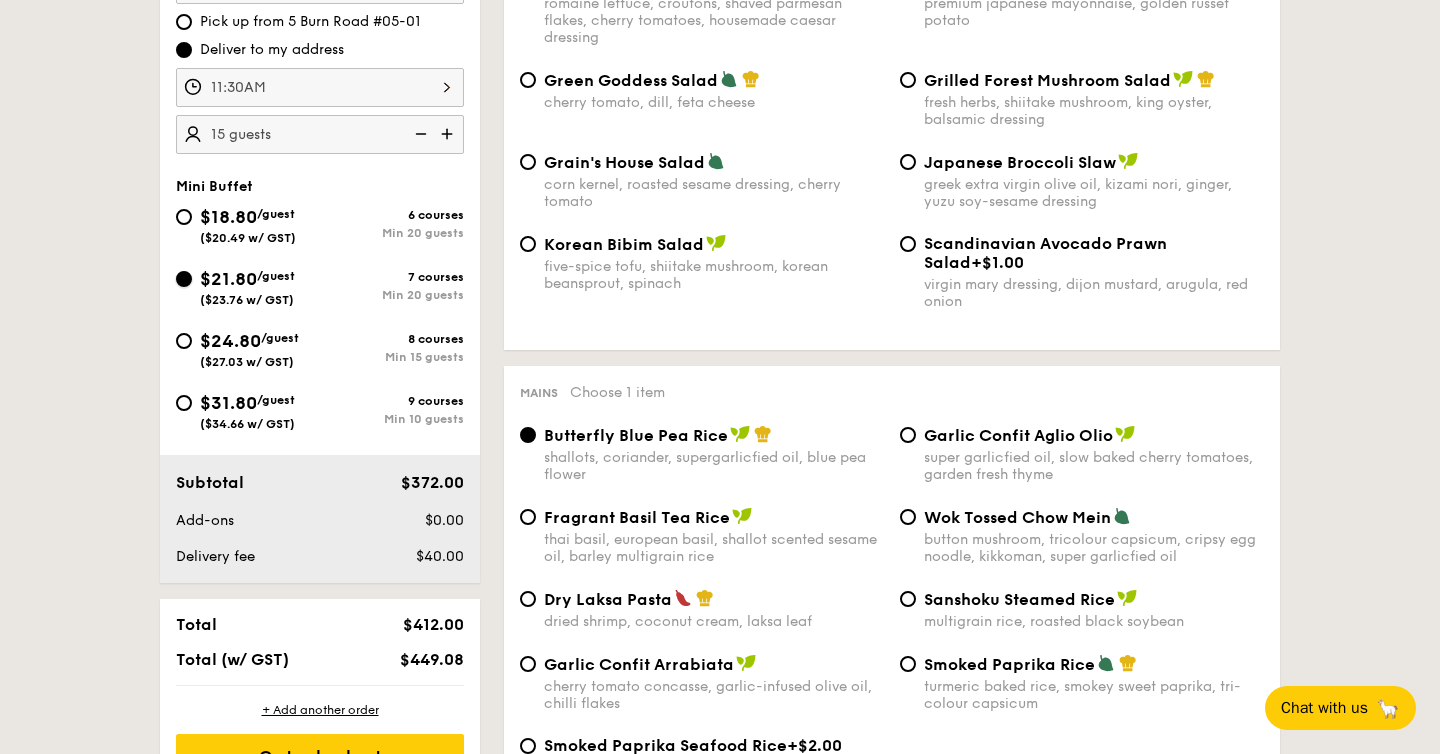 radio on "true" 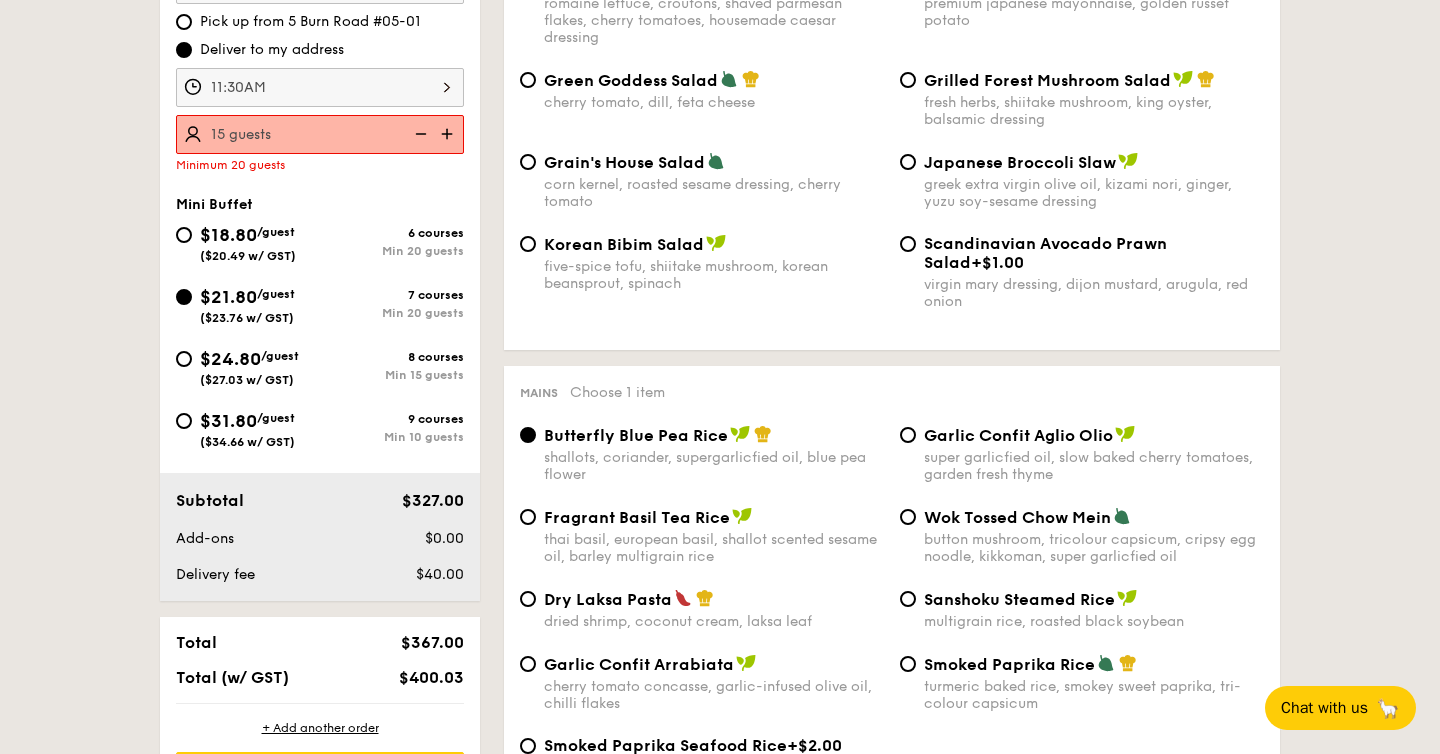 click at bounding box center [449, 134] 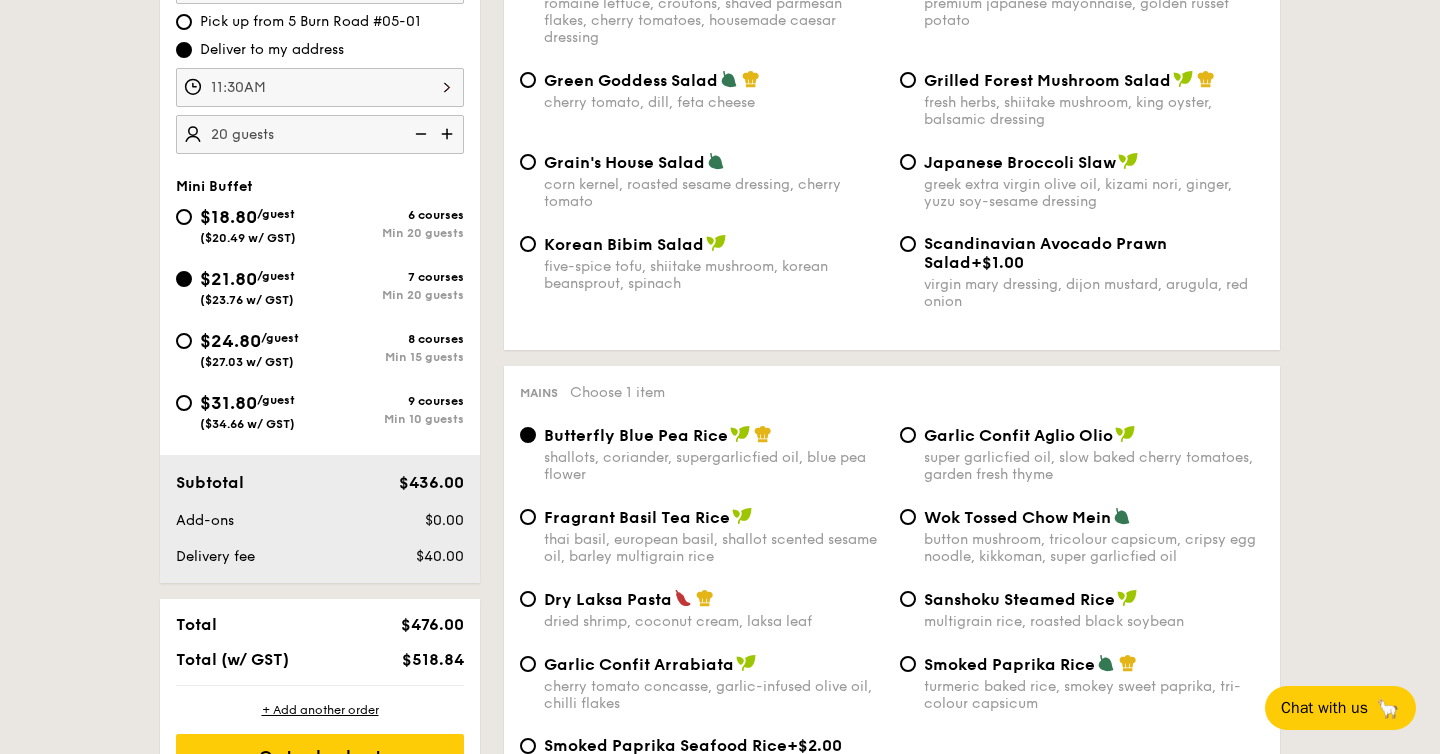 click on "8 courses" at bounding box center [392, 339] 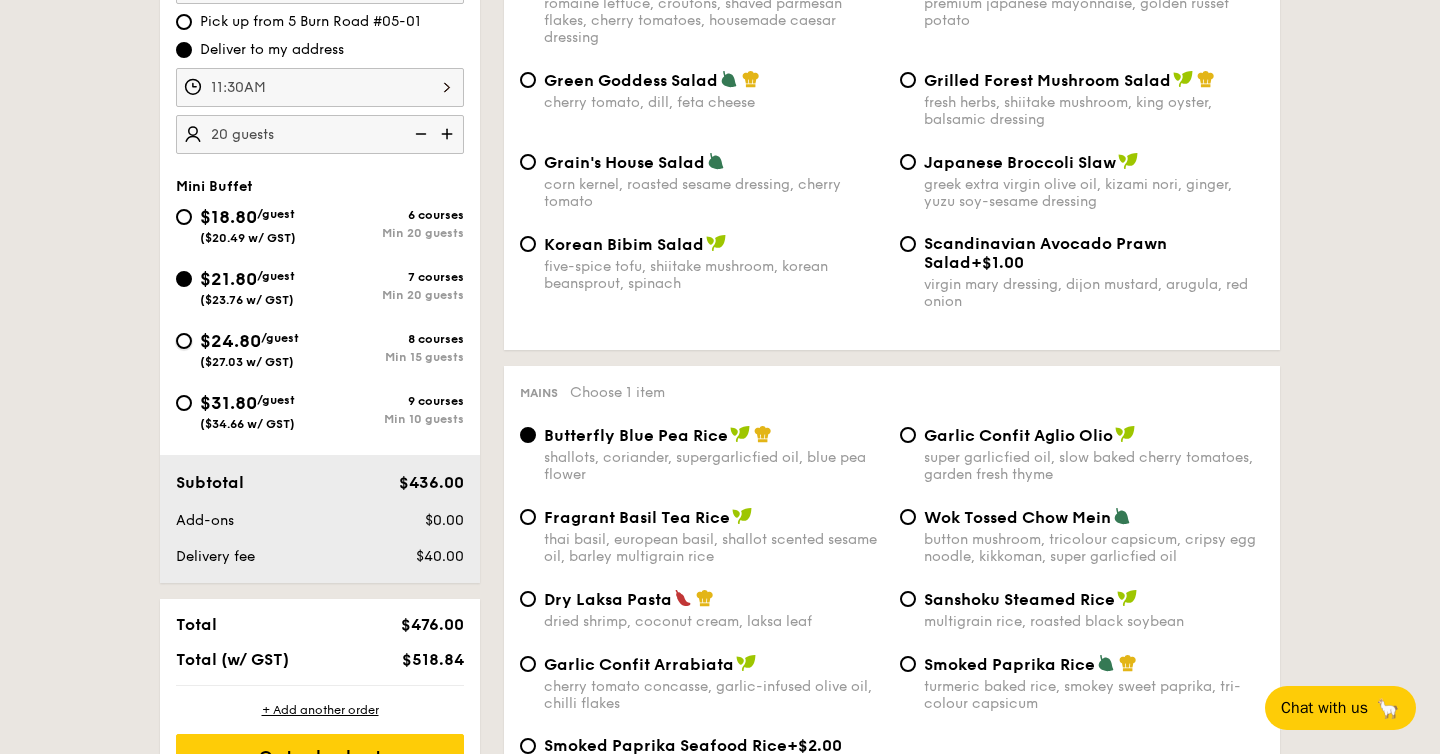 click on "$24.80
/guest
($27.03 w/ GST)
8 courses
Min 15 guests" at bounding box center (184, 341) 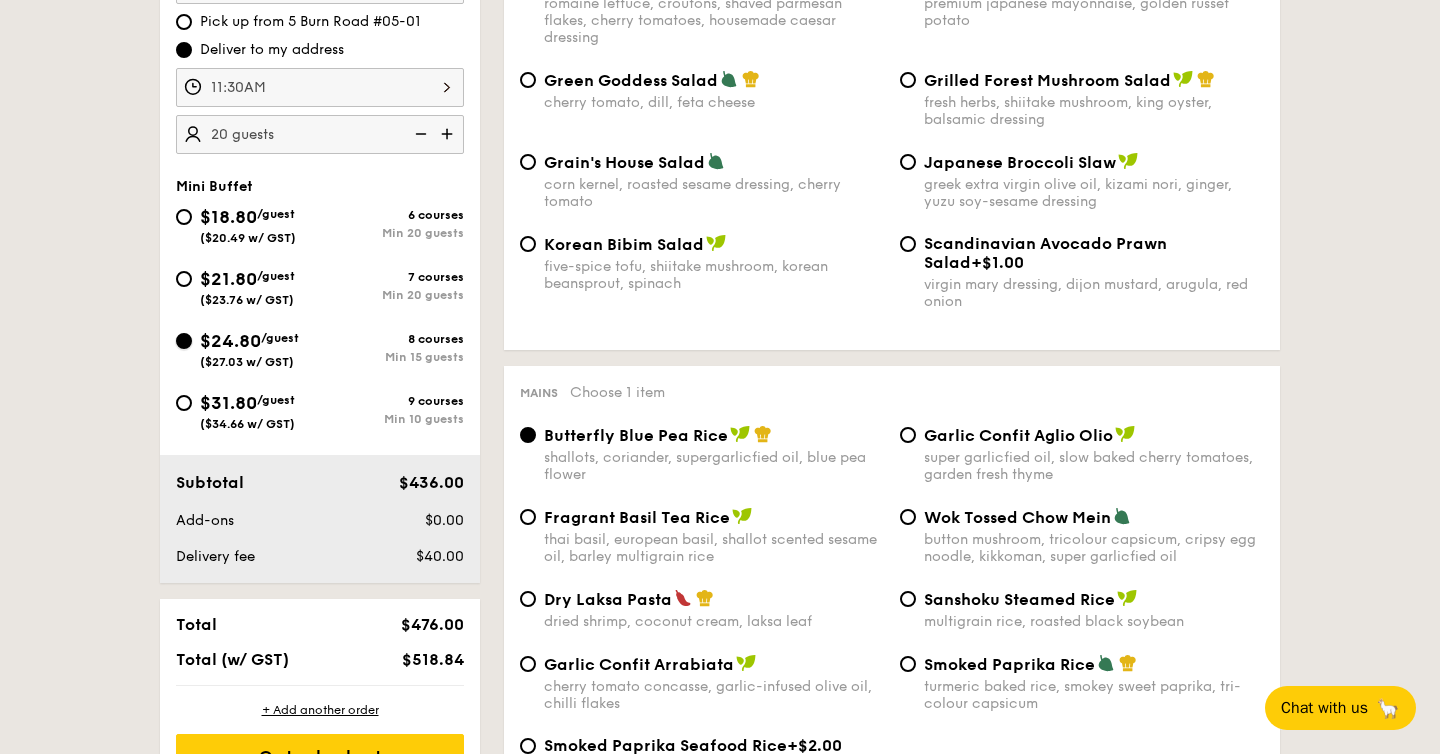 radio on "true" 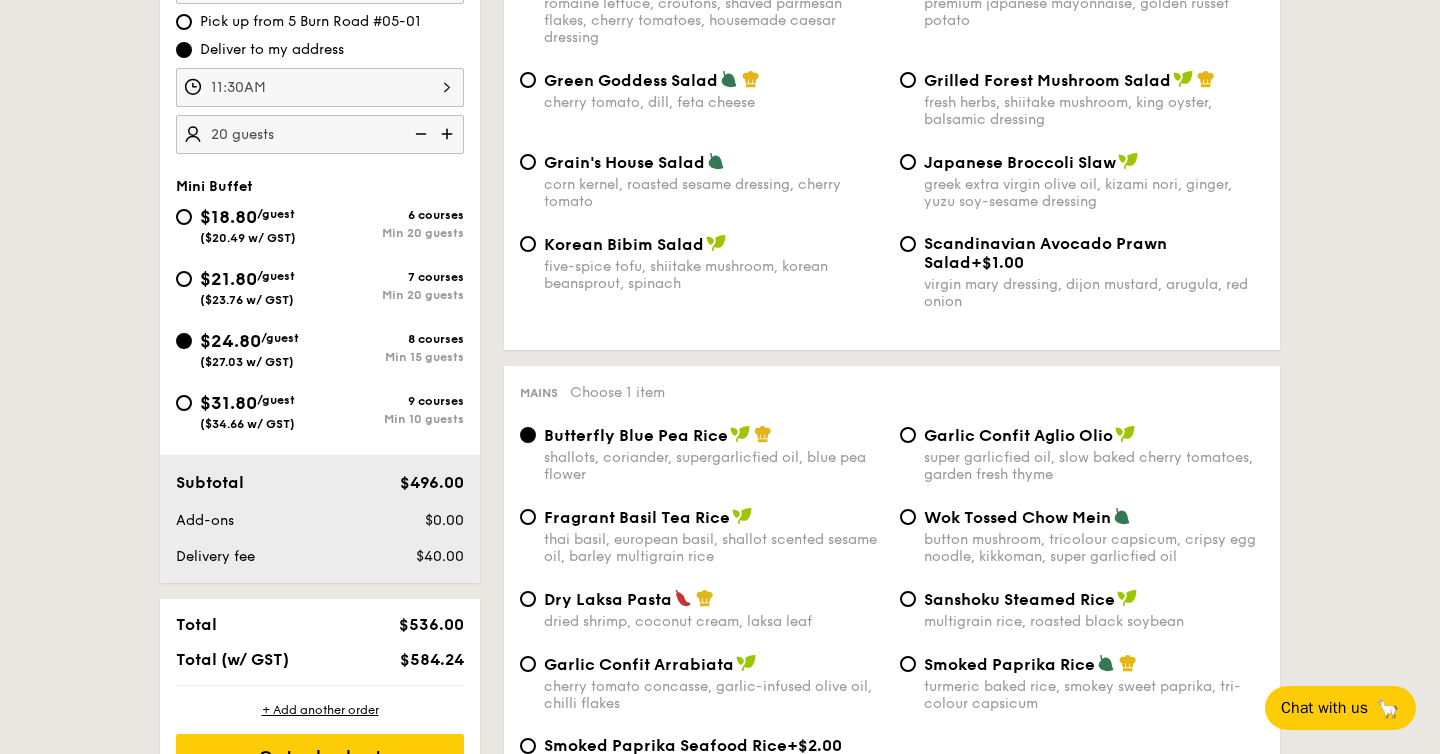 click at bounding box center (419, 134) 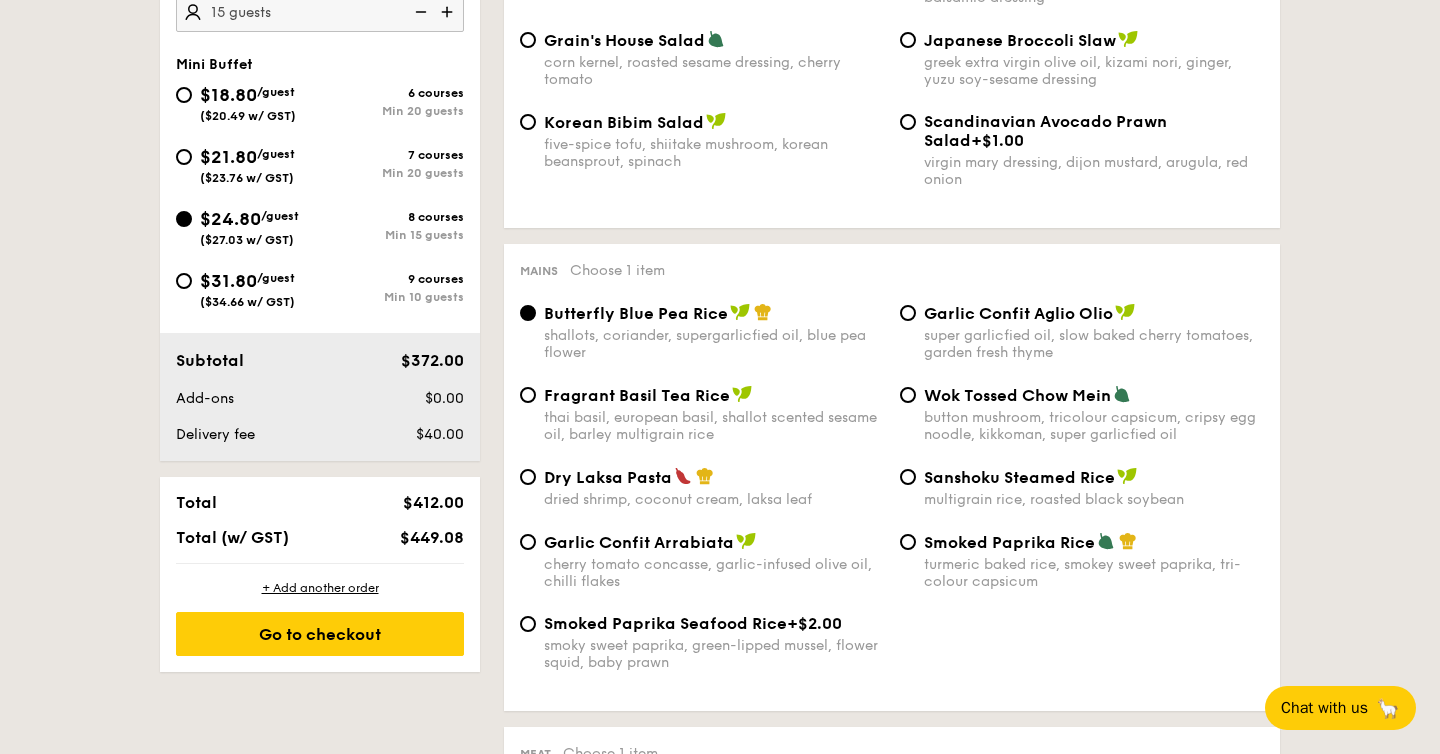 scroll, scrollTop: 854, scrollLeft: 0, axis: vertical 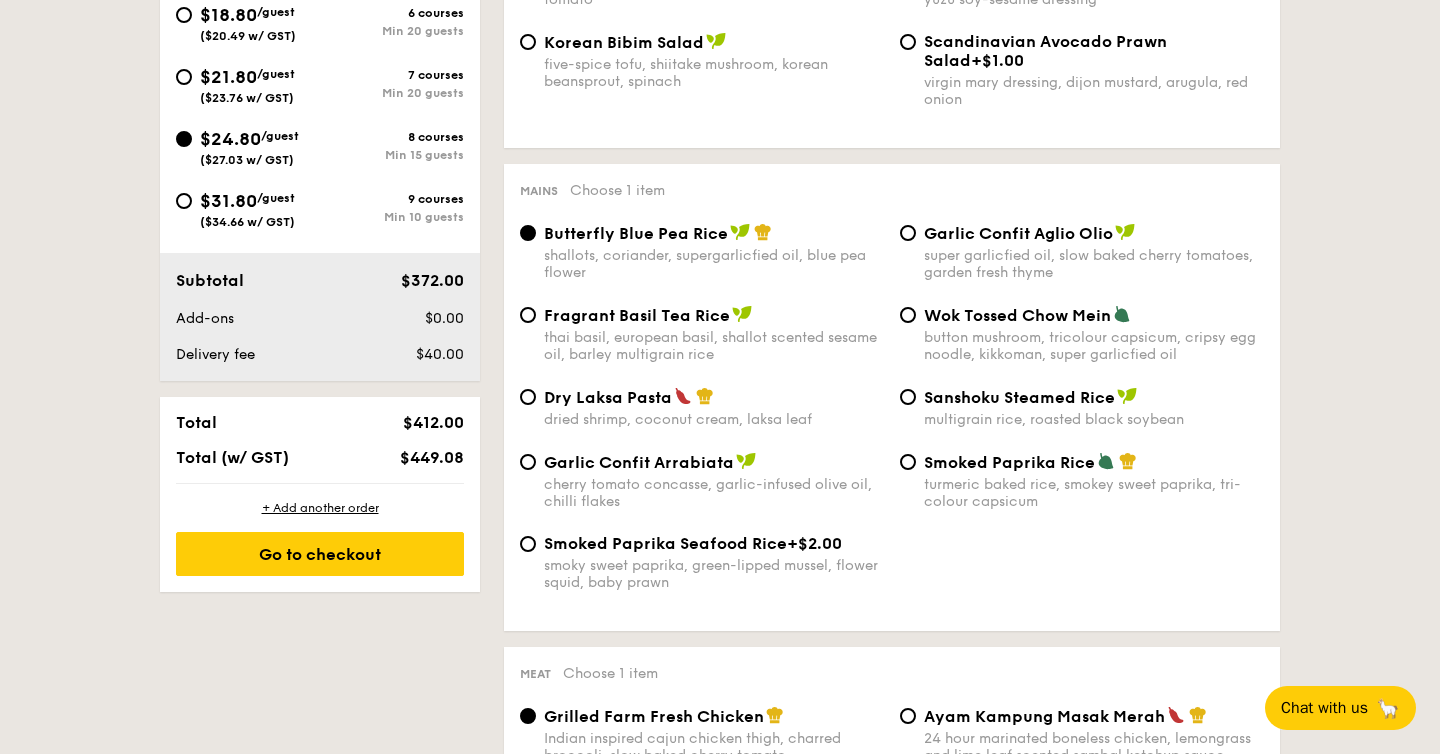 click on "1 - Select menu
2 - Select items
3 - Check out
Order 1
[DATE]
Pick up from [ADDRESS]
Deliver to my address
[TIME] [NUMBER] guests
Mini Buffet
[PRICE]
/guest
([PRICE] w/ GST)
6 courses
Min 20 guests
[PRICE]
/guest
([PRICE] w/ GST)
7 courses
Min 20 guests
[PRICE]
/guest
([PRICE] w/ GST)
8 courses
Min 15 guests
[PRICE]
/guest
([PRICE] w/ GST)
9 courses
Min 10 guests
Subtotal
[PRICE]
Add-ons
[PRICE]
Delivery fee
[PRICE]
Total
[PRICE]
Total (w/ GST)
[PRICE]
[TIME] ,  . [NUMBER]" at bounding box center [720, 2636] 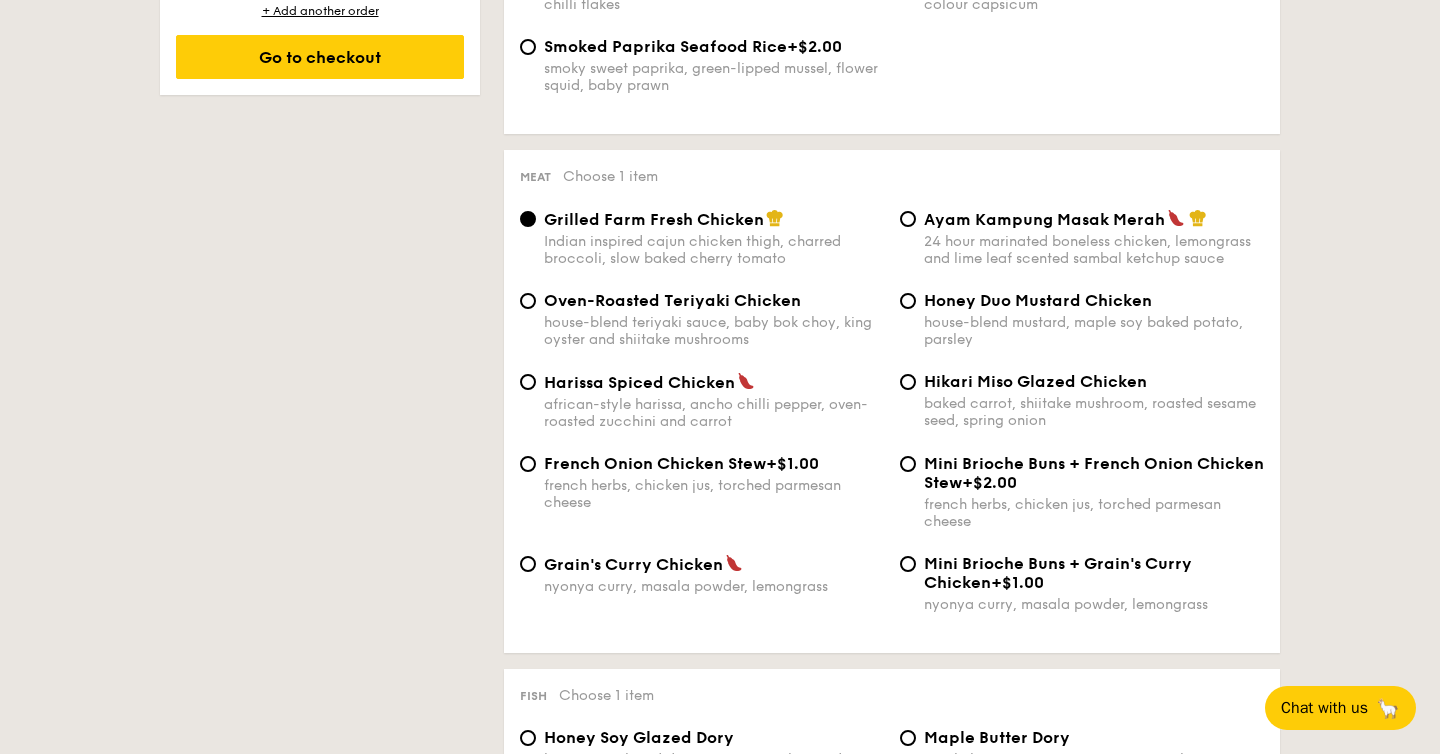 scroll, scrollTop: 1352, scrollLeft: 0, axis: vertical 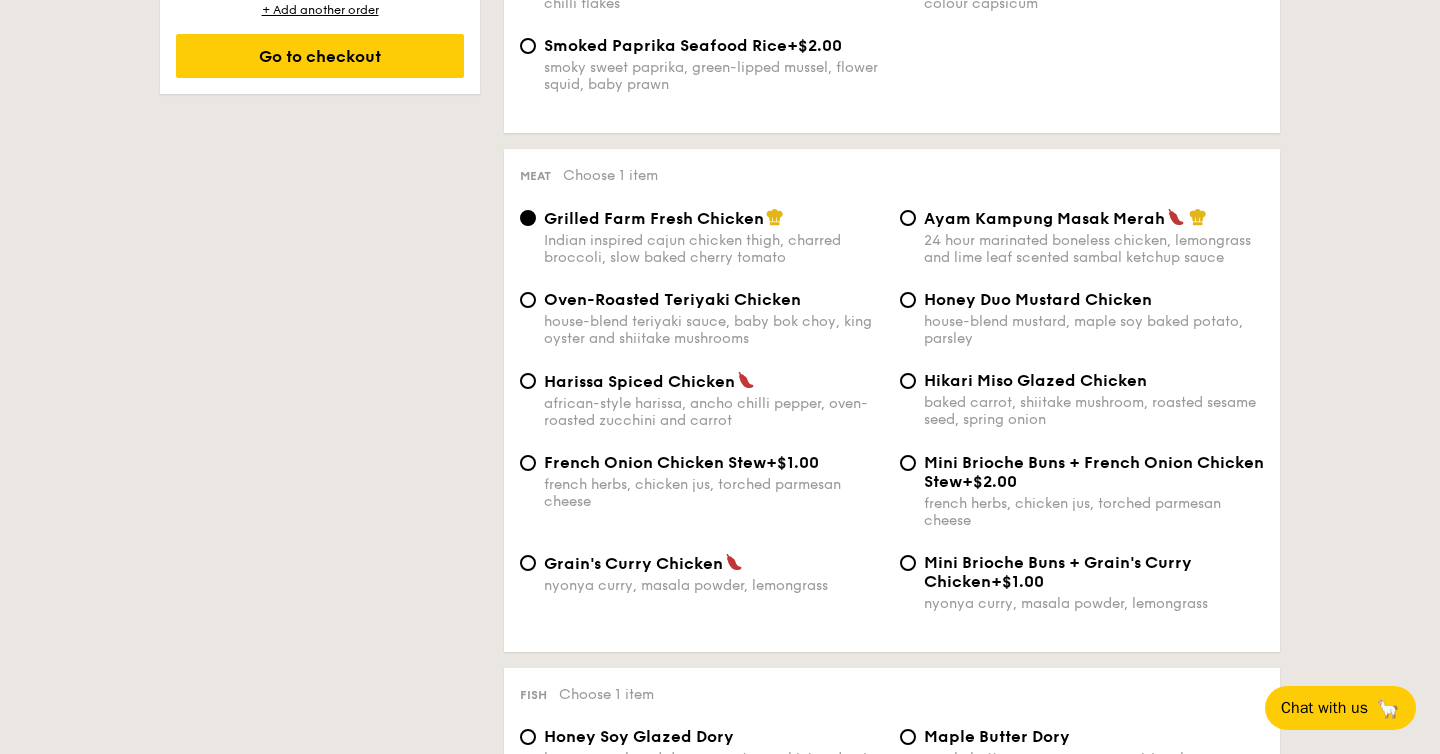 click on "house-blend teriyaki sauce, baby bok choy, king oyster and shiitake mushrooms" at bounding box center [714, 330] 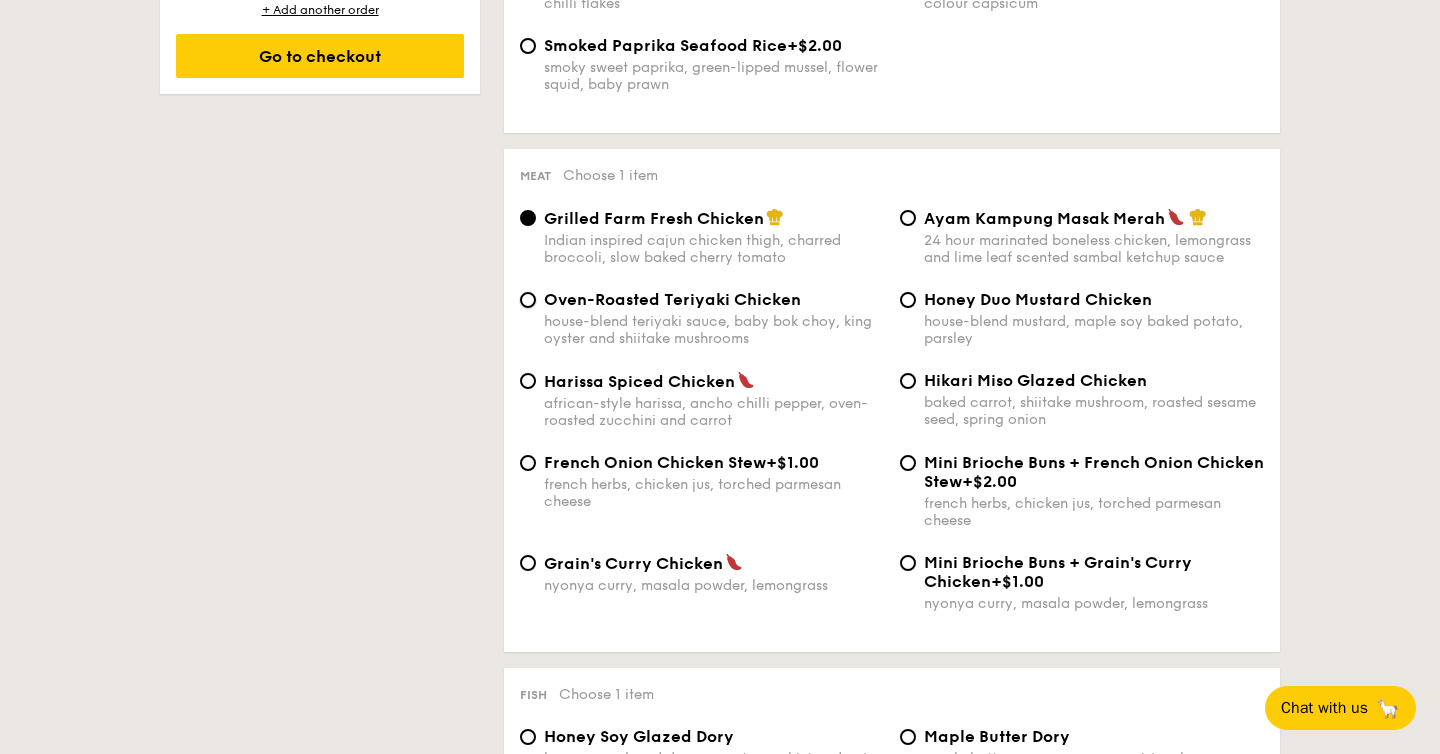 click on "Oven-Roasted Teriyaki Chicken house-blend teriyaki sauce, baby bok choy, king oyster and shiitake mushrooms" at bounding box center [528, 300] 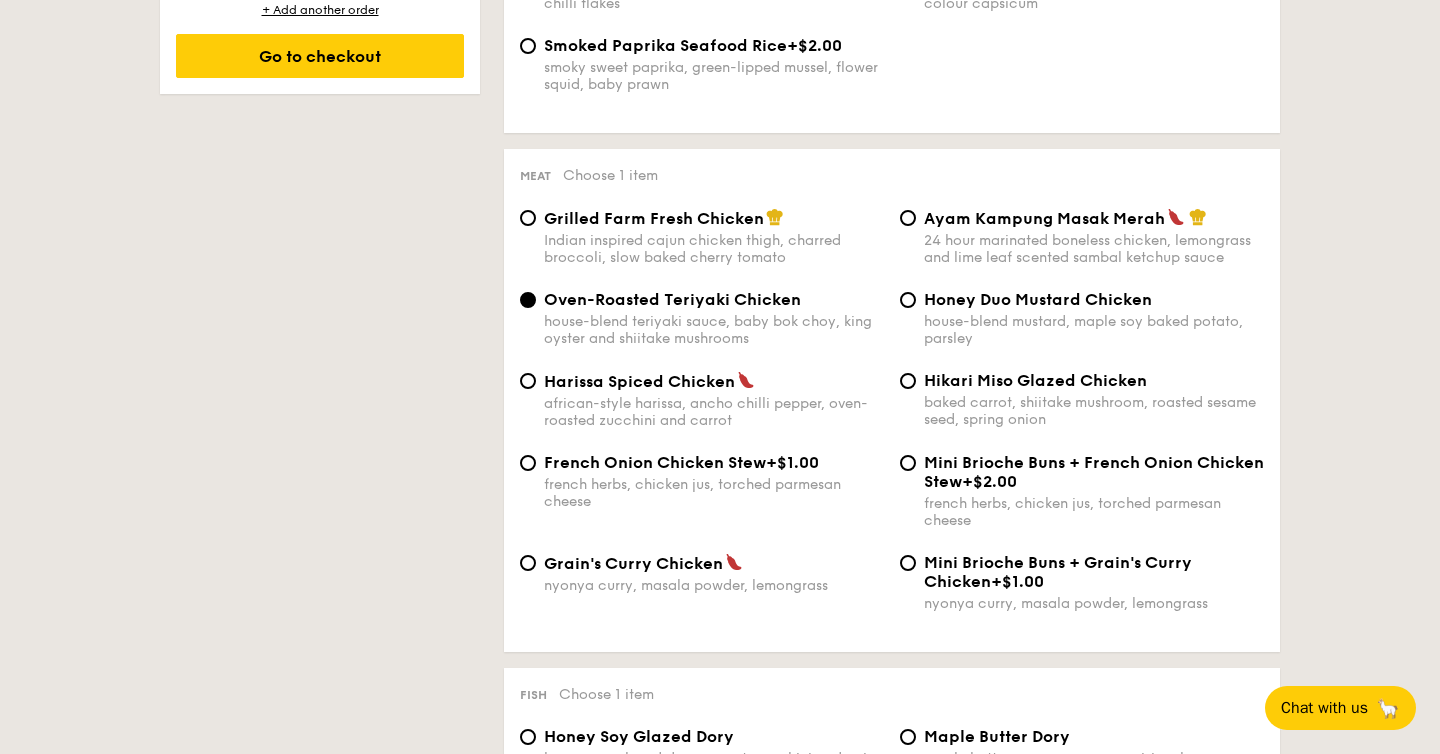 click on "Hikari Miso Glazed Chicken" at bounding box center [1035, 380] 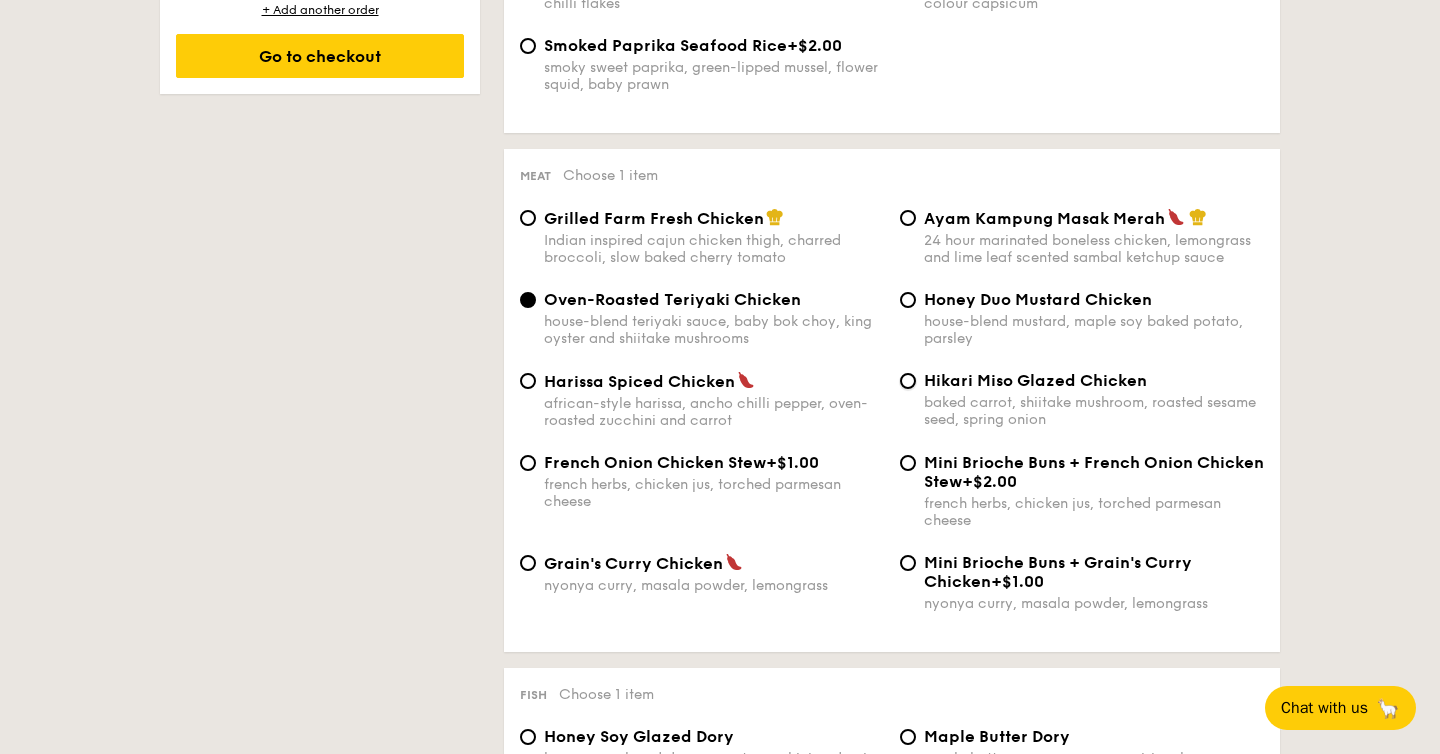 click on "Hikari Miso Glazed Chicken baked carrot, shiitake mushroom, roasted sesame seed, spring onion" at bounding box center (908, 381) 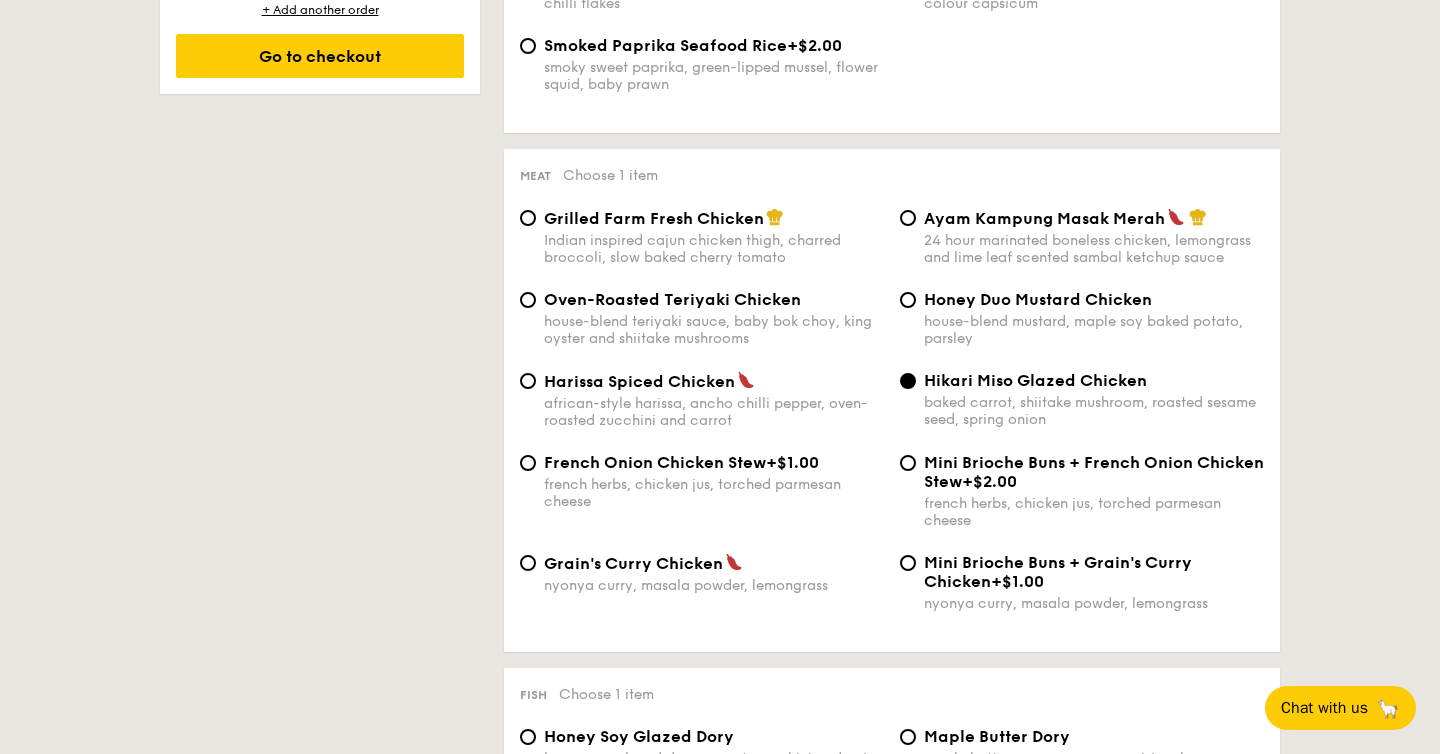 click on "Oven-Roasted Teriyaki Chicken house-blend teriyaki sauce, baby bok choy, king oyster and shiitake mushrooms Honey Duo Mustard Chicken house-blend mustard, maple soy baked potato, parsley" at bounding box center (892, 330) 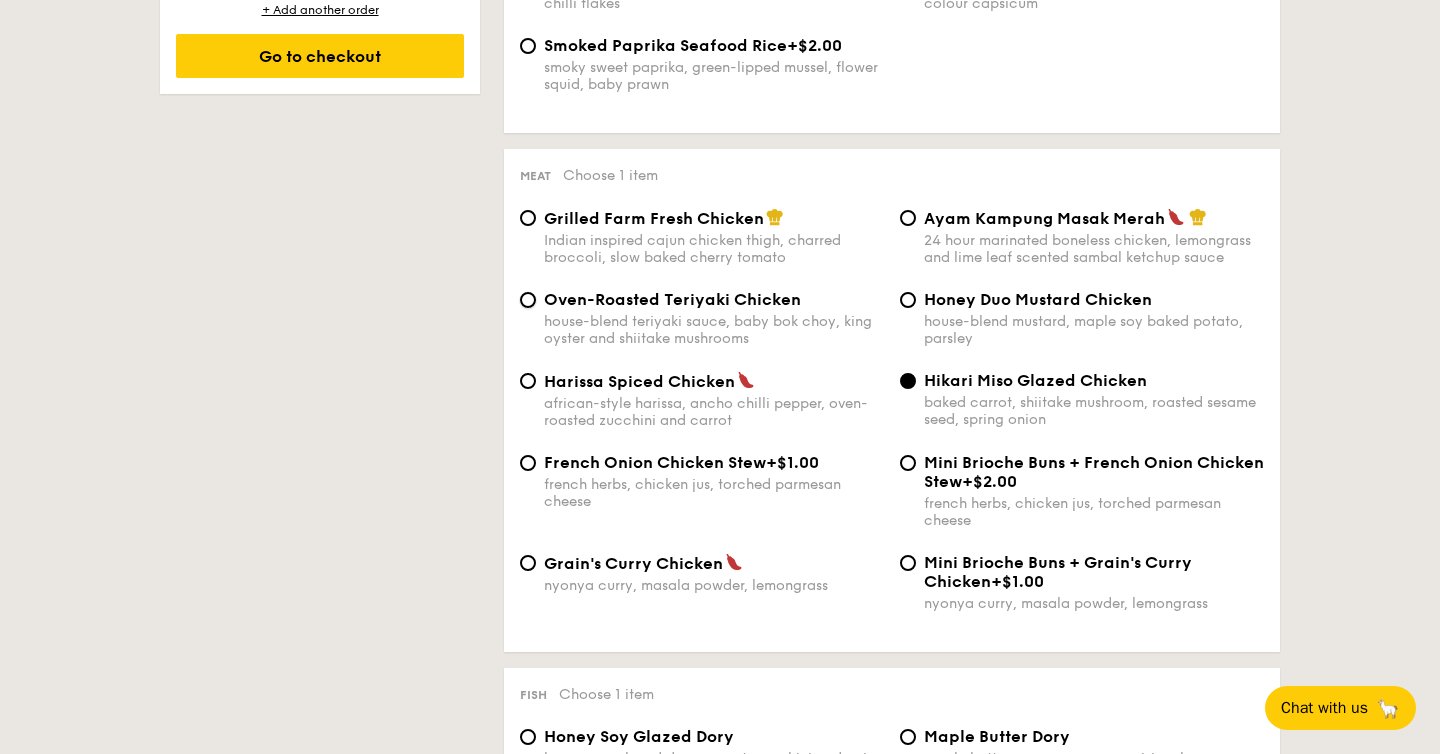 click on "Oven-Roasted Teriyaki Chicken house-blend teriyaki sauce, baby bok choy, king oyster and shiitake mushrooms" at bounding box center (528, 300) 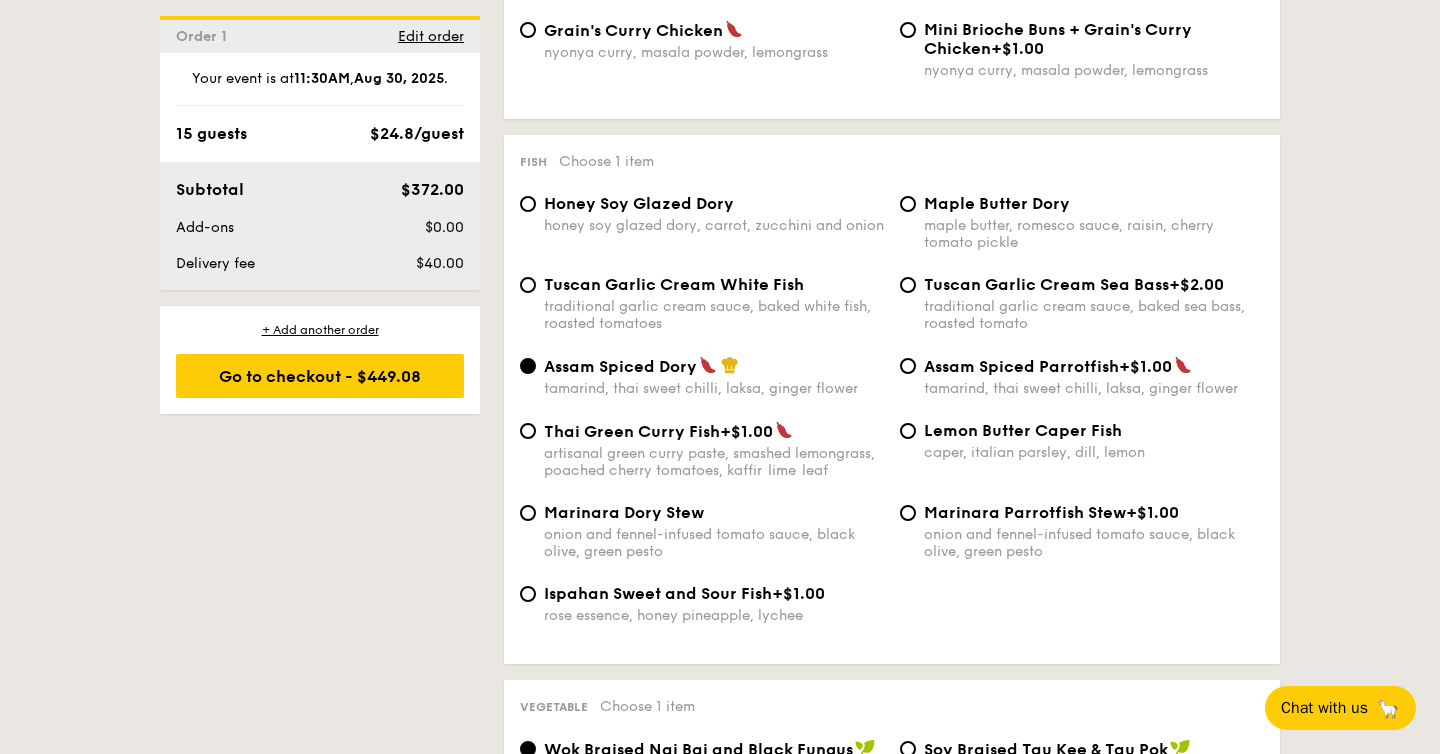 scroll, scrollTop: 1886, scrollLeft: 0, axis: vertical 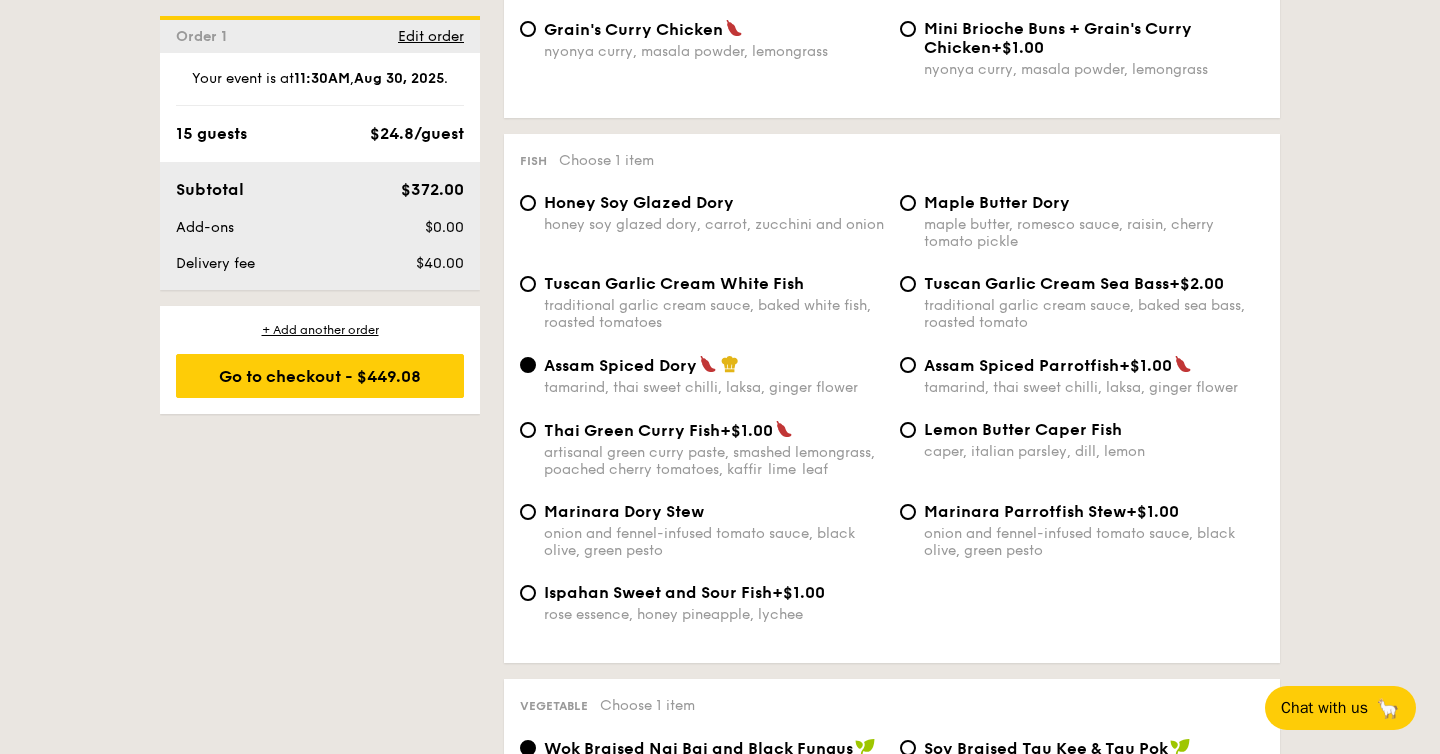 click on "Tuscan Garlic Cream White Fish traditional garlic cream sauce, baked white fish, roasted tomatoes" at bounding box center [714, 302] 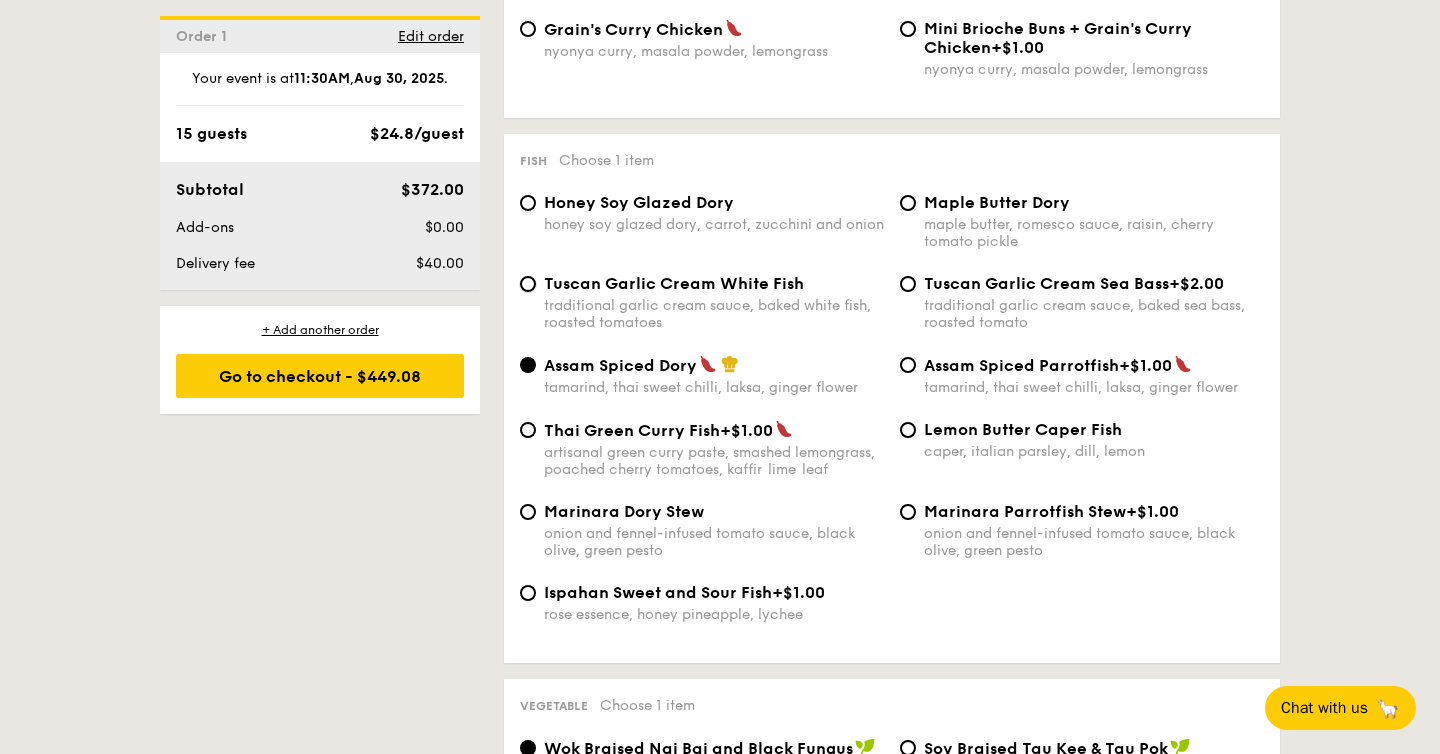 click on "Tuscan Garlic Cream White Fish traditional garlic cream sauce, baked white fish, roasted tomatoes" at bounding box center [528, 284] 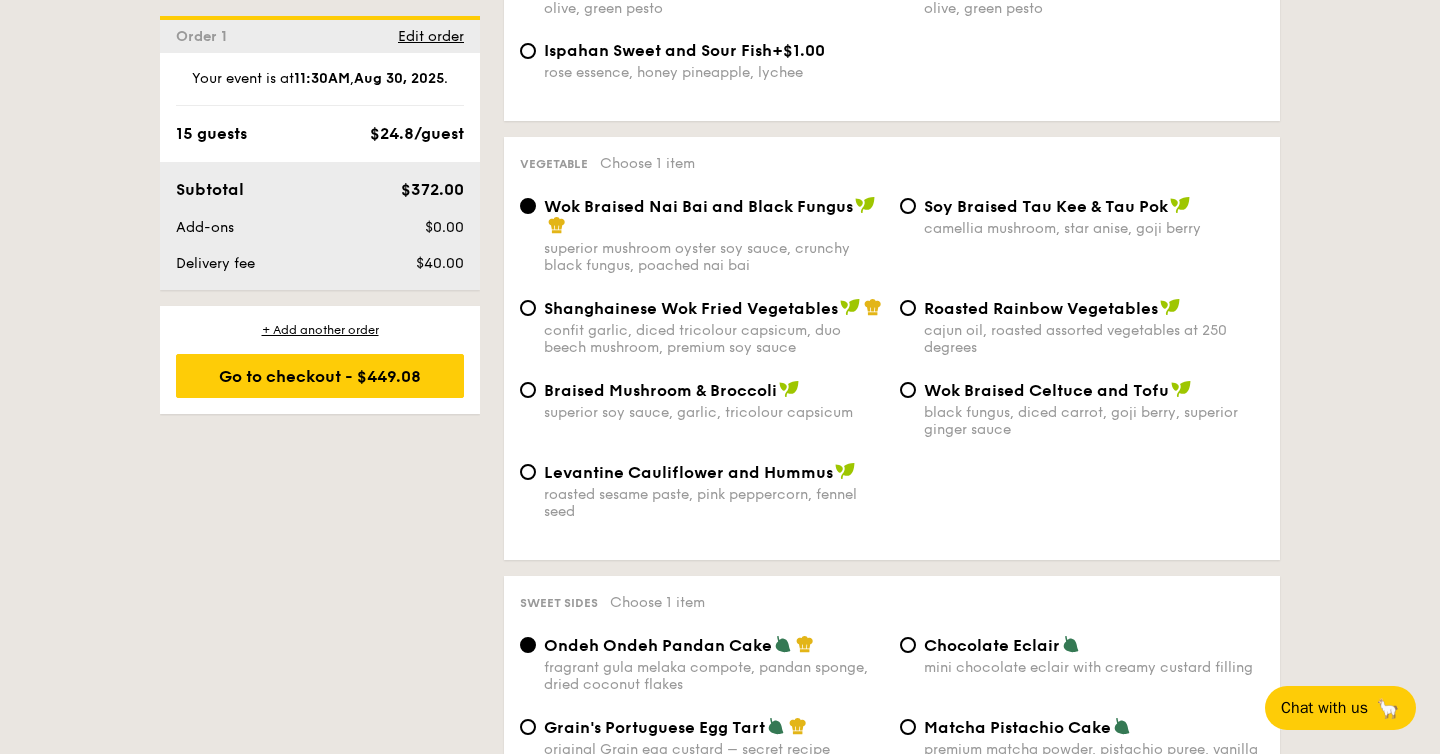 scroll, scrollTop: 2426, scrollLeft: 0, axis: vertical 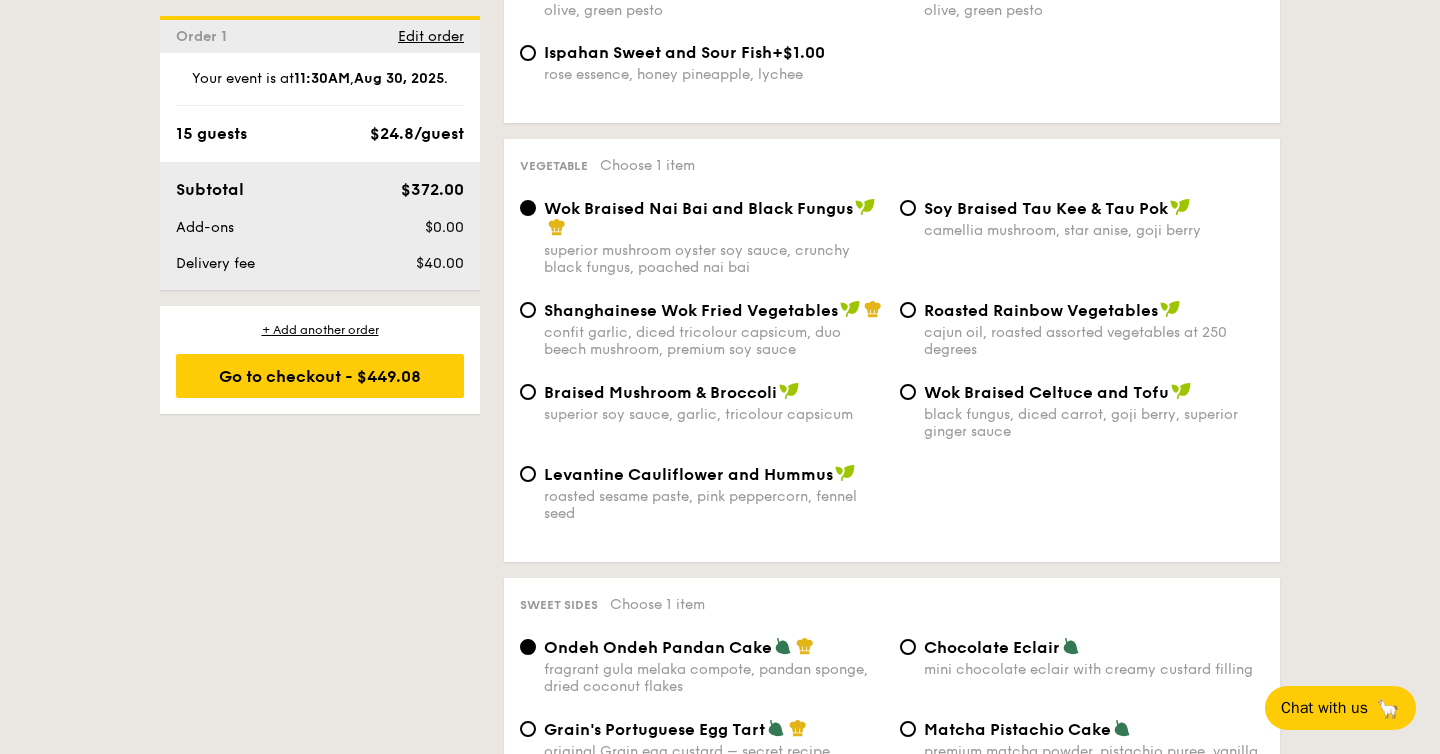 click on "Shanghainese Wok Fried Vegetables confit garlic, diced tricolour capsicum, duo beech mushroom, premium soy sauce Roasted Rainbow Vegetables cajun oil, roasted assorted vegetables at 250 degrees" at bounding box center [892, 341] 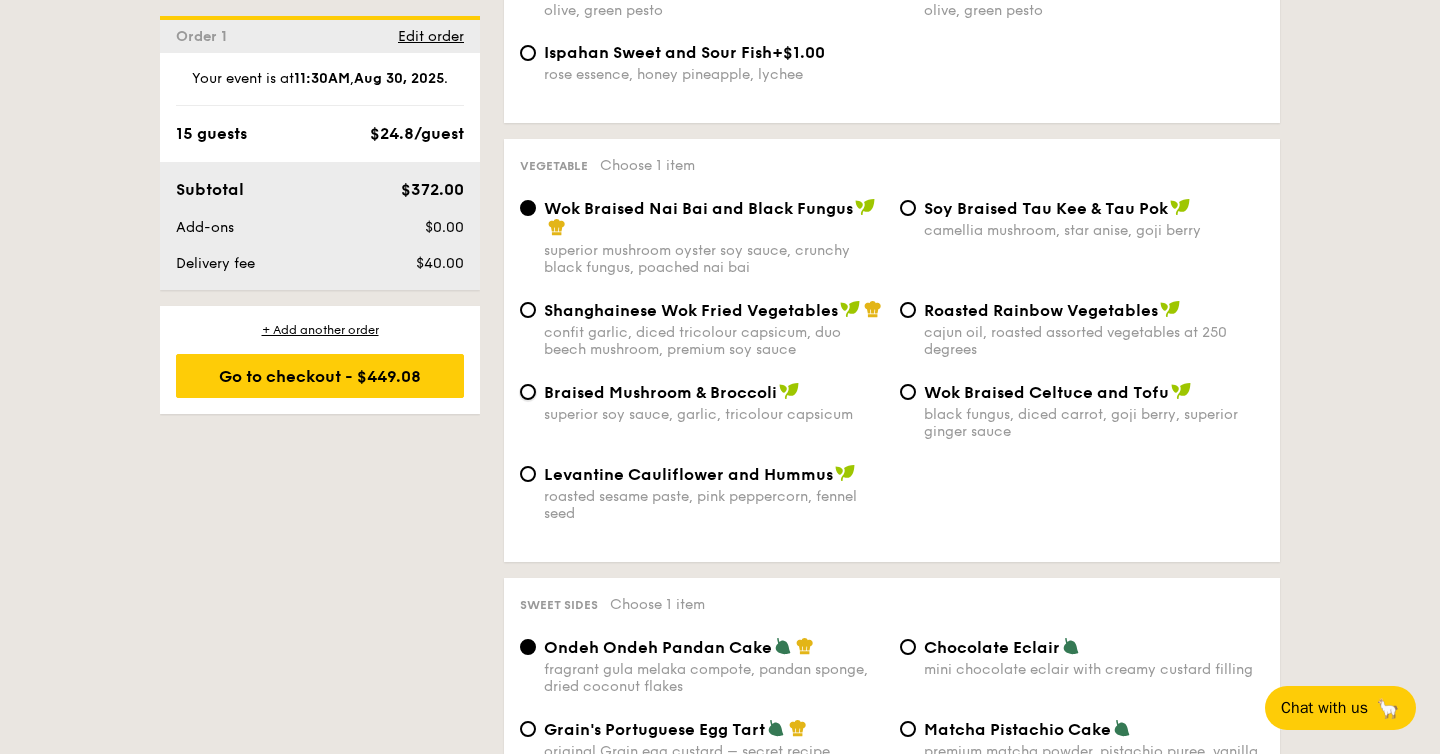 click on "Braised Mushroom & Broccoli superior soy sauce, garlic, tricolour capsicum" at bounding box center [528, 392] 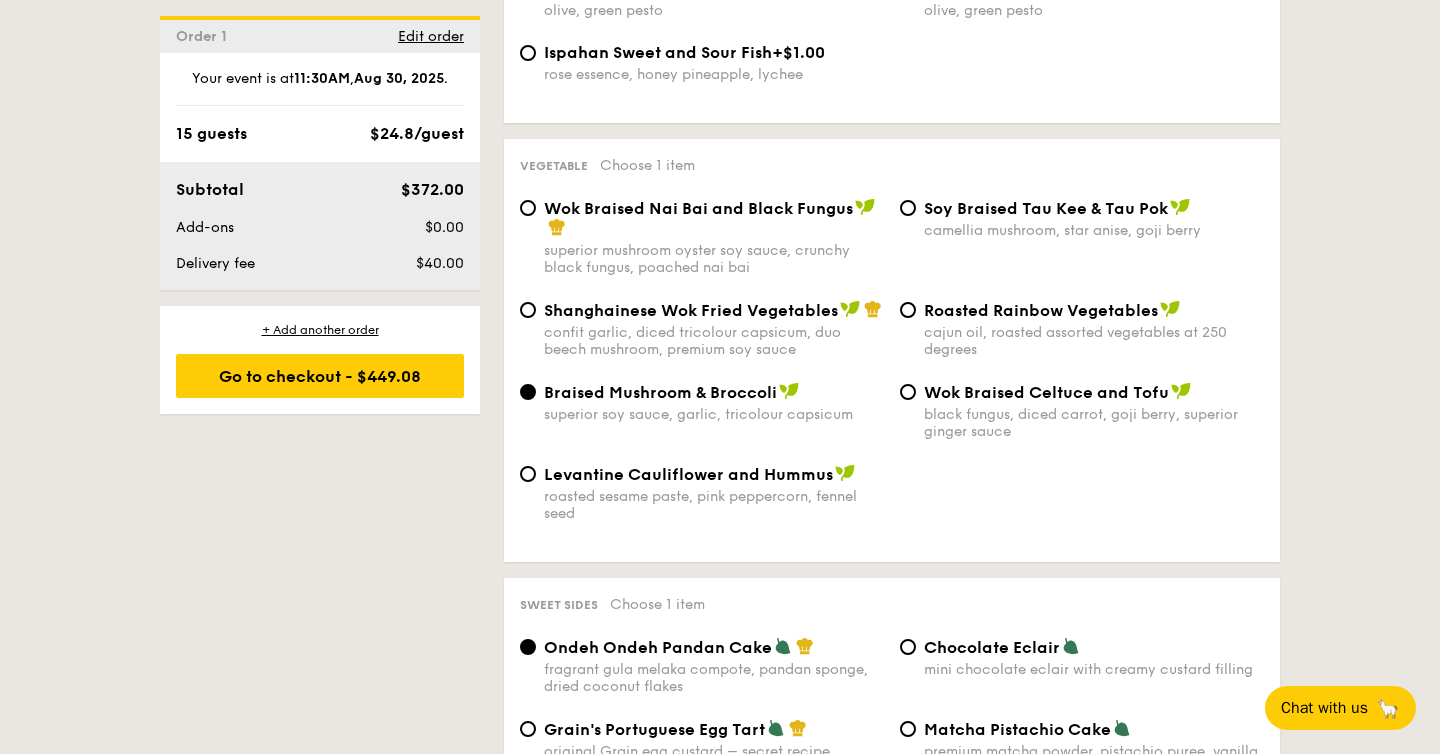 click on "Wok Braised Nai Bai and Black Fungus  superior mushroom oyster soy sauce, crunchy black fungus, poached nai bai" at bounding box center [714, 237] 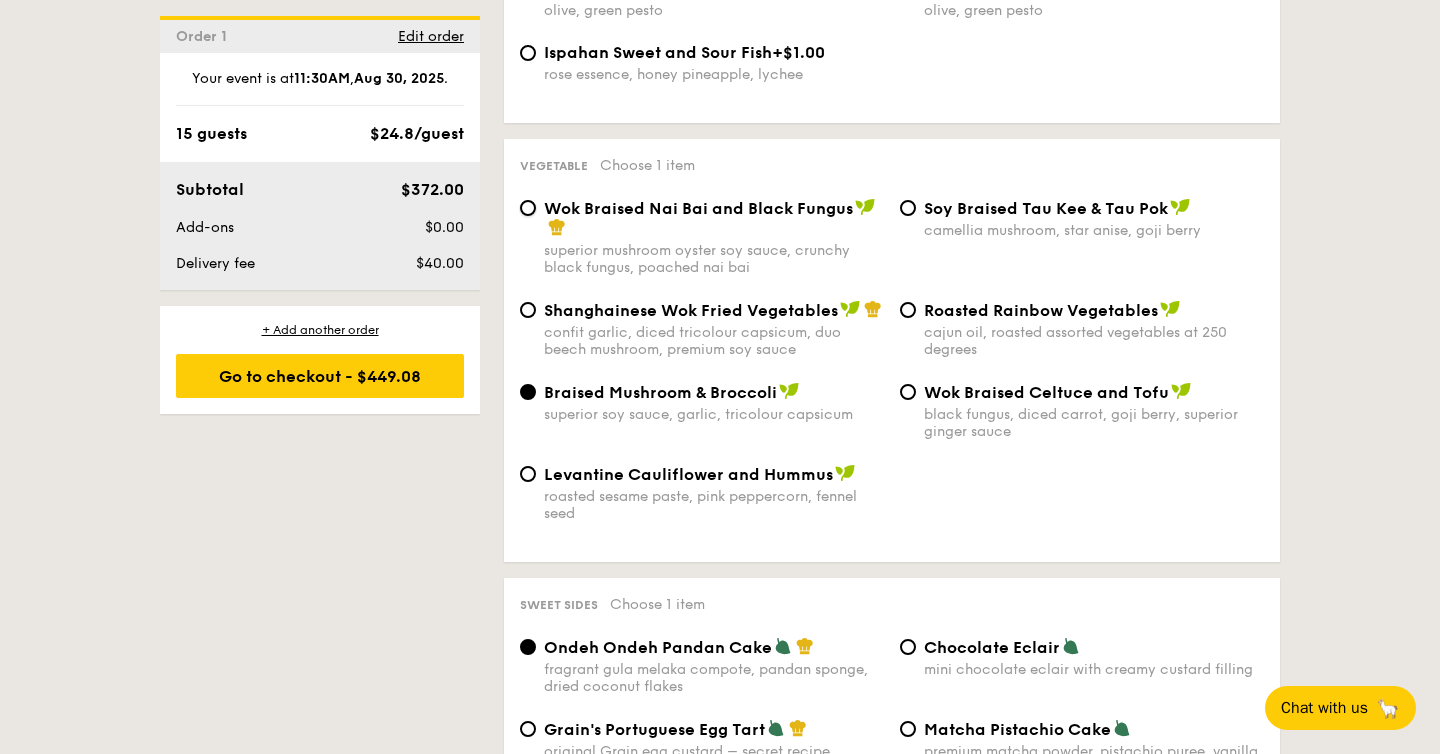 click on "Wok Braised Nai Bai and Black Fungus  superior mushroom oyster soy sauce, crunchy black fungus, poached nai bai" at bounding box center (528, 208) 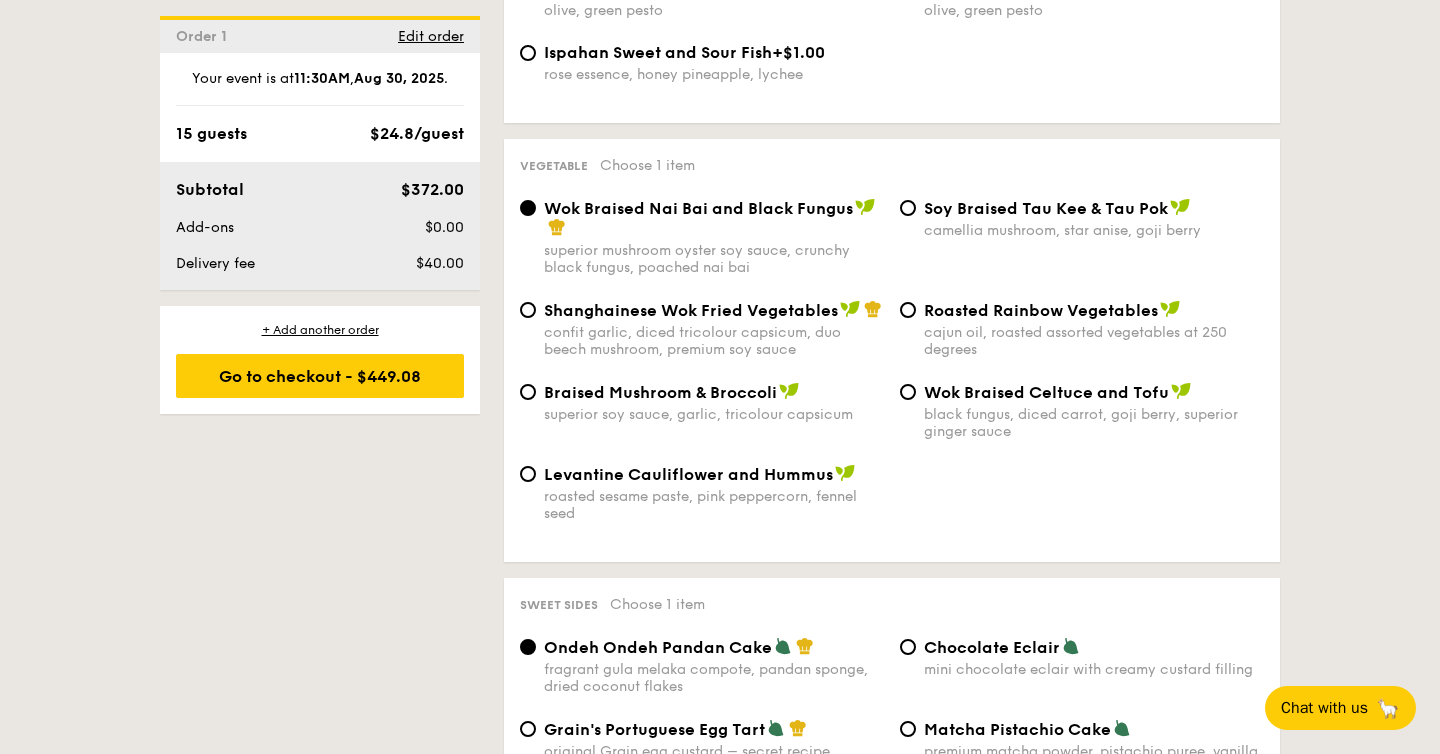 click on "cajun oil, roasted assorted vegetables at 250 degrees" at bounding box center [1094, 341] 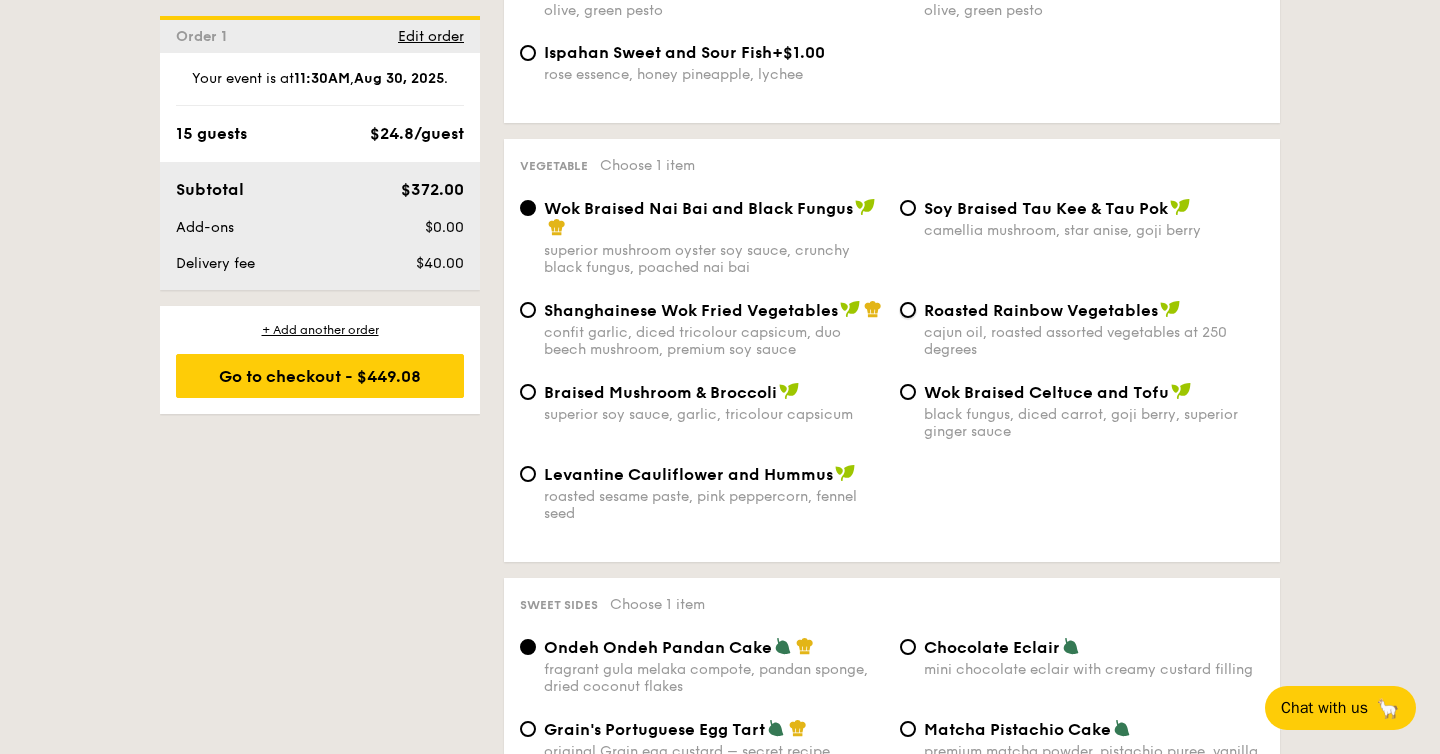 click on "Roasted Rainbow Vegetables cajun oil, roasted assorted vegetables at 250 degrees" at bounding box center [908, 310] 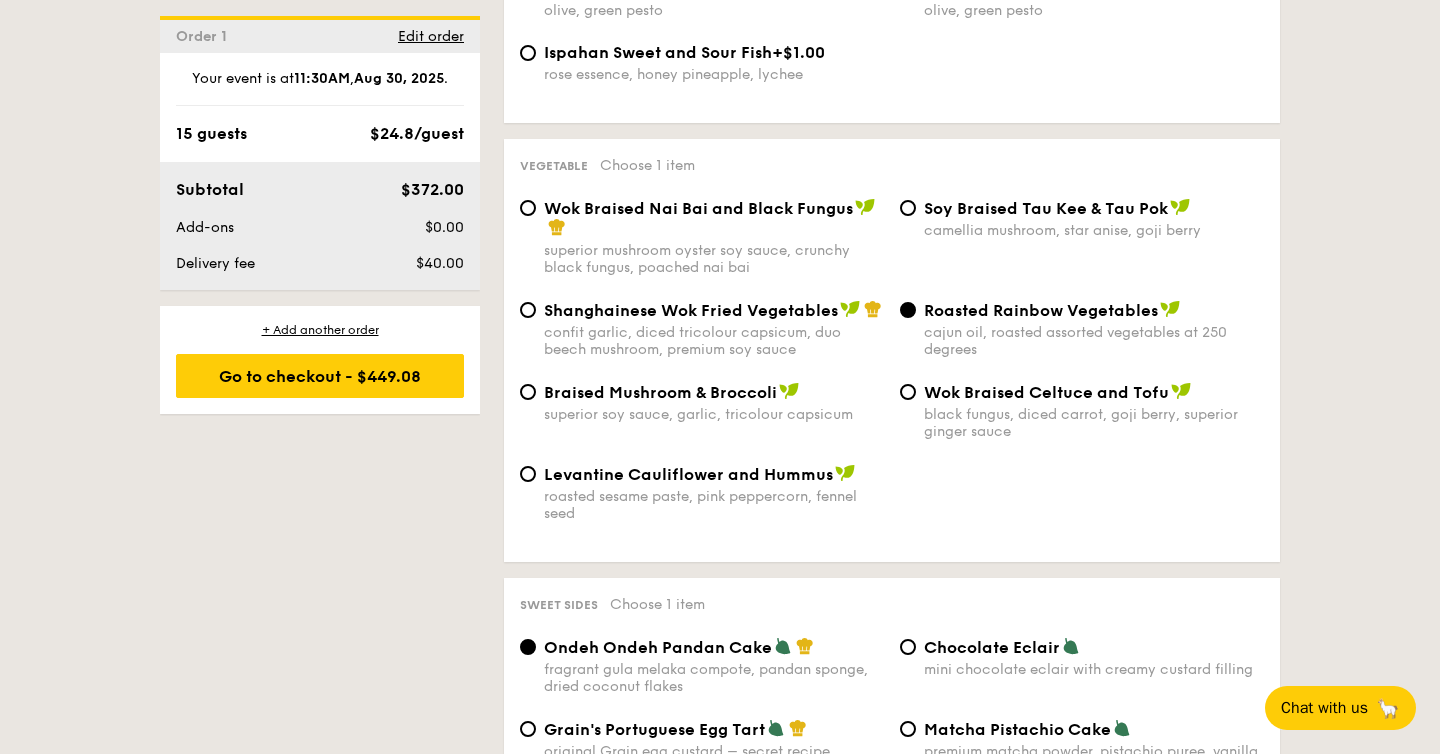 click on "Shanghainese Wok Fried Vegetables confit garlic, diced tricolour capsicum, duo beech mushroom, premium soy sauce Roasted Rainbow Vegetables cajun oil, roasted assorted vegetables at 250 degrees" at bounding box center [892, 341] 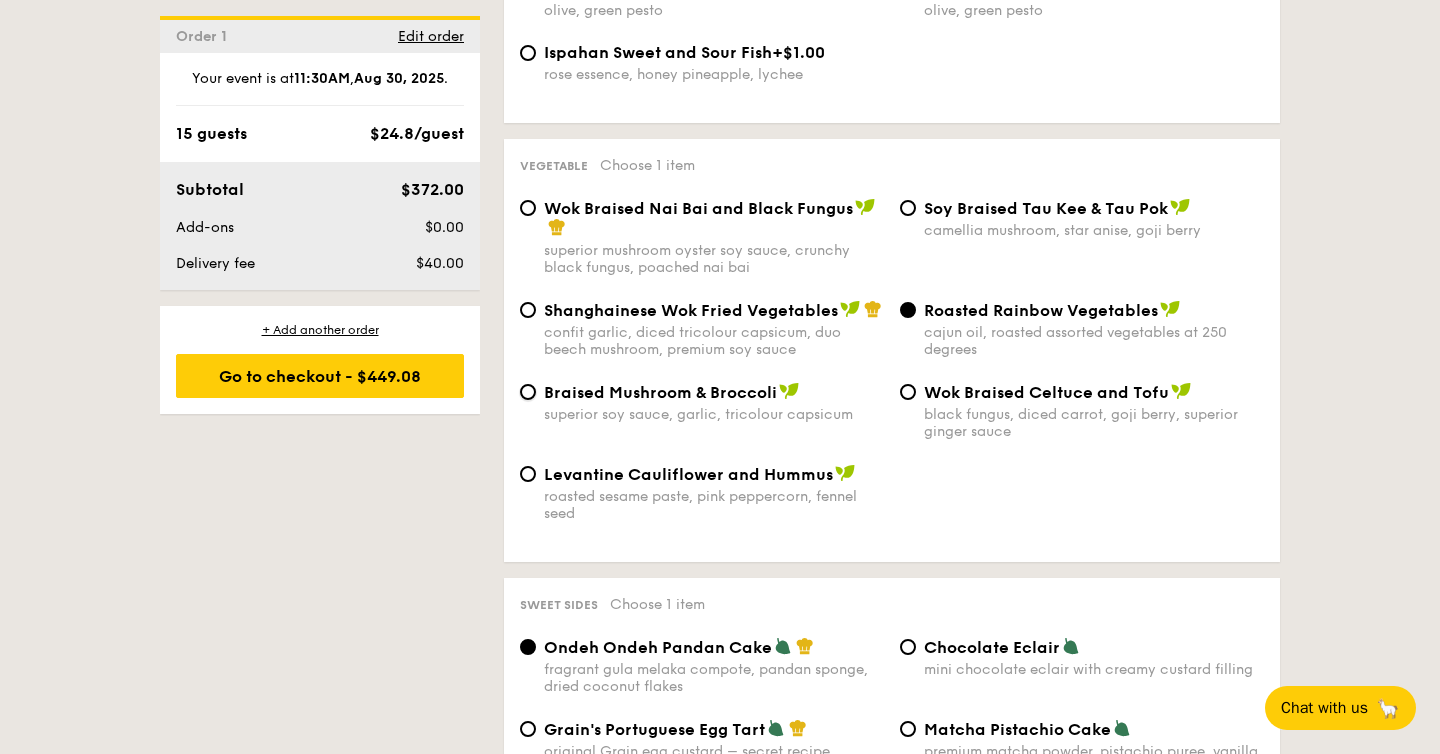click on "Braised Mushroom & Broccoli superior soy sauce, garlic, tricolour capsicum" at bounding box center [528, 392] 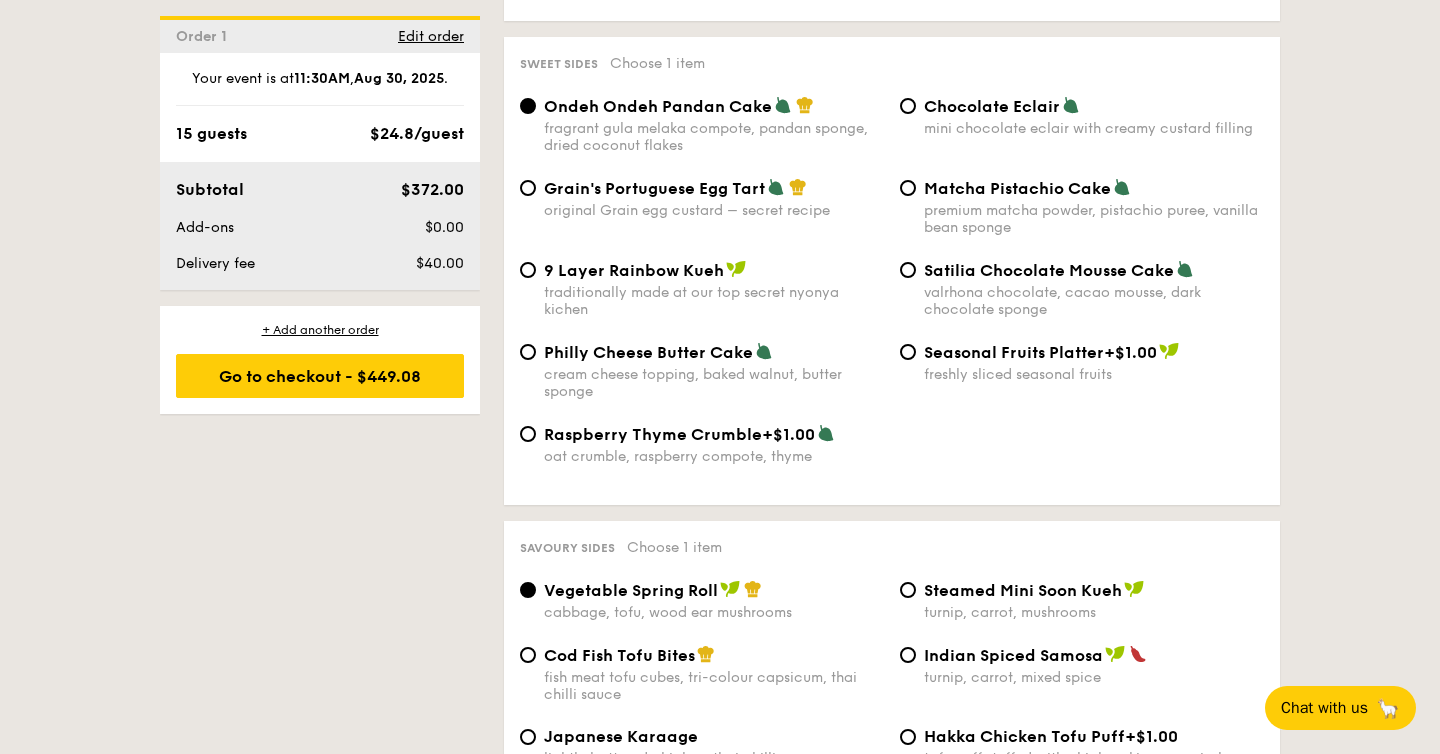 scroll, scrollTop: 2986, scrollLeft: 0, axis: vertical 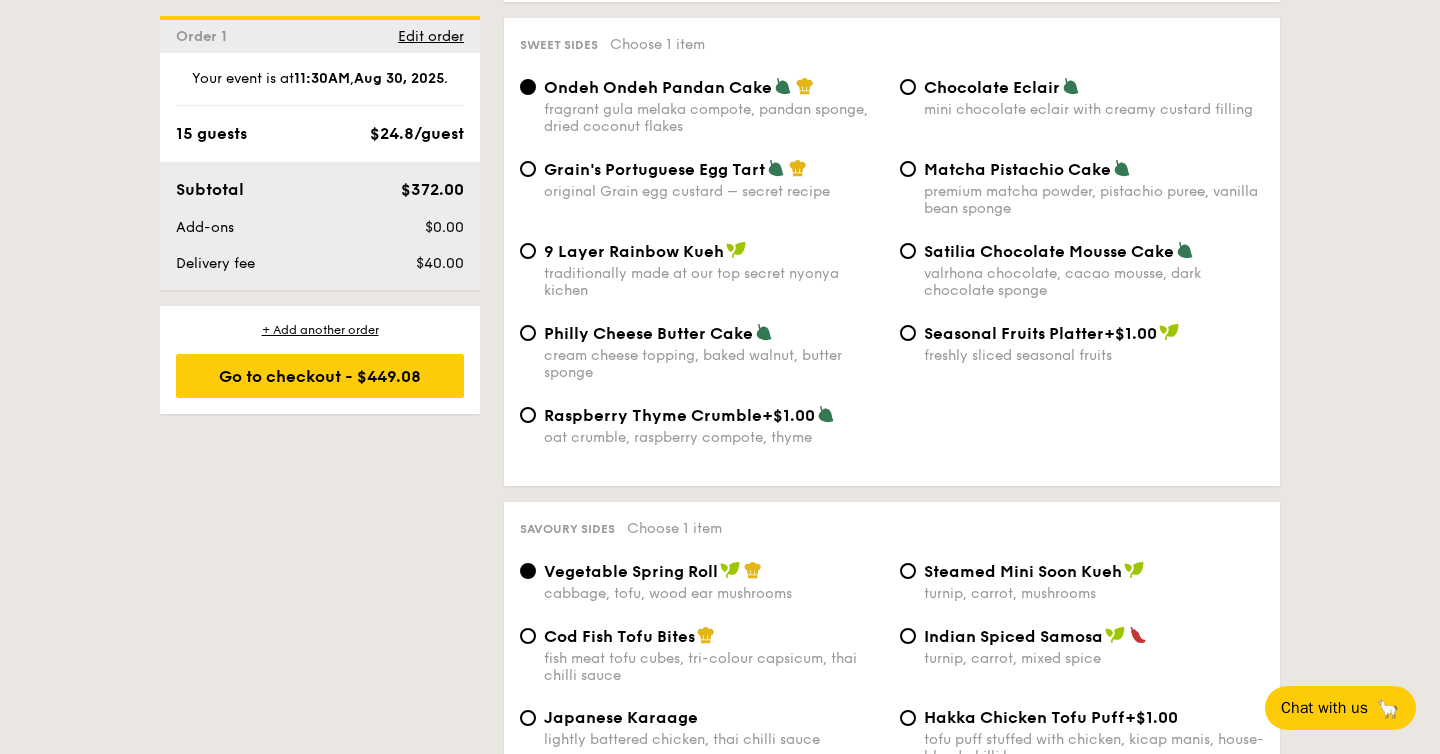 click on "Grain's Portuguese Egg Tart original Grain egg custard – secret recipe Matcha Pistachio Cake premium matcha powder, pistachio puree, vanilla bean sponge" at bounding box center [892, 200] 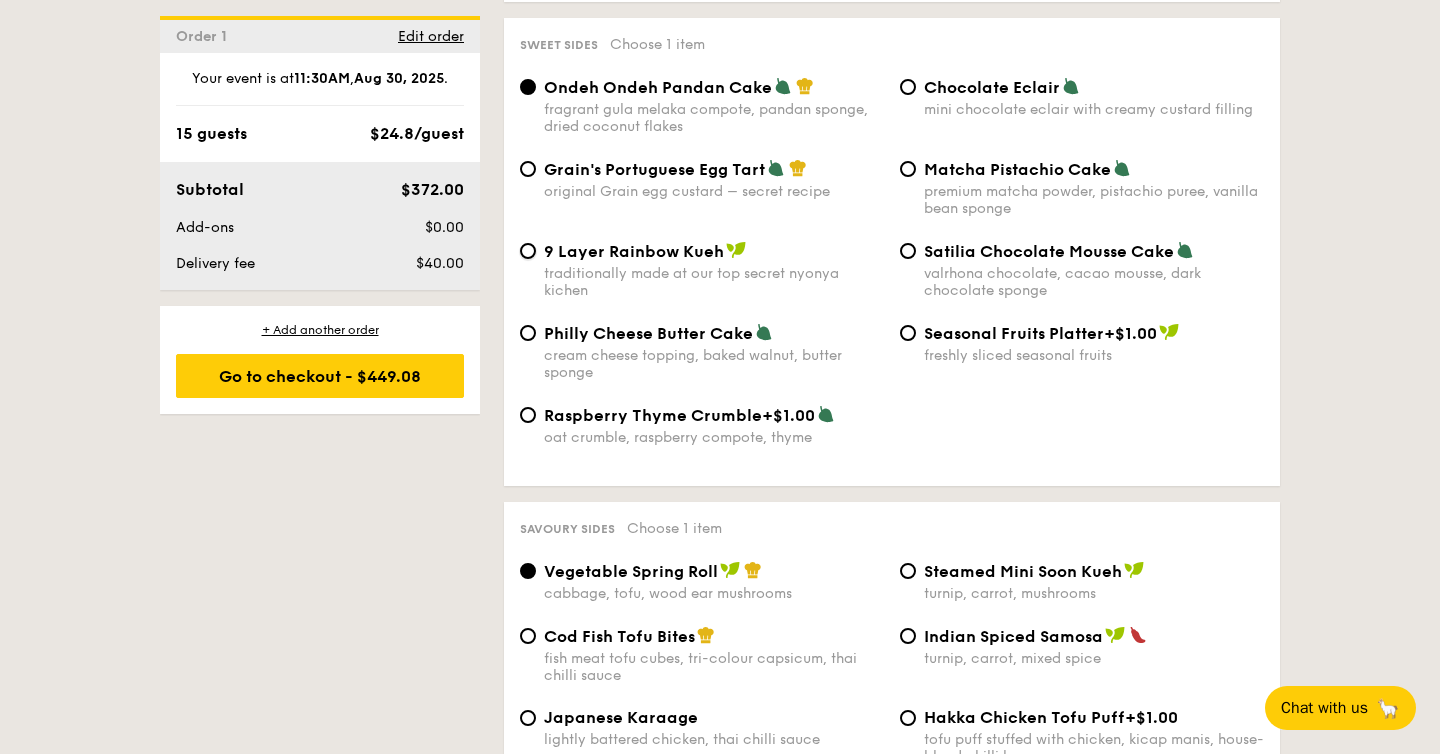 click on "9 Layer Rainbow Kueh traditionally made at our top secret nyonya kichen" at bounding box center (528, 251) 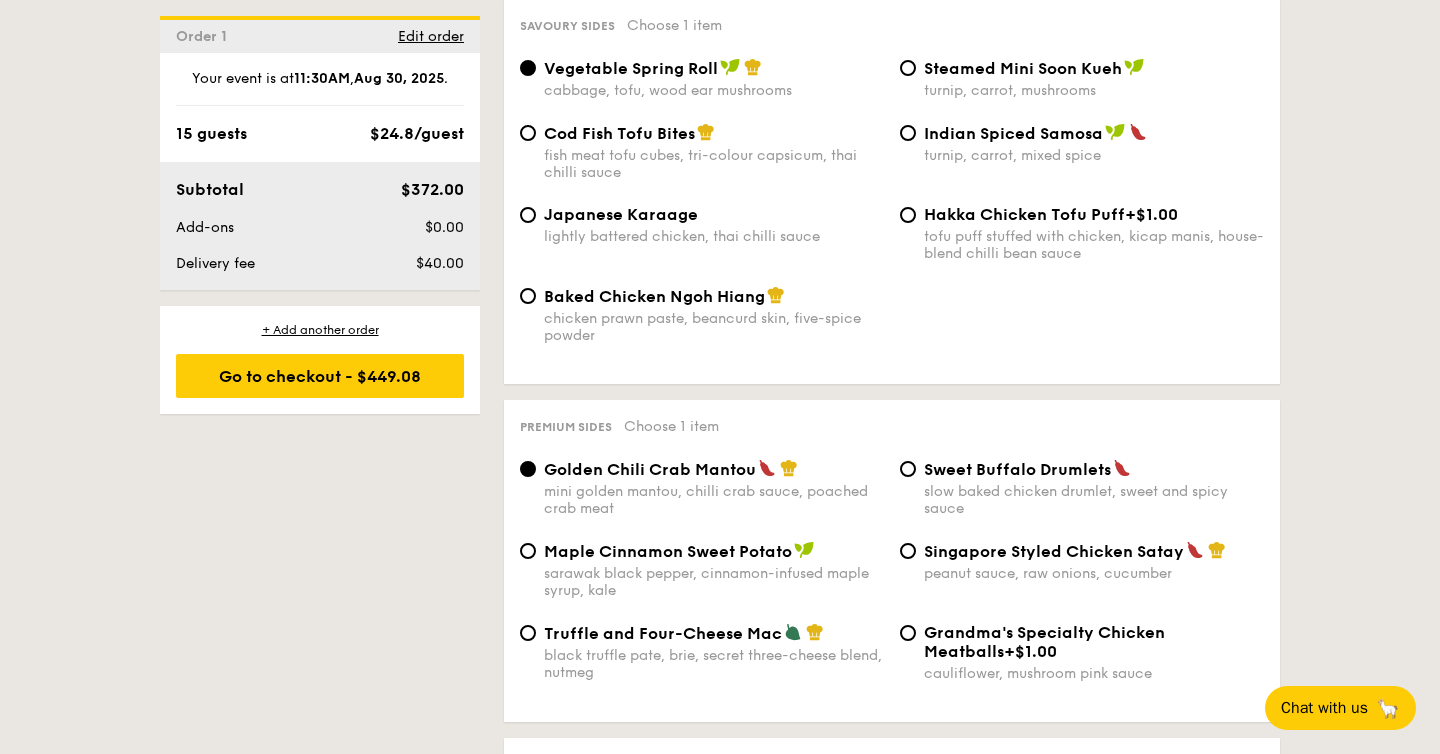 scroll, scrollTop: 3500, scrollLeft: 0, axis: vertical 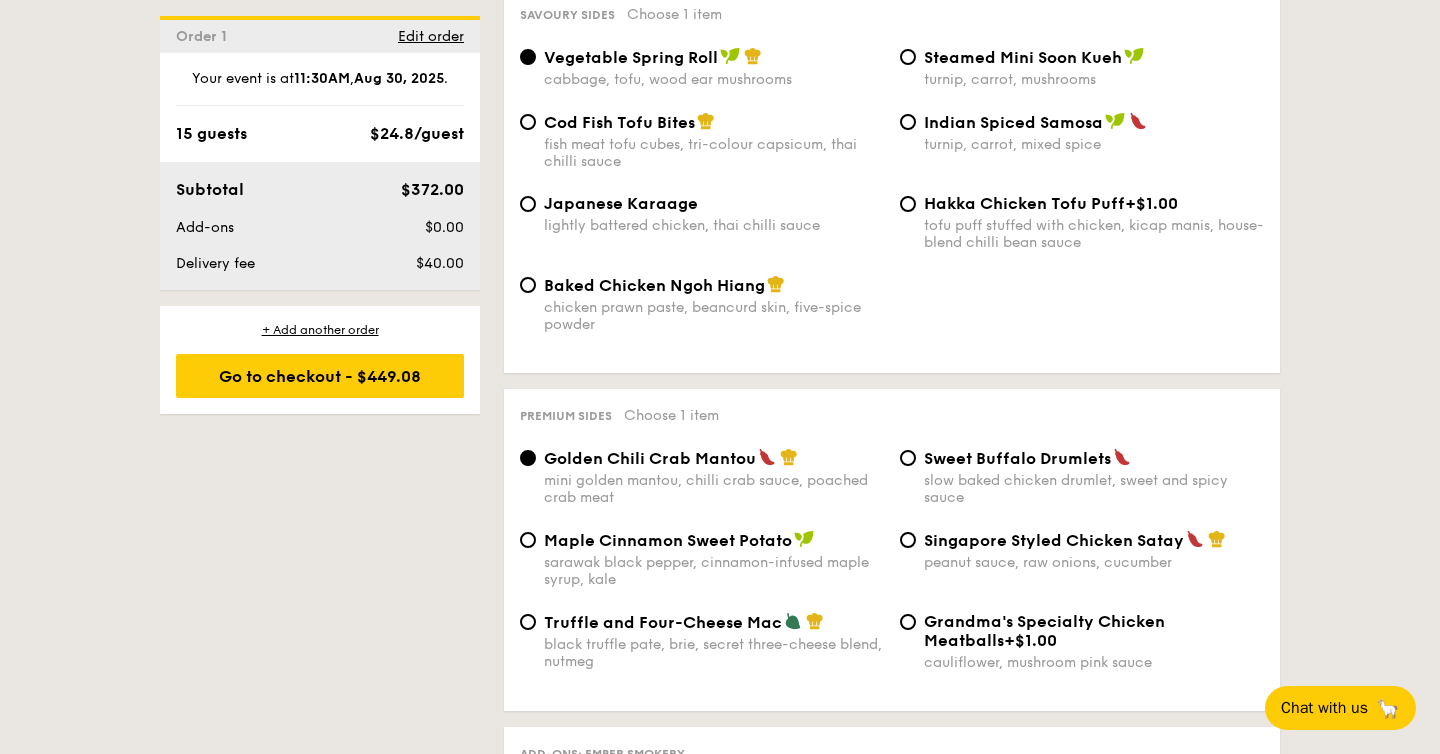 click on "chicken prawn paste, beancurd skin, five-spice powder" at bounding box center (714, 316) 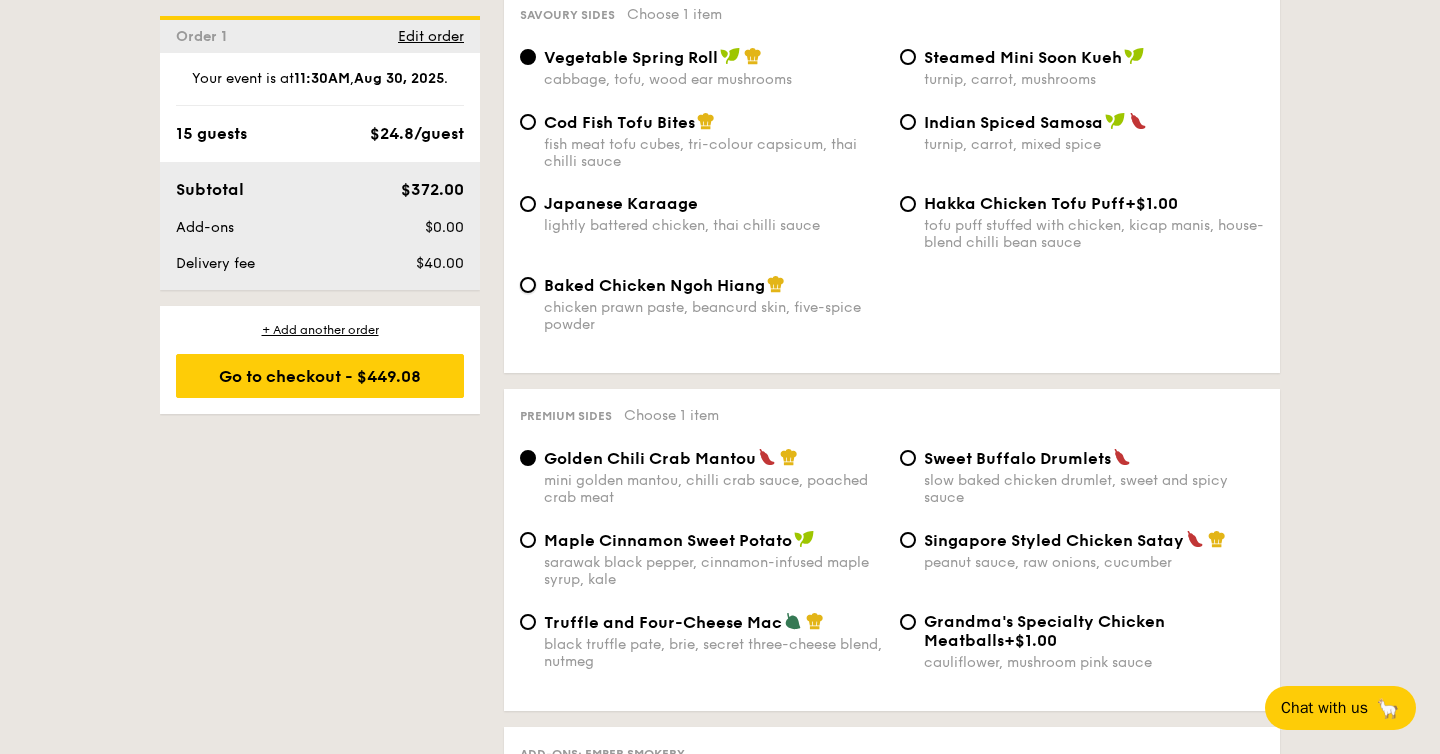click on "Baked Chicken Ngoh Hiang chicken prawn paste, beancurd skin, five-spice powder" at bounding box center [528, 285] 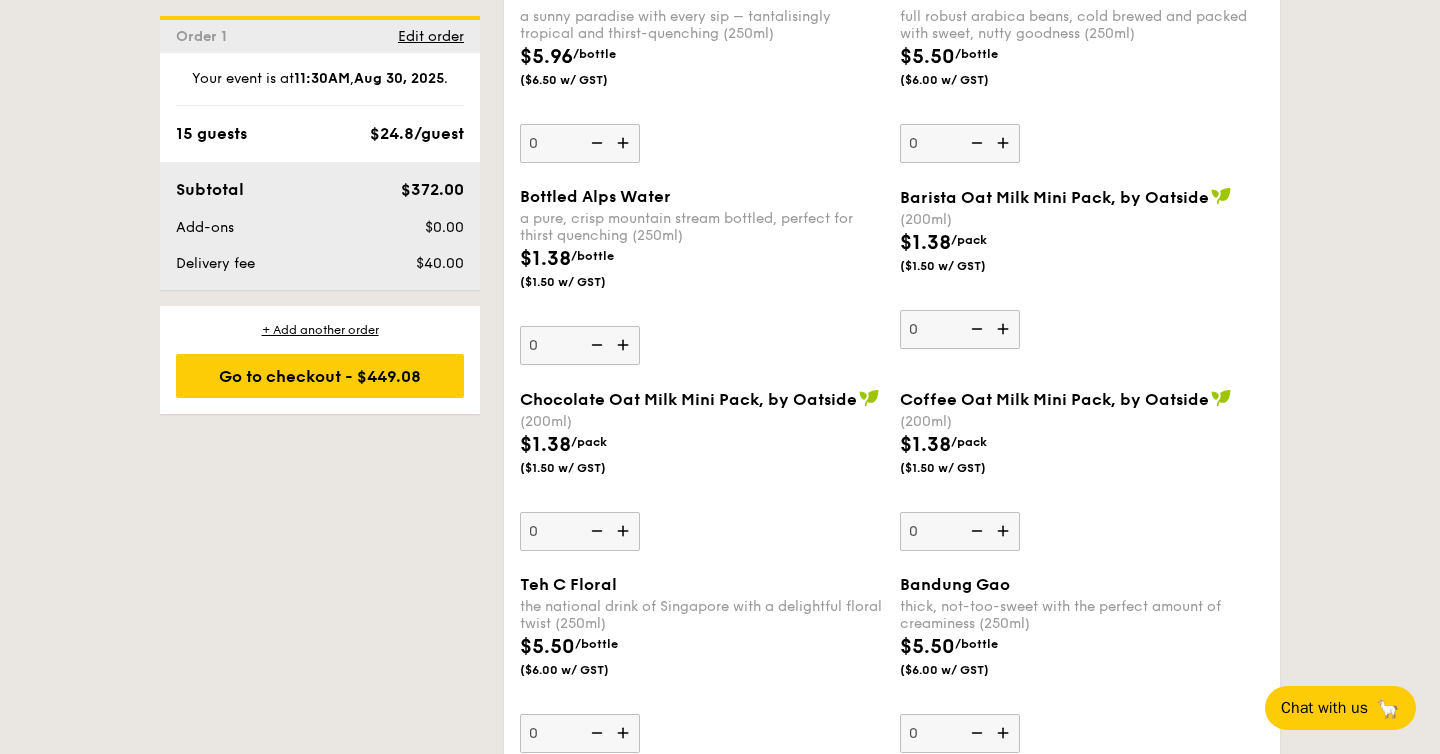 scroll, scrollTop: 5521, scrollLeft: 0, axis: vertical 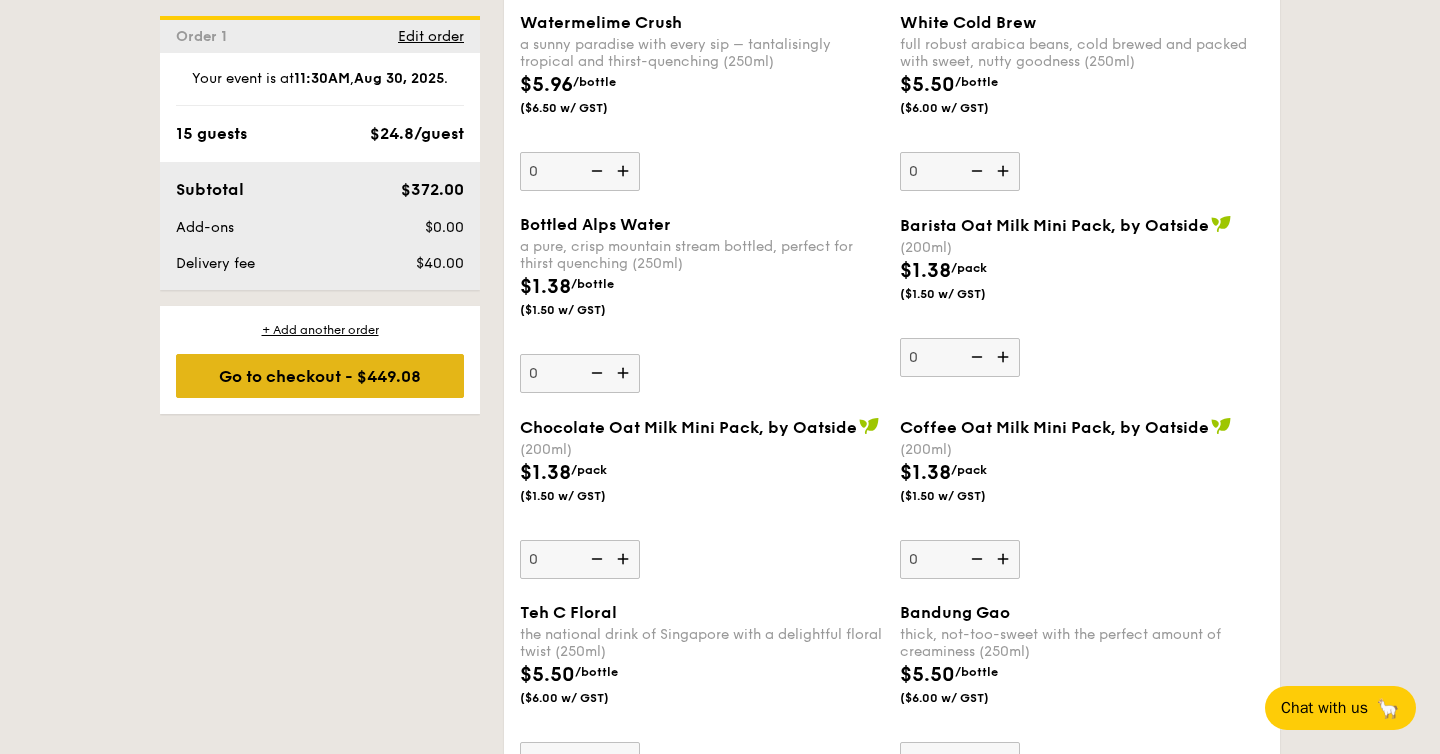 click on "Go to checkout
- $449.08" at bounding box center (320, 376) 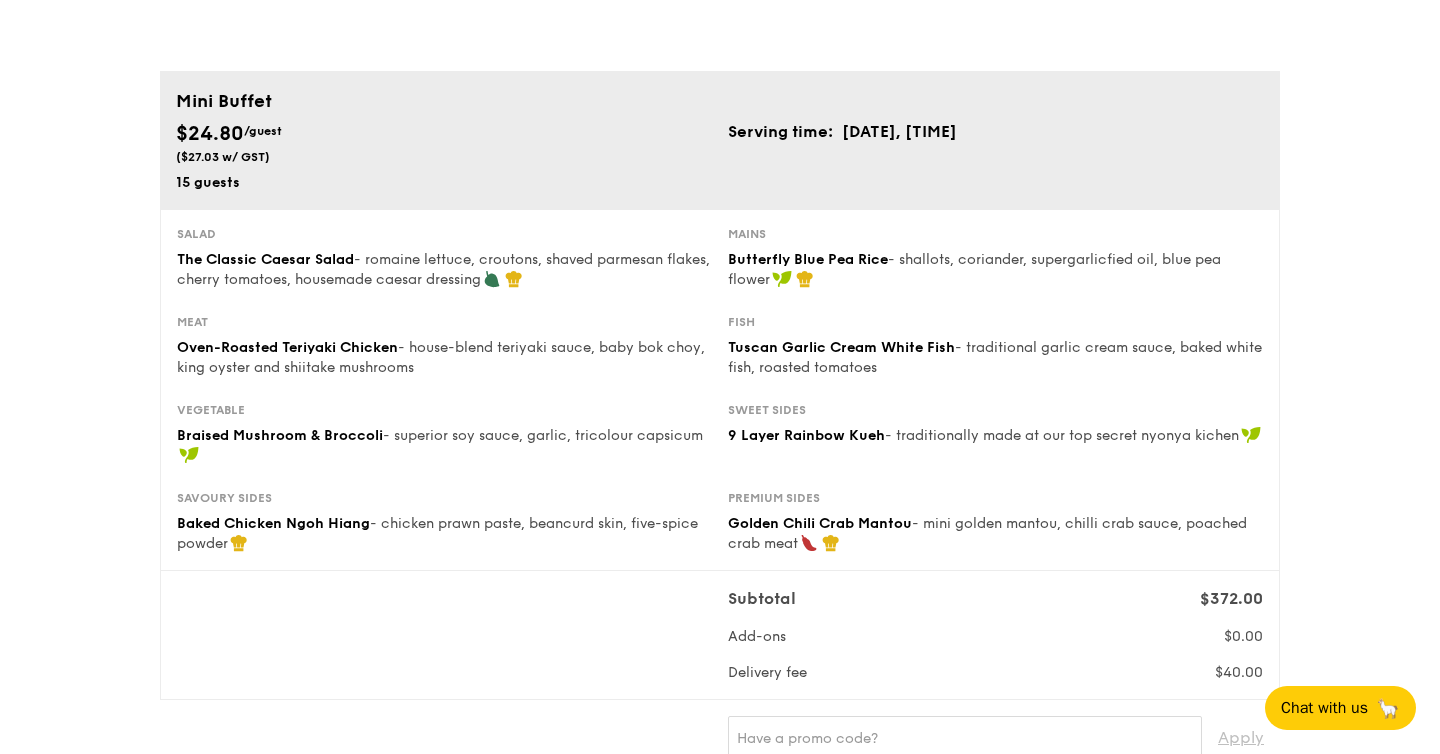 scroll, scrollTop: 98, scrollLeft: 0, axis: vertical 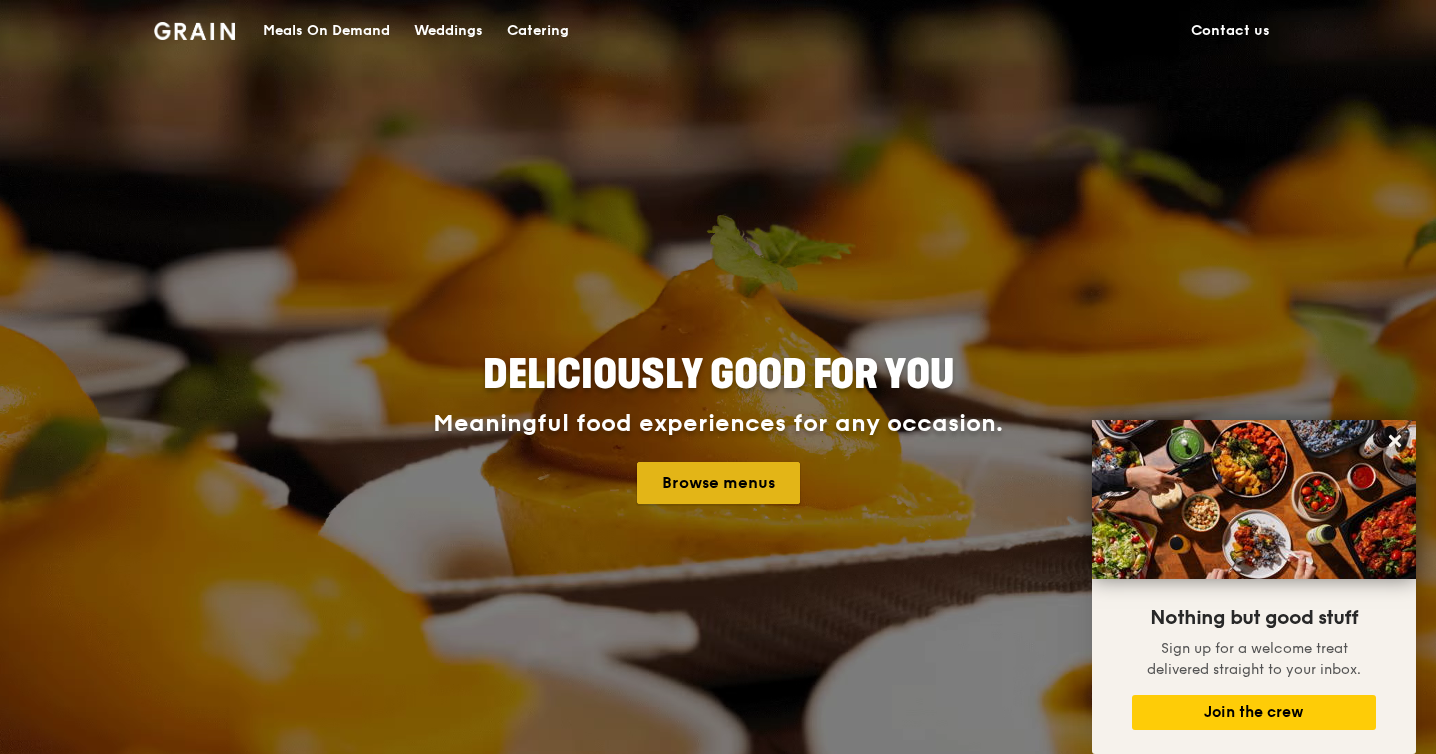click on "Browse menus" at bounding box center [718, 483] 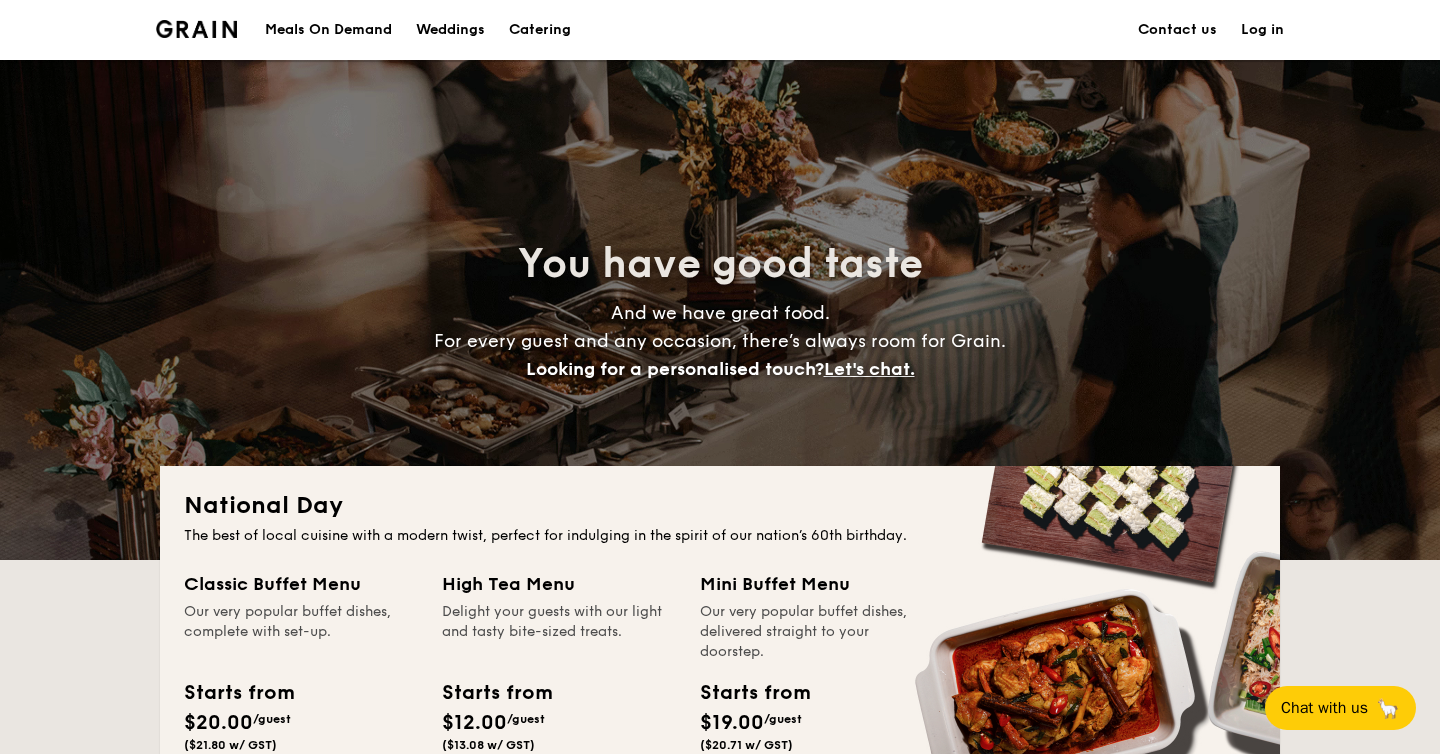 scroll, scrollTop: 185, scrollLeft: 0, axis: vertical 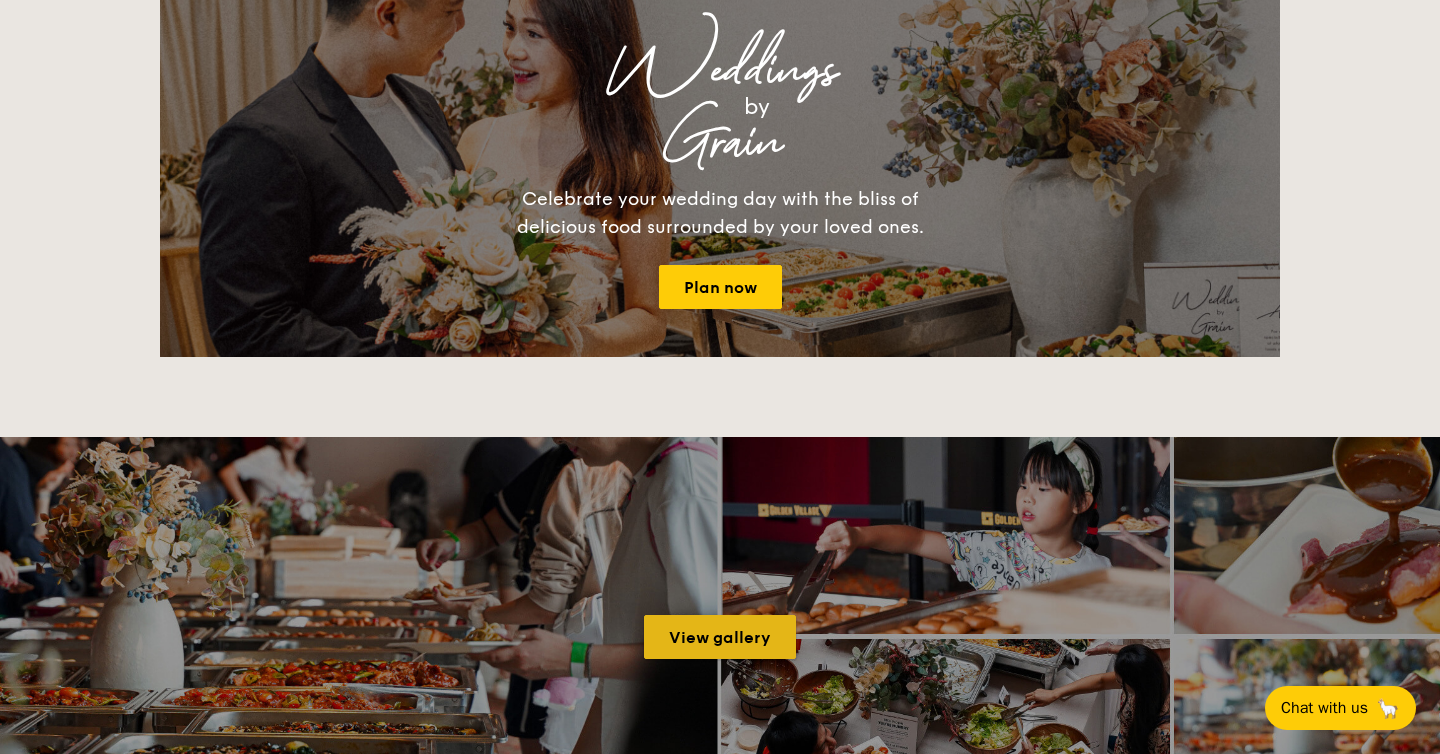 click on "View gallery" at bounding box center [720, 637] 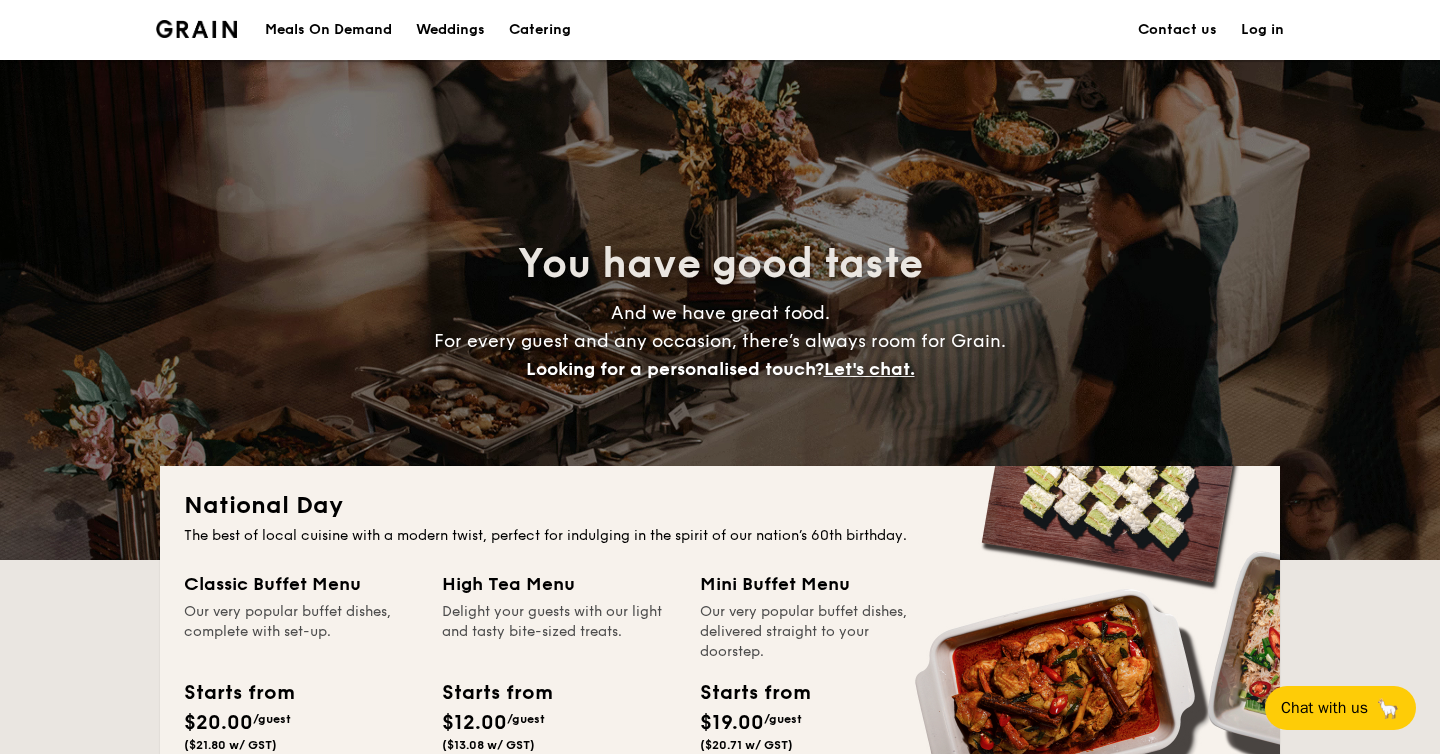 scroll, scrollTop: 2714, scrollLeft: 0, axis: vertical 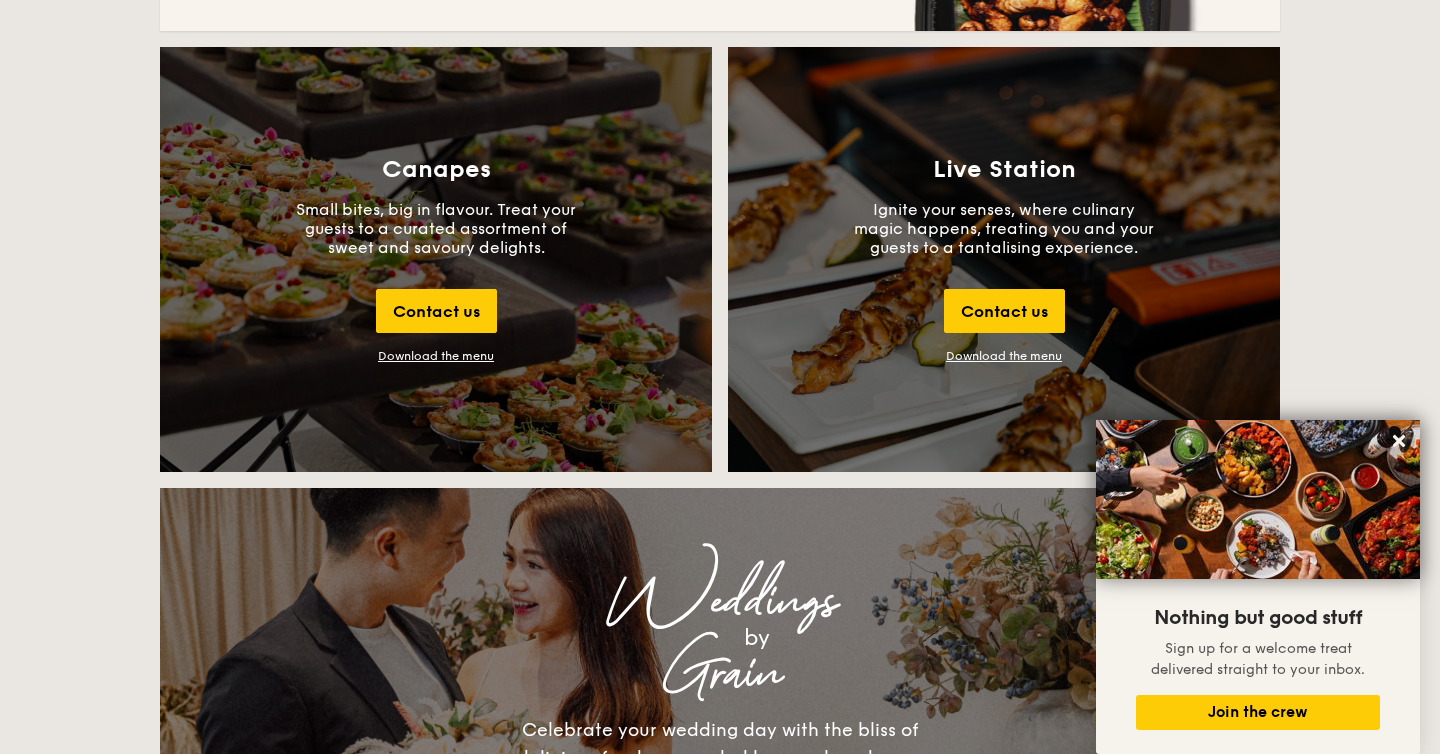 click on "Download the menu" at bounding box center (1004, 356) 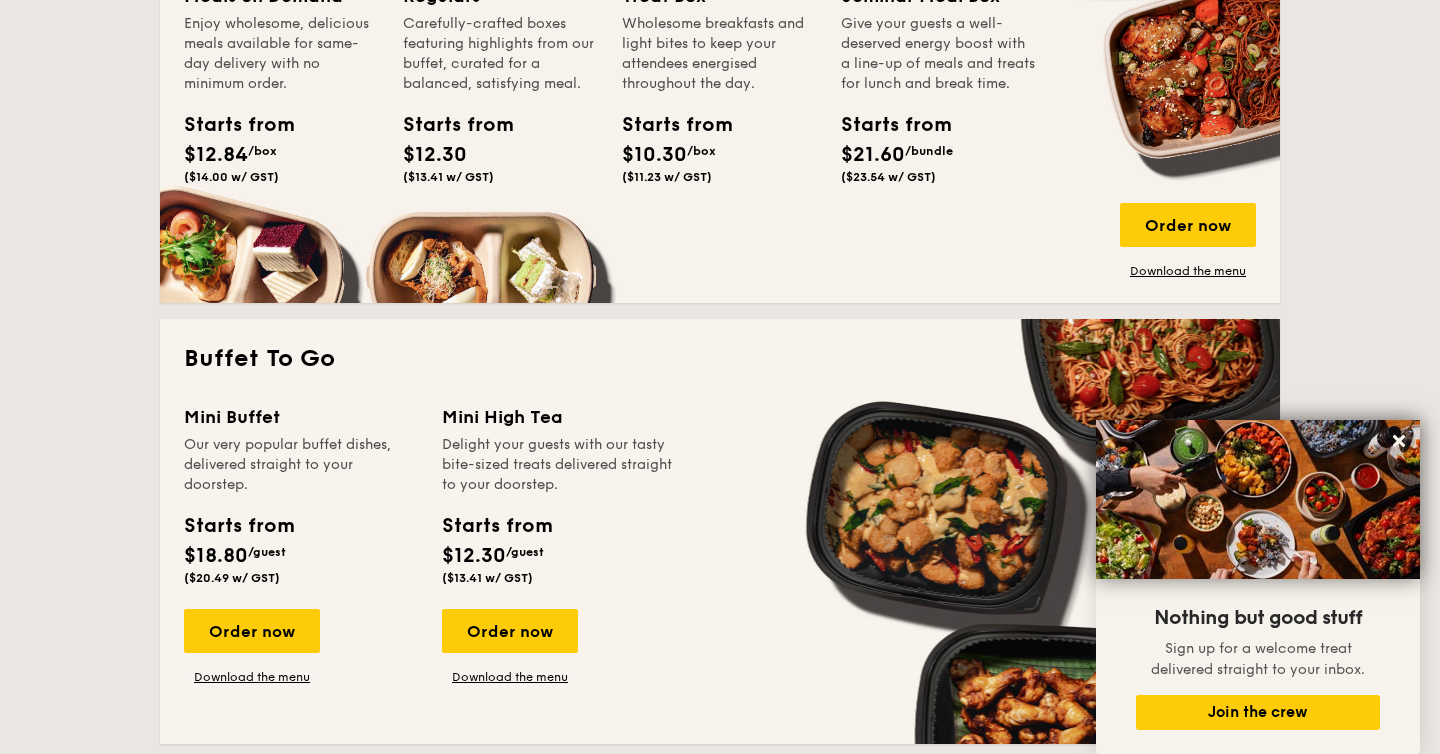 scroll, scrollTop: 1471, scrollLeft: 0, axis: vertical 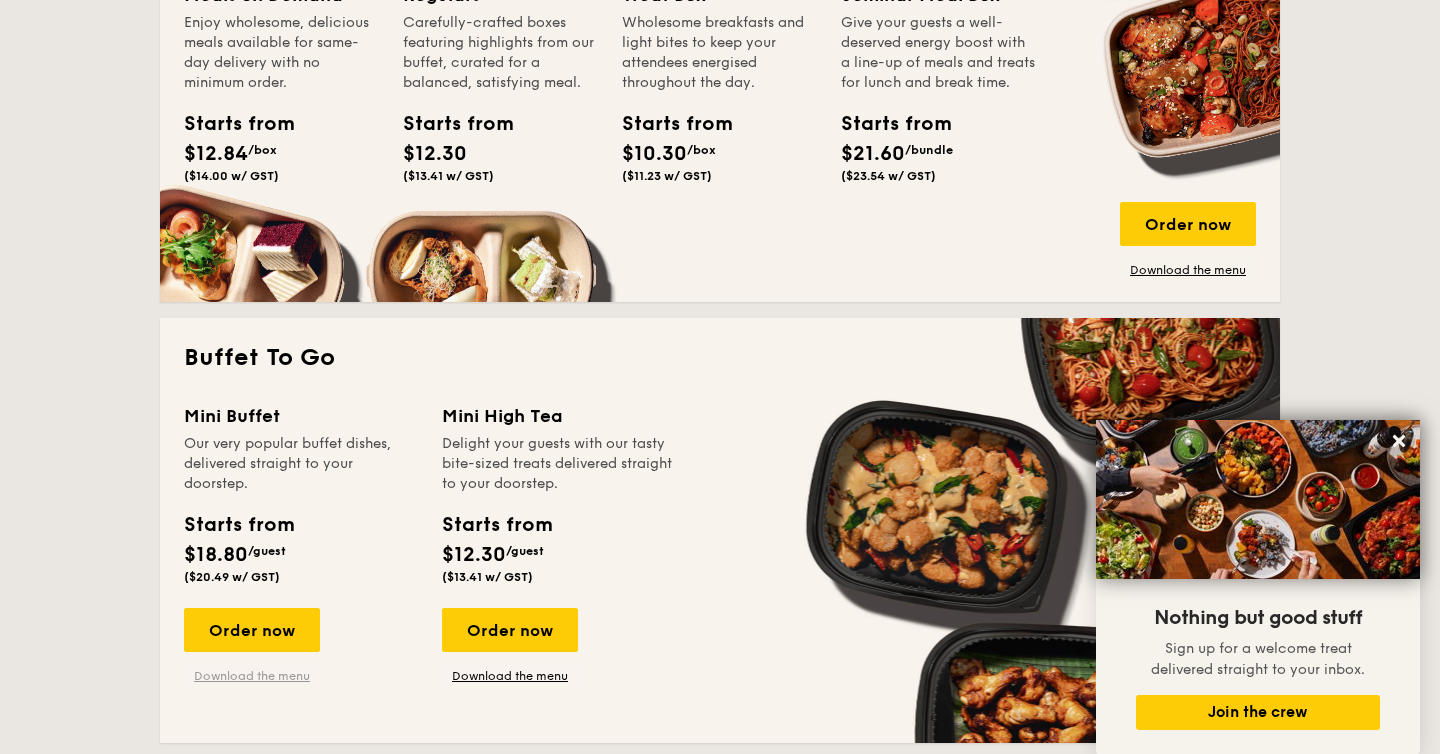 click on "Download the menu" at bounding box center (252, 676) 